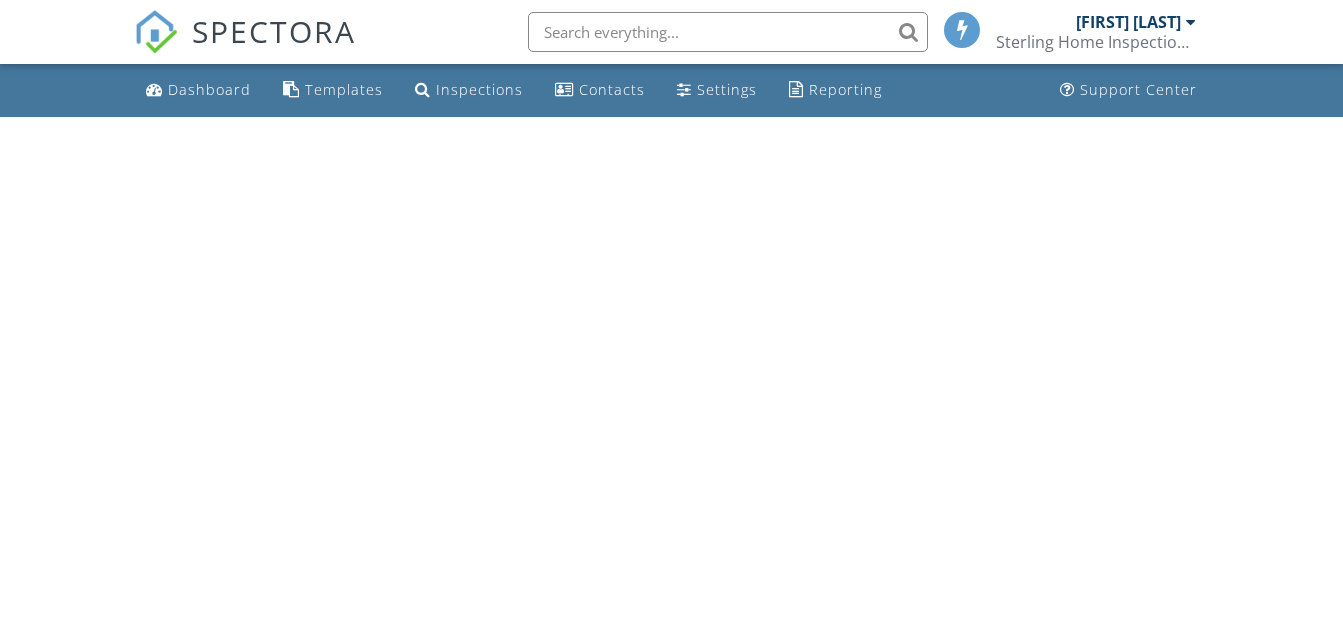 scroll, scrollTop: 0, scrollLeft: 0, axis: both 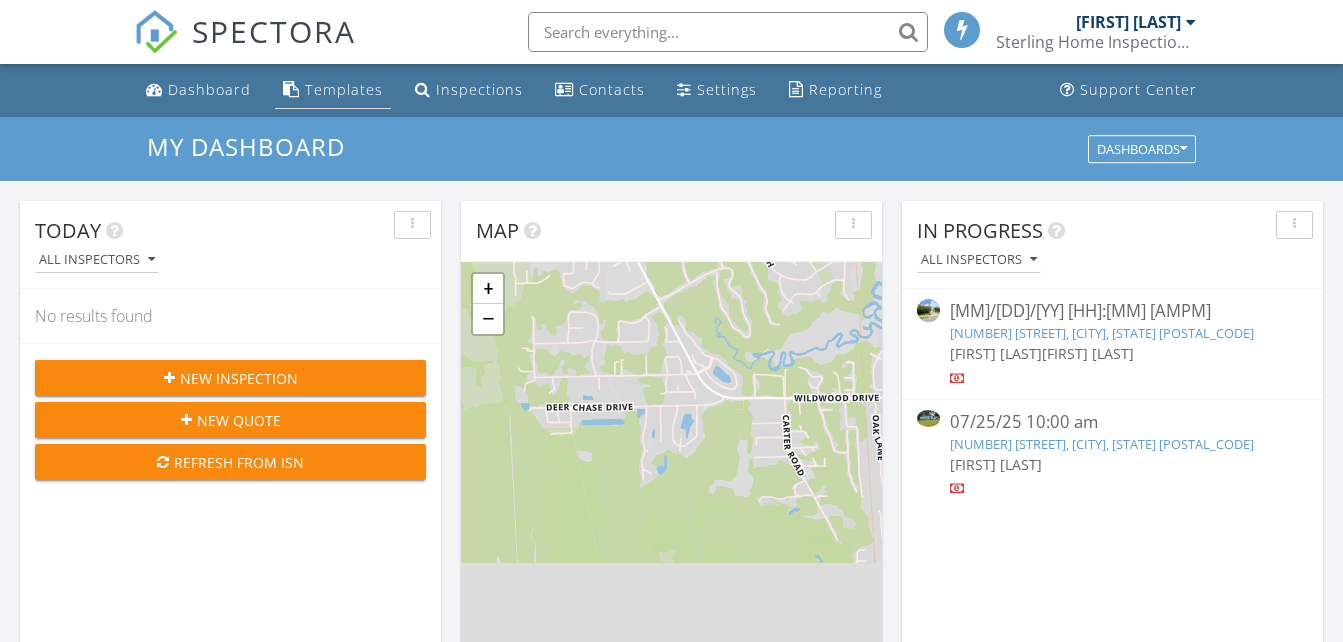click on "Templates" at bounding box center [344, 89] 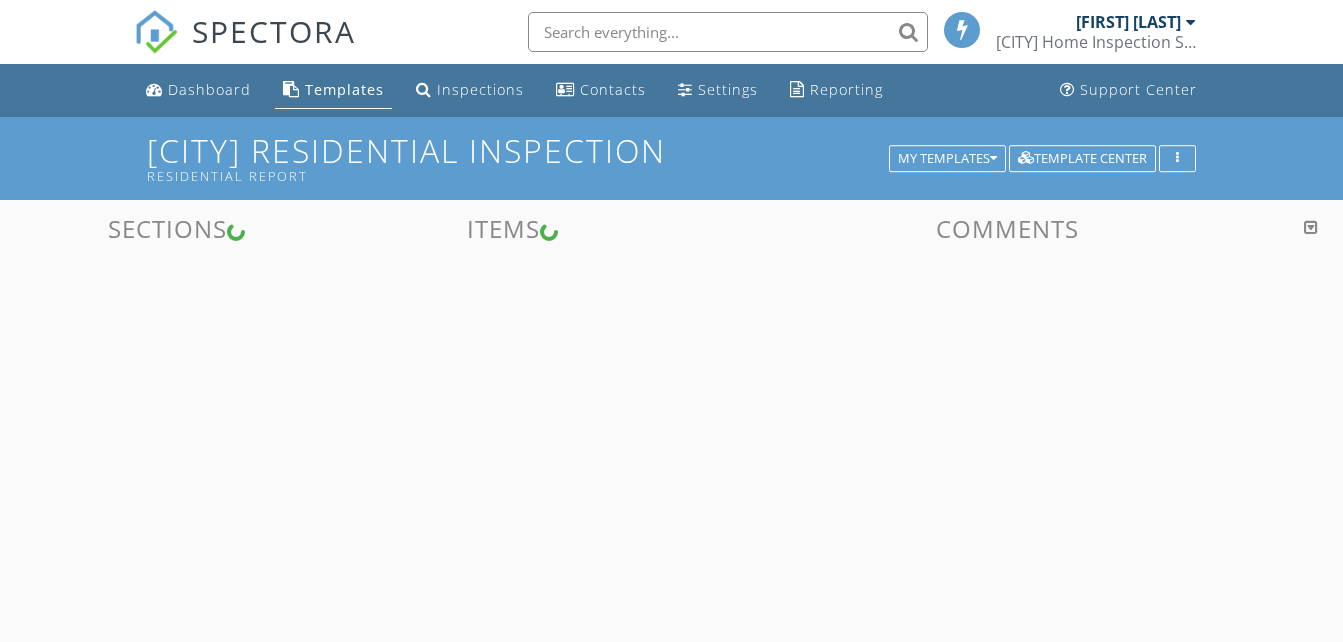 scroll, scrollTop: 0, scrollLeft: 0, axis: both 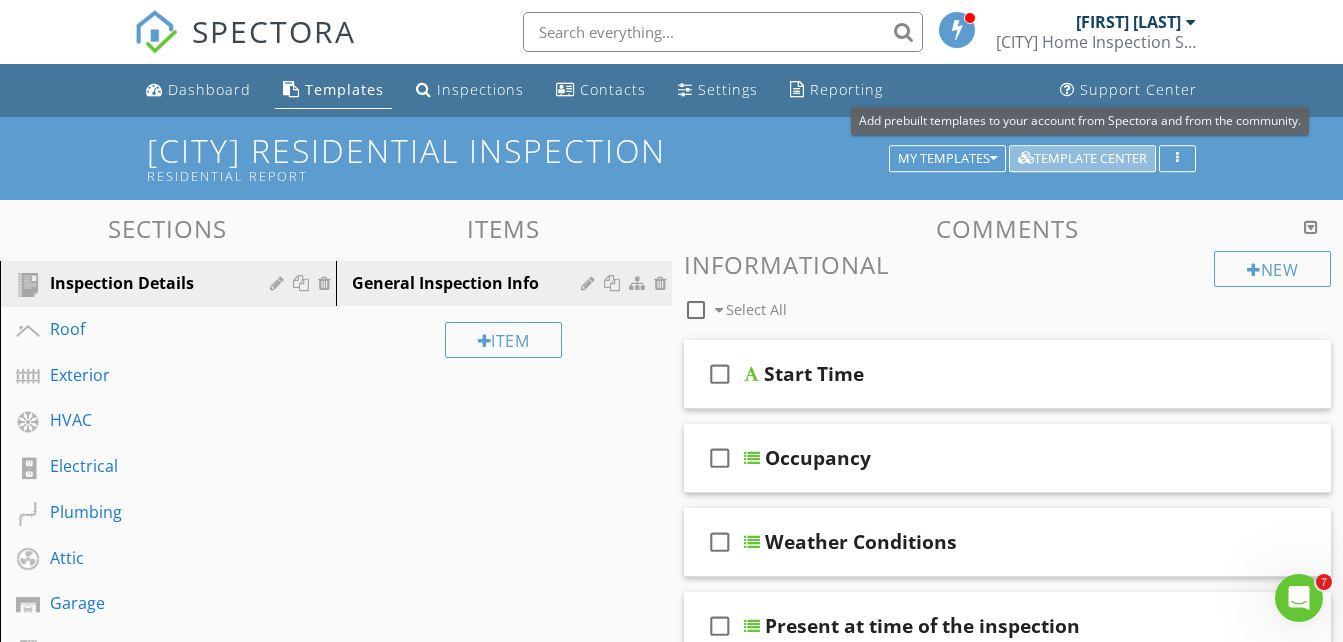 click on "Template Center" at bounding box center (1082, 159) 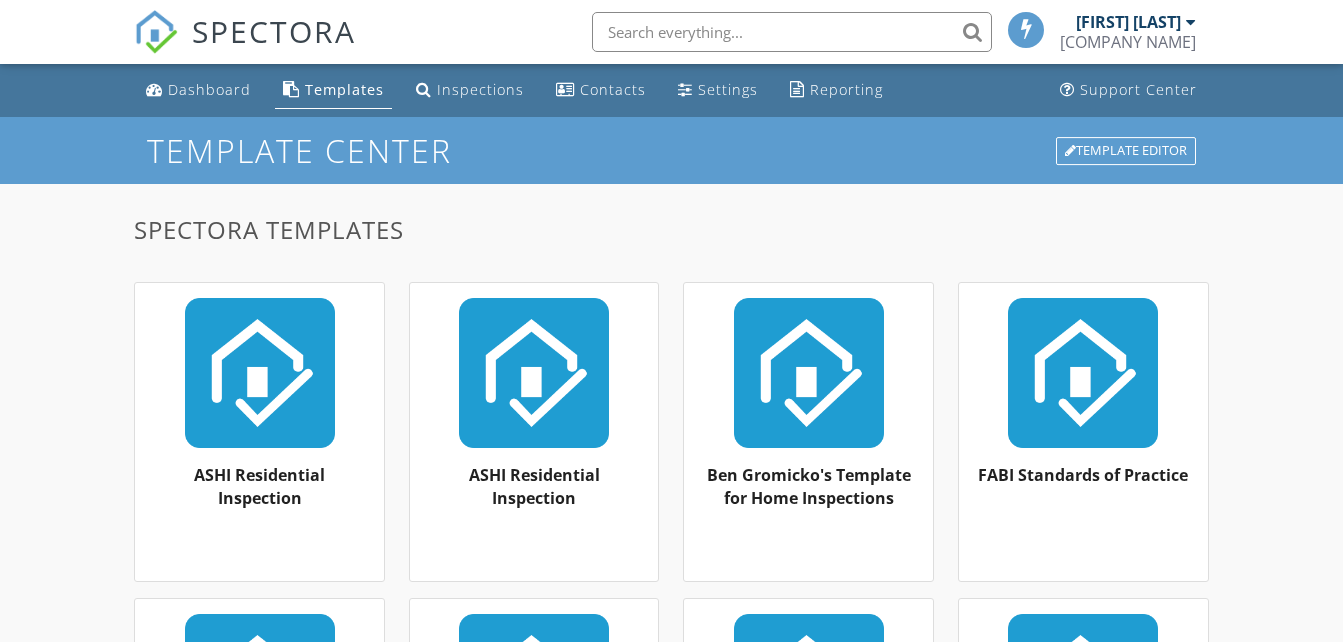 scroll, scrollTop: 100, scrollLeft: 0, axis: vertical 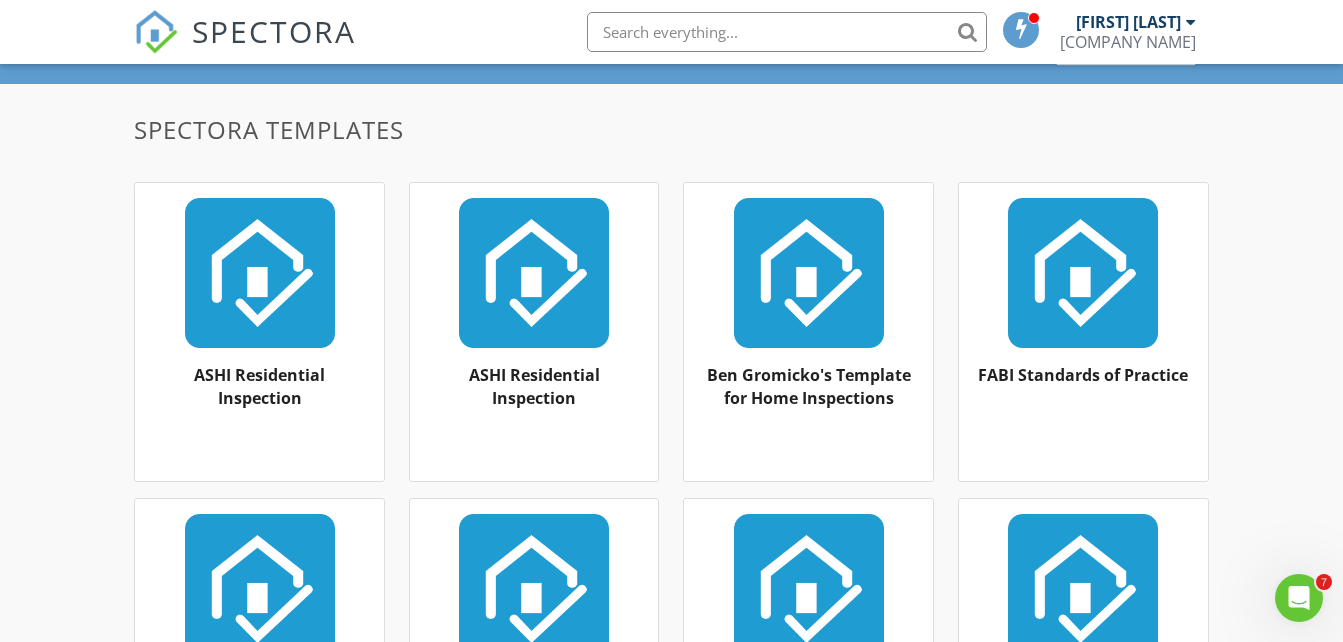 click at bounding box center [259, 273] 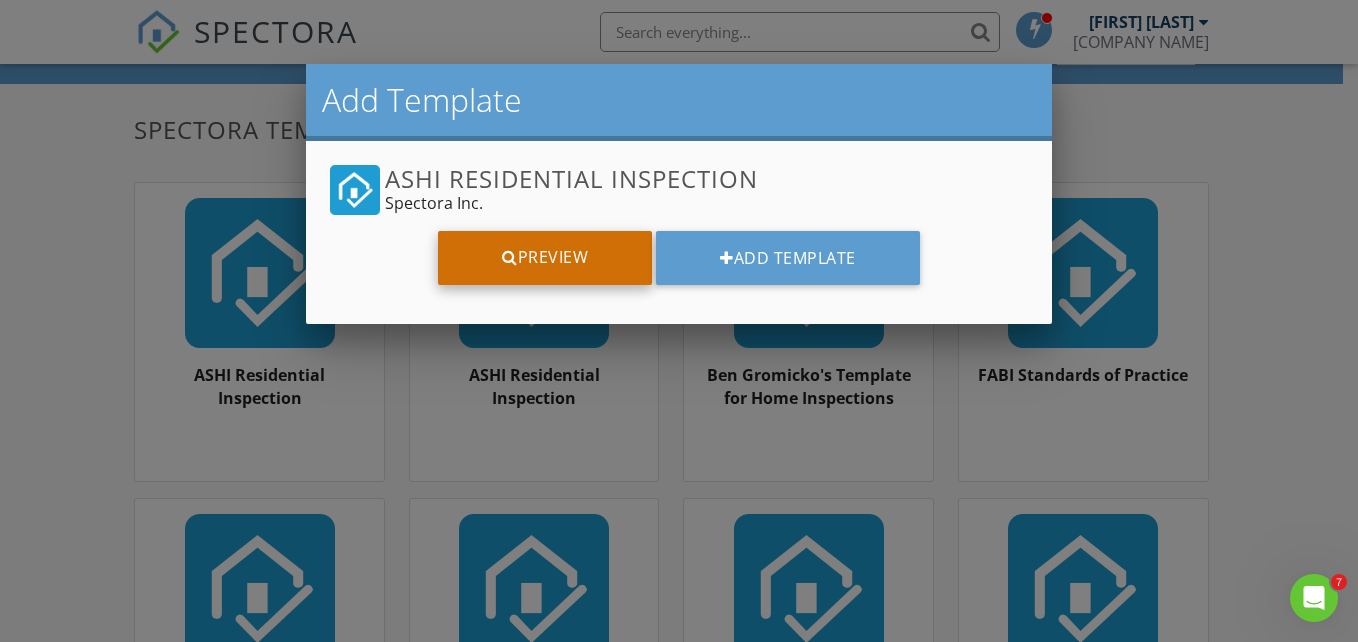 click on "Preview" at bounding box center (545, 258) 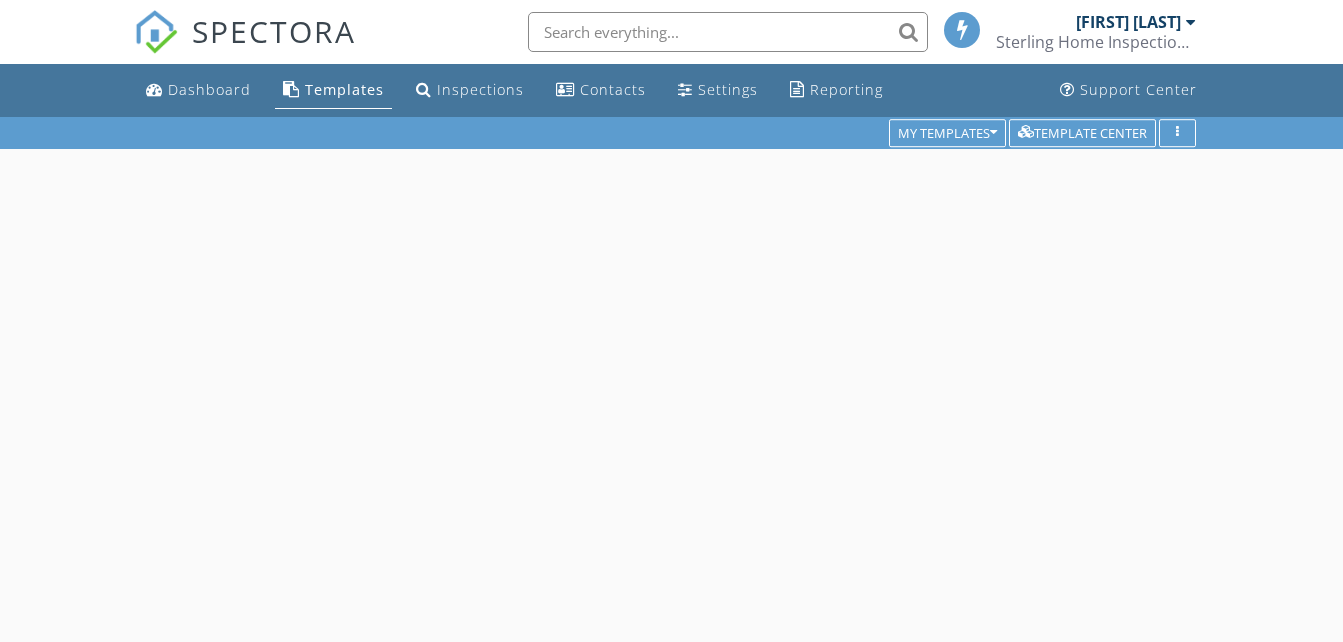 scroll, scrollTop: 0, scrollLeft: 0, axis: both 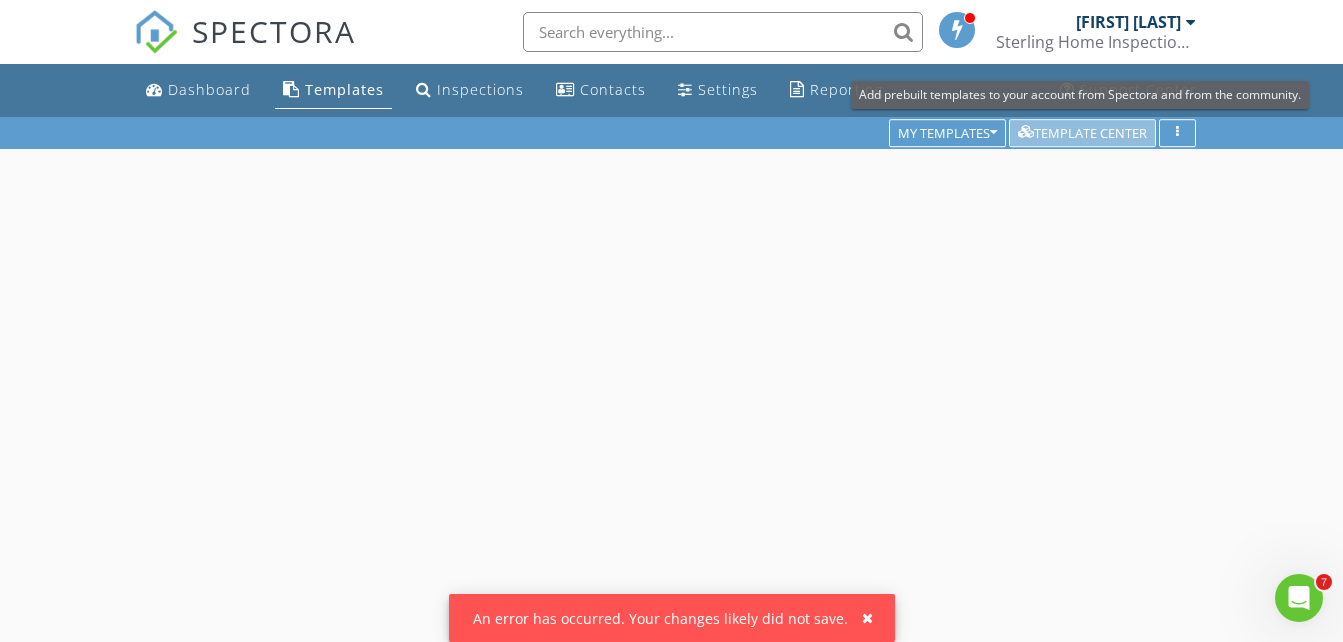 click on "Template Center" at bounding box center [1082, 133] 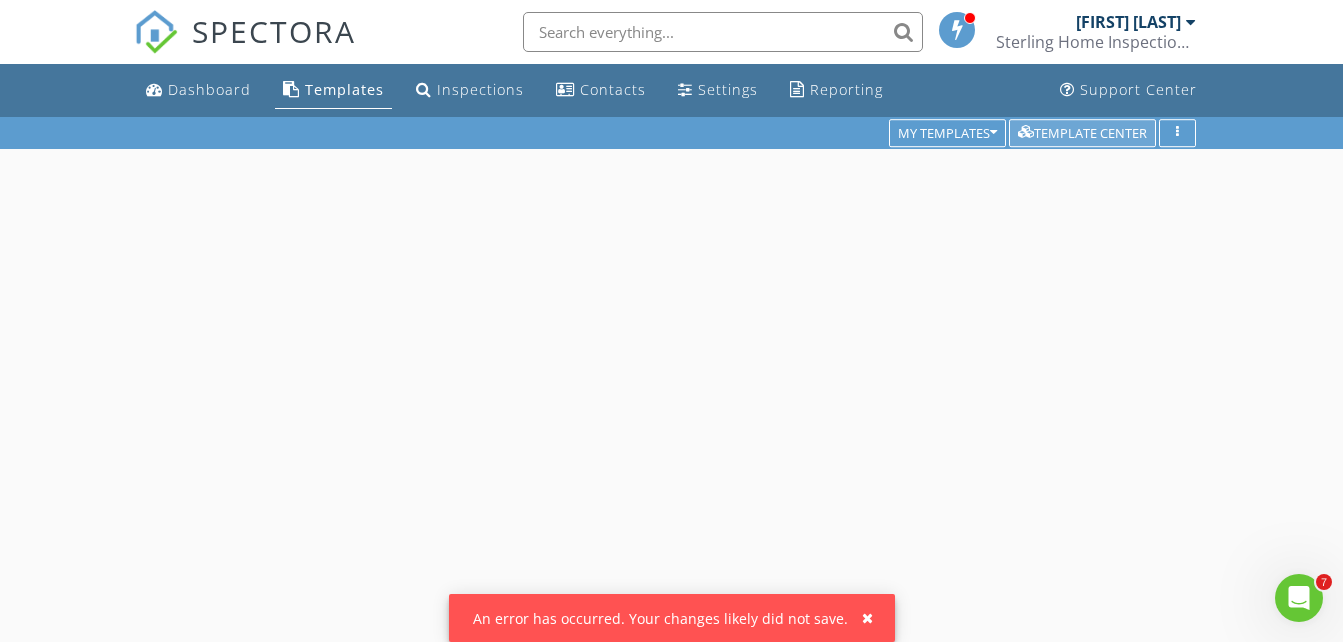 click on "Template Center" at bounding box center (1082, 133) 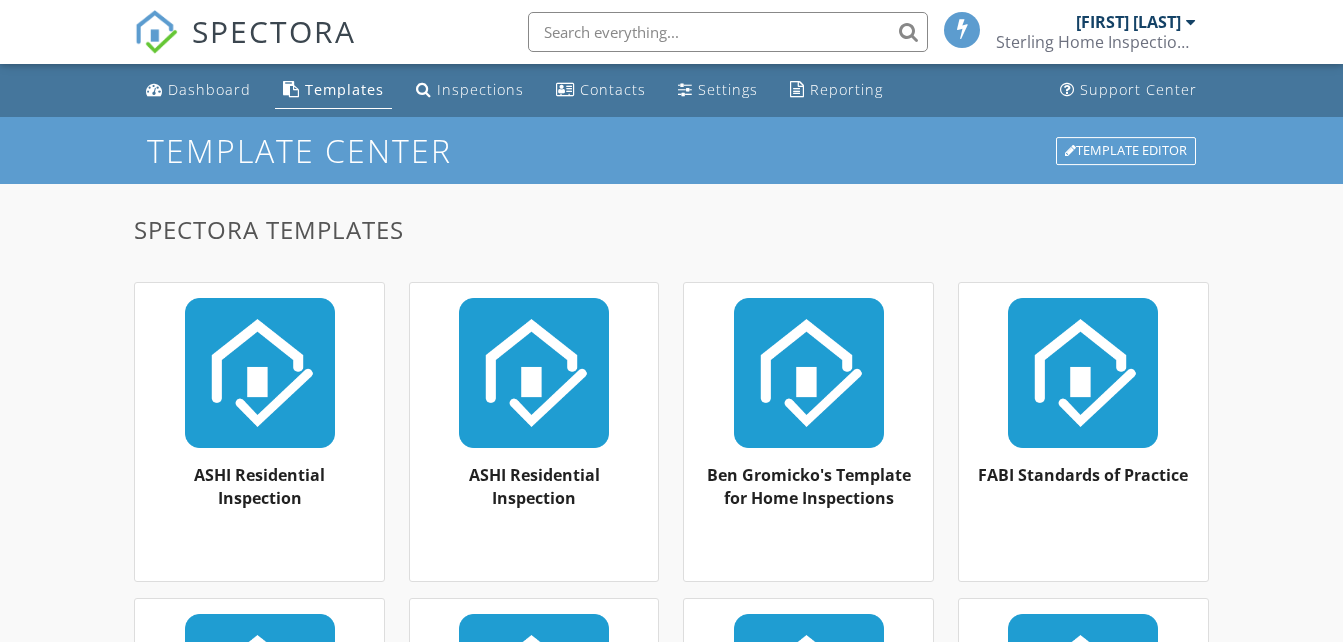 scroll, scrollTop: 0, scrollLeft: 0, axis: both 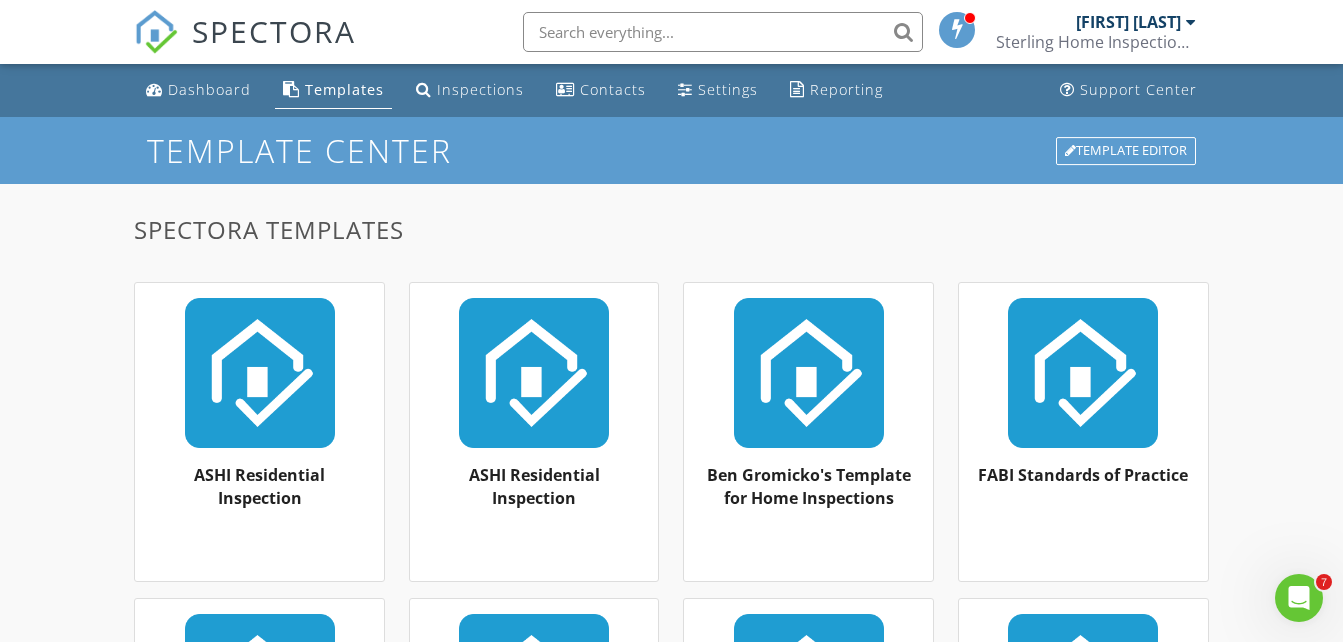 click at bounding box center (259, 373) 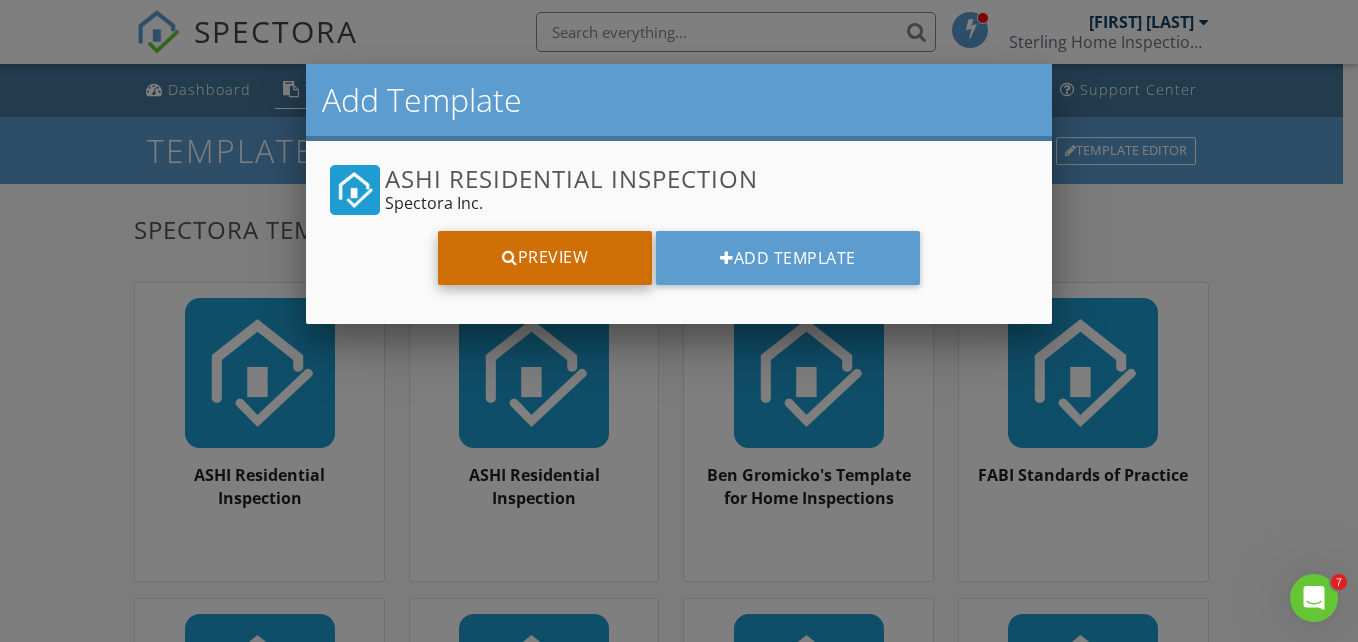 click on "Preview" at bounding box center [545, 258] 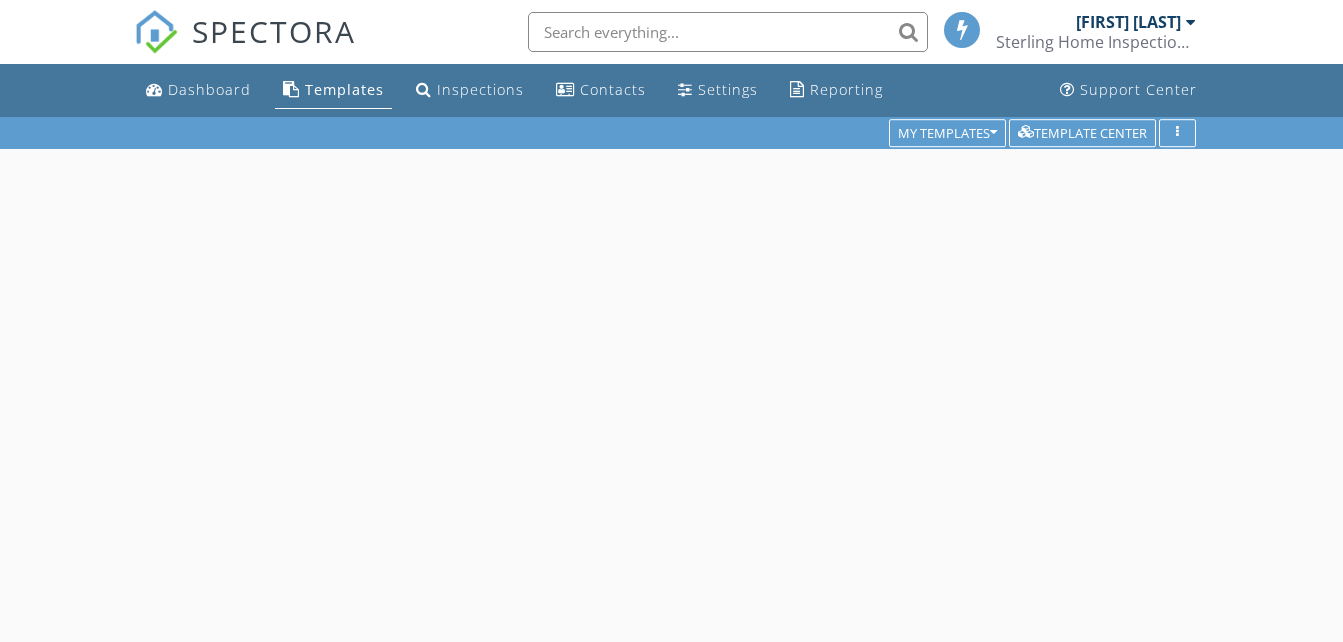 scroll, scrollTop: 0, scrollLeft: 0, axis: both 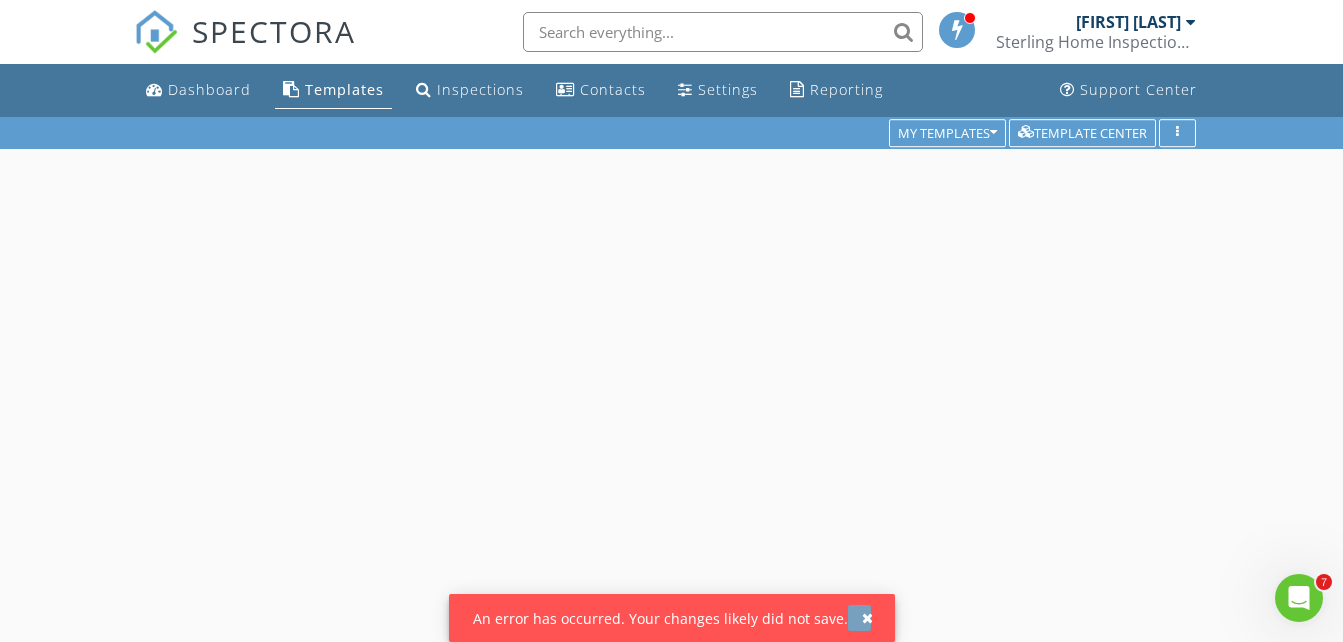 click at bounding box center (867, 618) 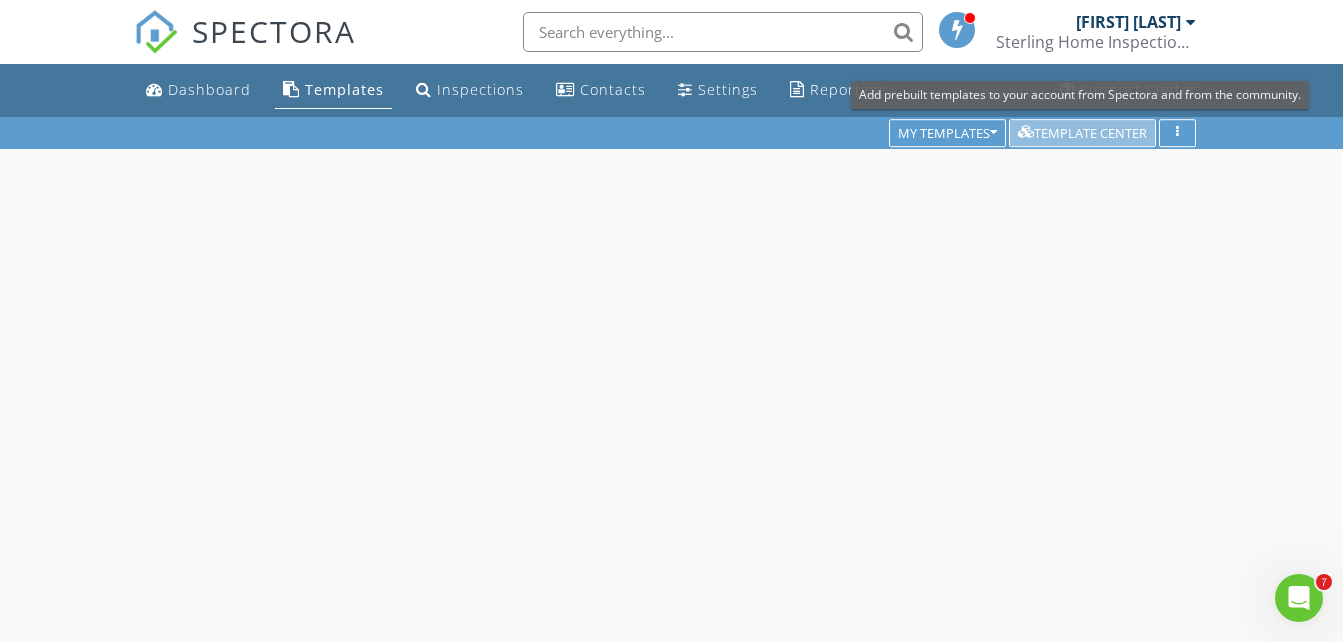 click on "Template Center" at bounding box center (1082, 133) 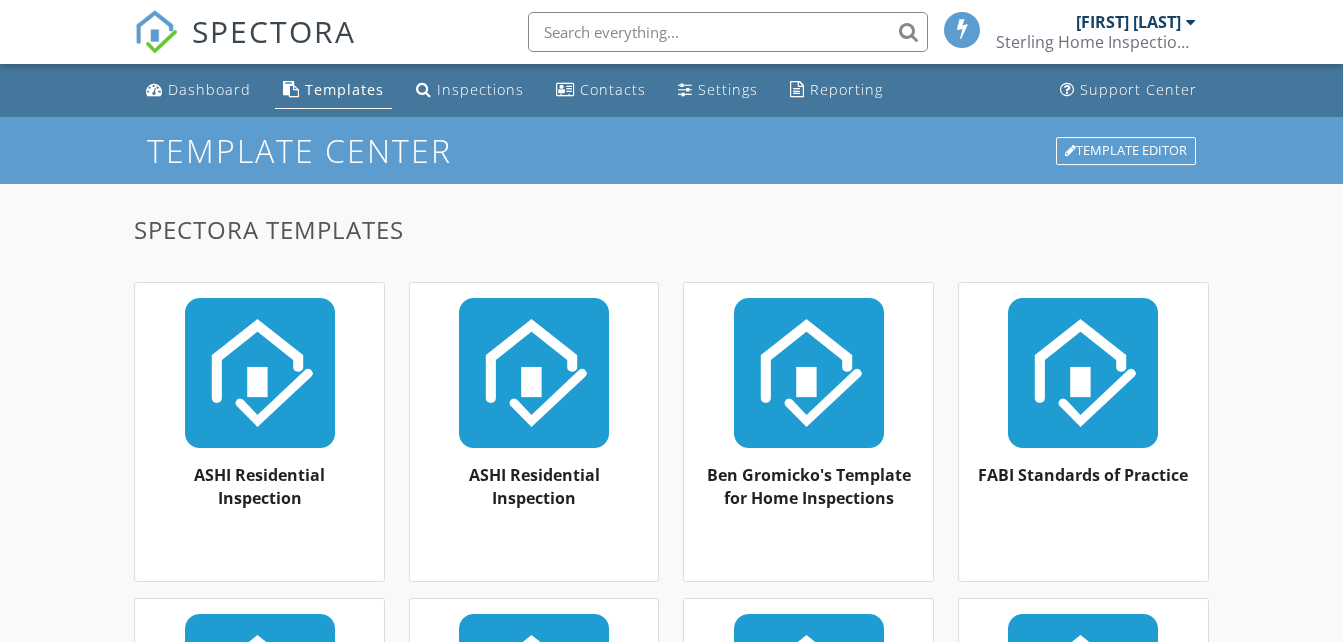 click at bounding box center (808, 373) 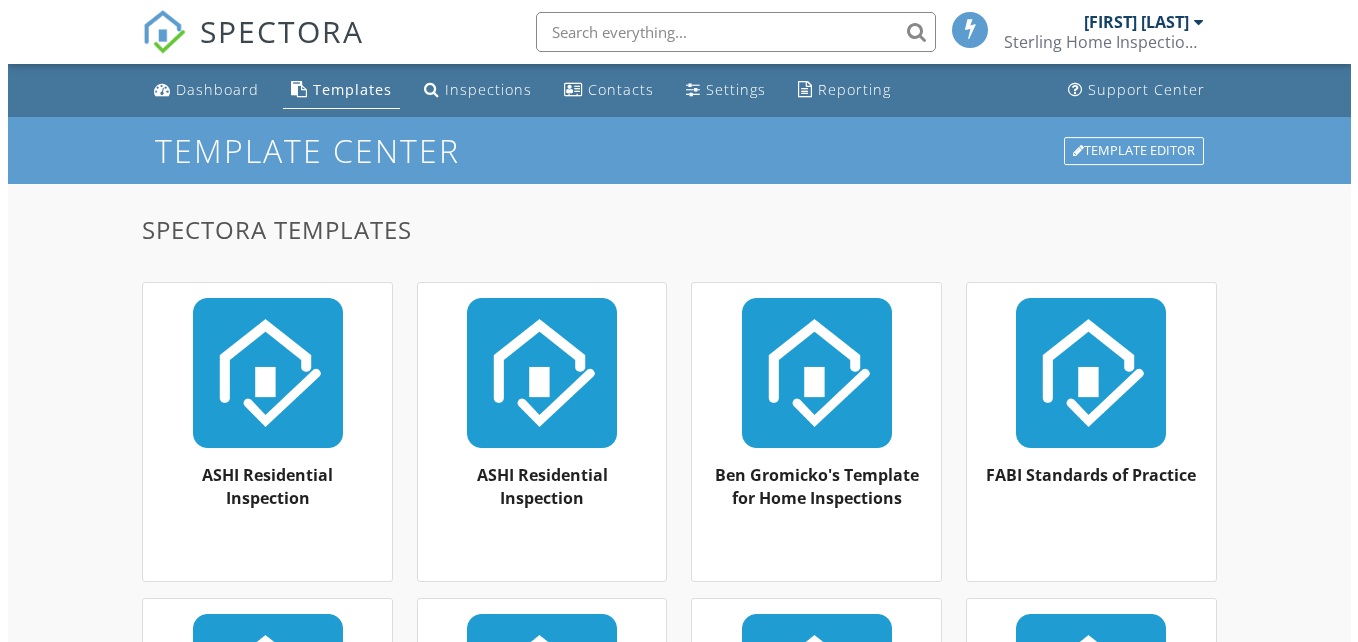 scroll, scrollTop: 0, scrollLeft: 0, axis: both 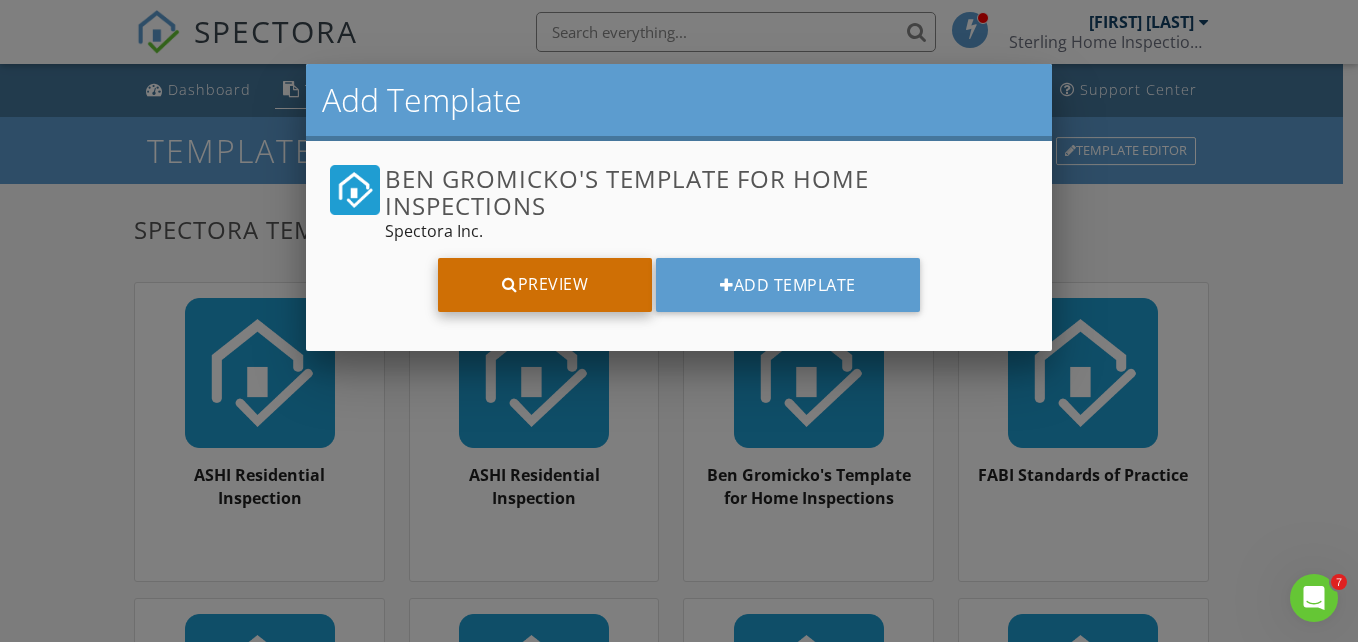 click on "Preview" at bounding box center [545, 285] 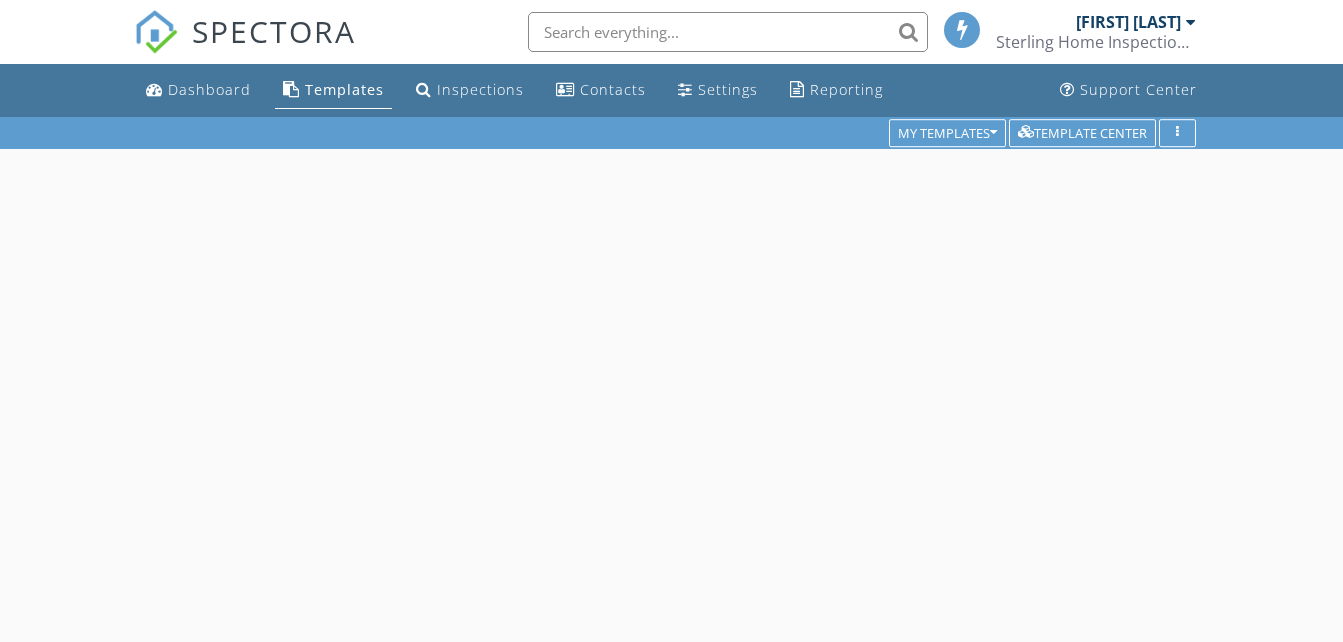 scroll, scrollTop: 0, scrollLeft: 0, axis: both 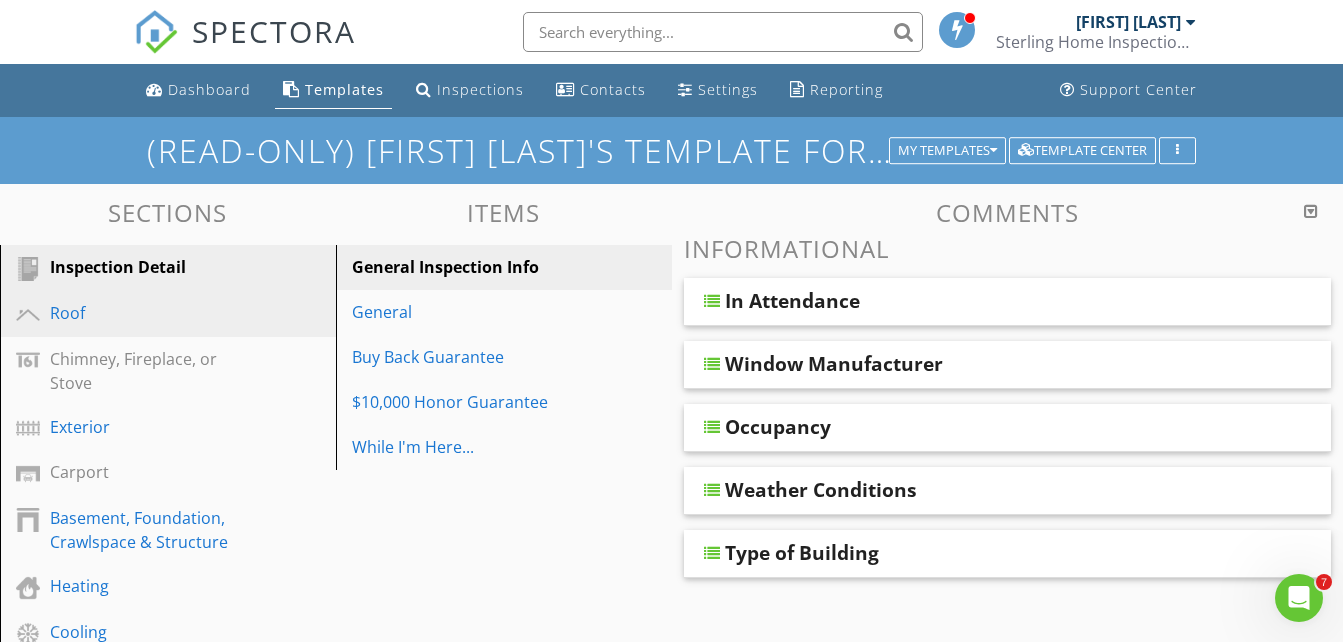 click on "Roof" at bounding box center (145, 313) 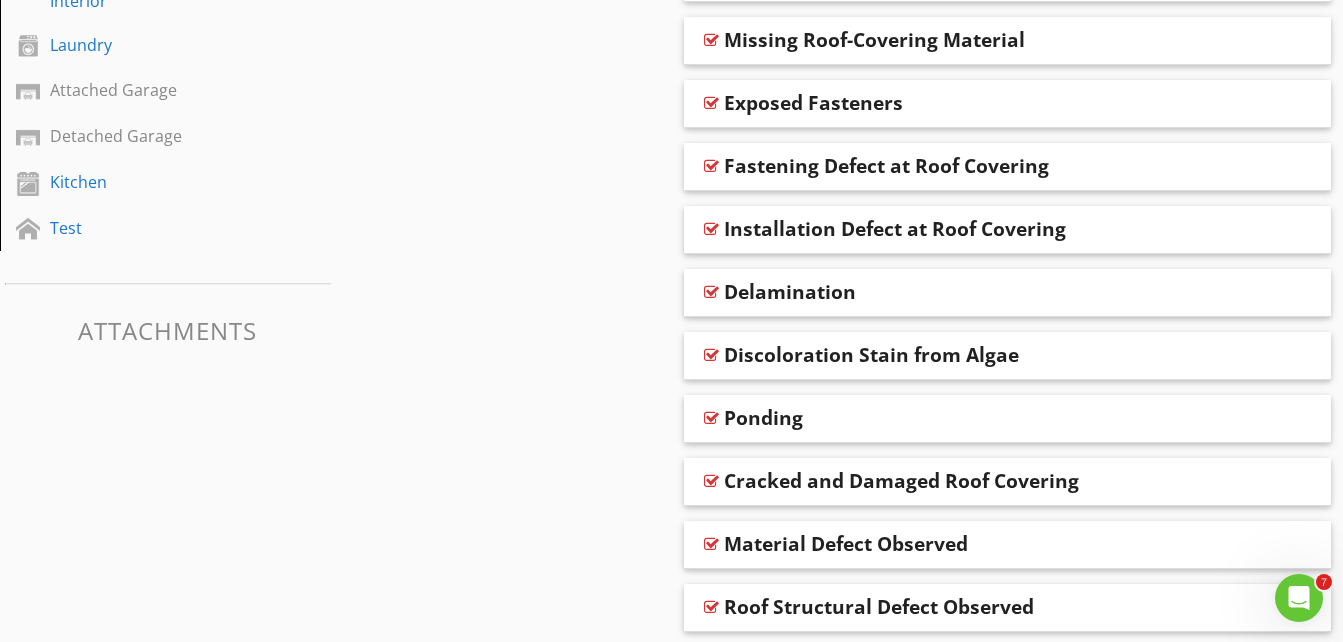 scroll, scrollTop: 806, scrollLeft: 0, axis: vertical 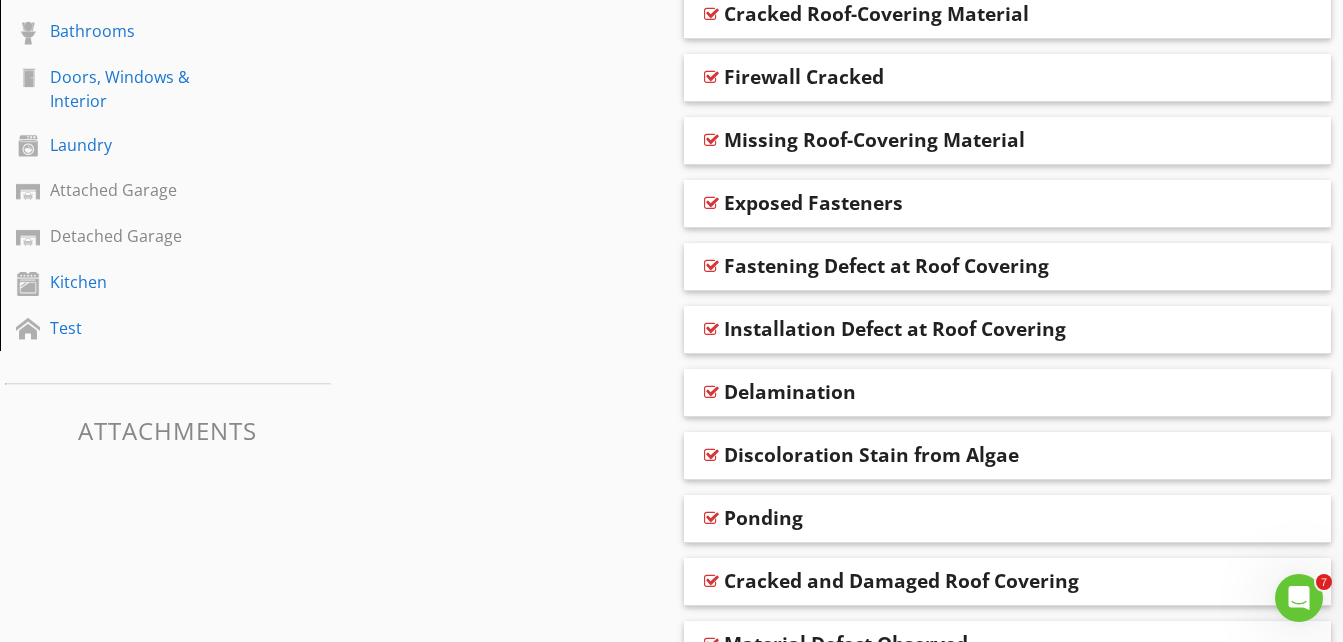 click on "Missing Roof-Covering Material" at bounding box center (874, 140) 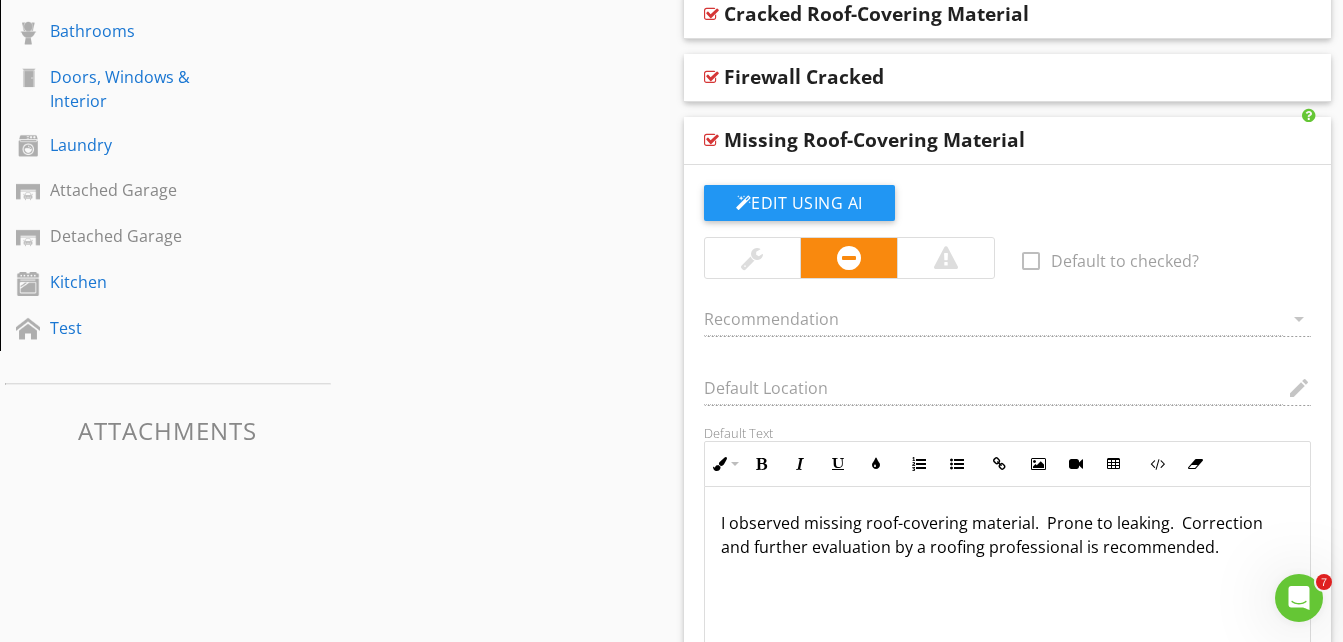 scroll, scrollTop: 1, scrollLeft: 0, axis: vertical 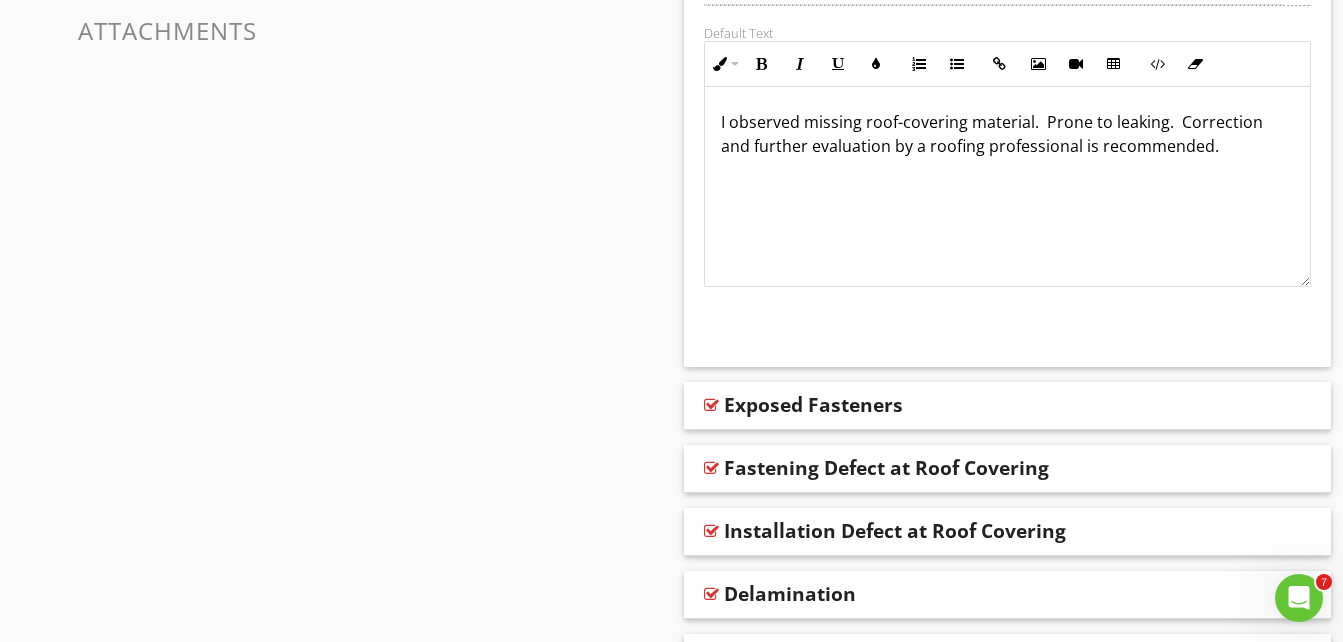 click on "Exposed Fasteners" at bounding box center [813, 405] 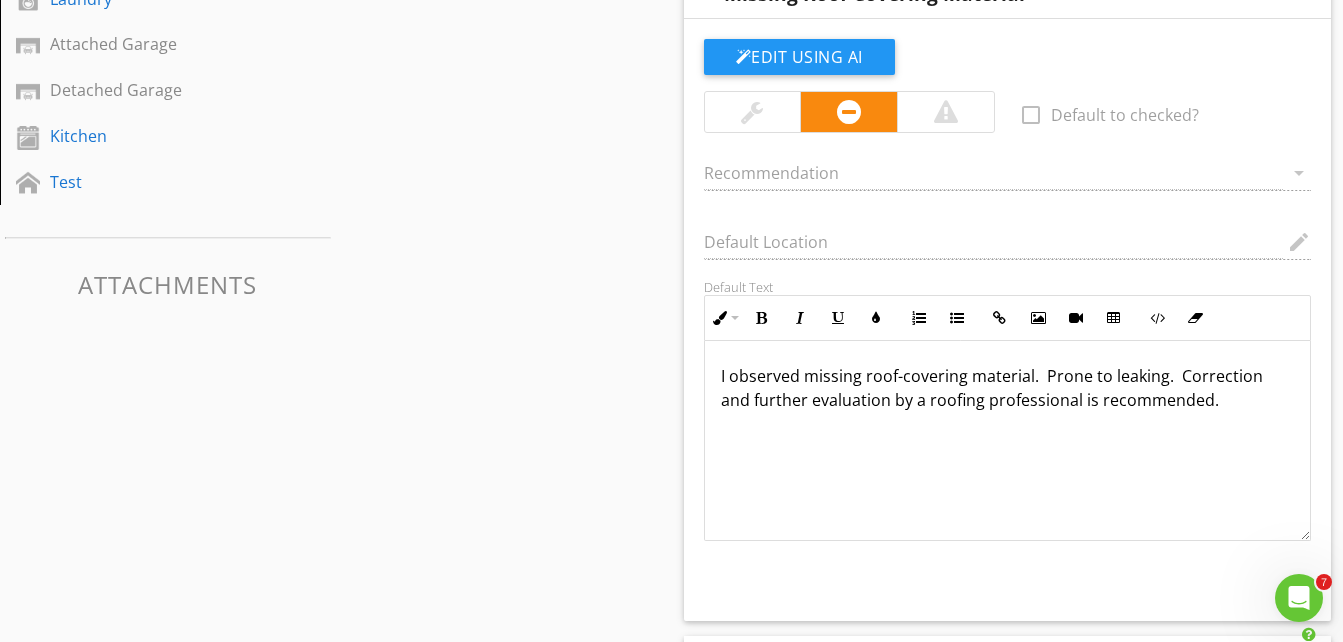 scroll, scrollTop: 906, scrollLeft: 0, axis: vertical 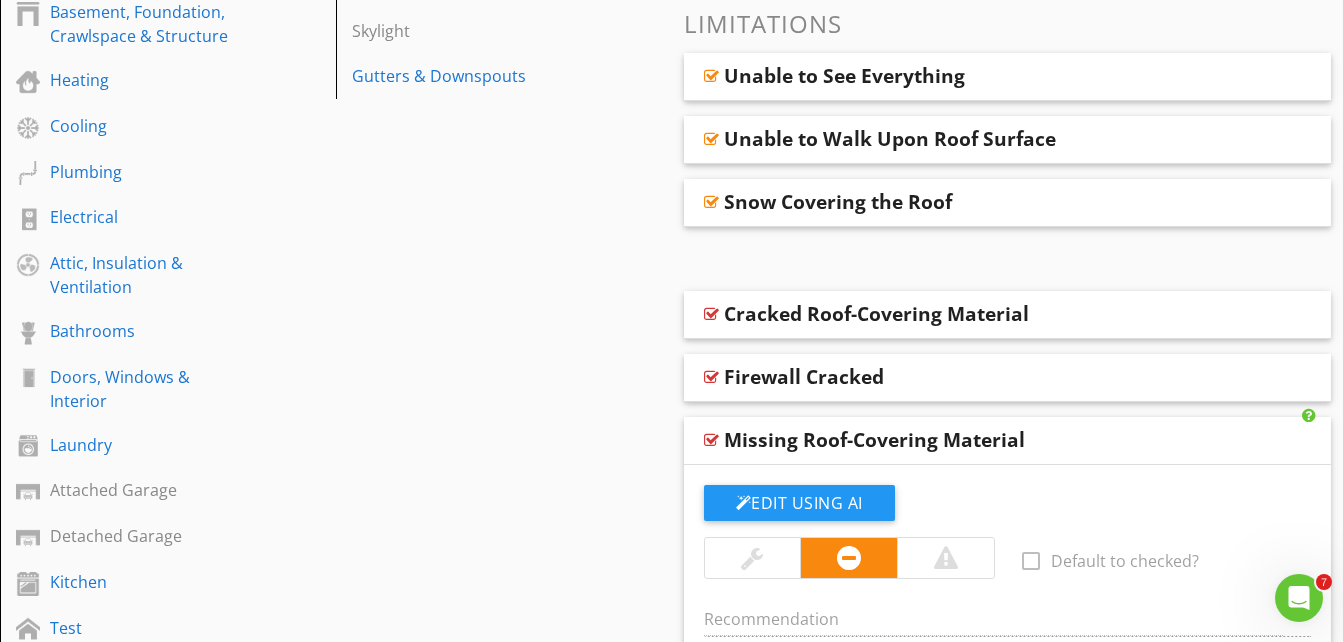 click on "Cracked Roof-Covering Material" at bounding box center [876, 314] 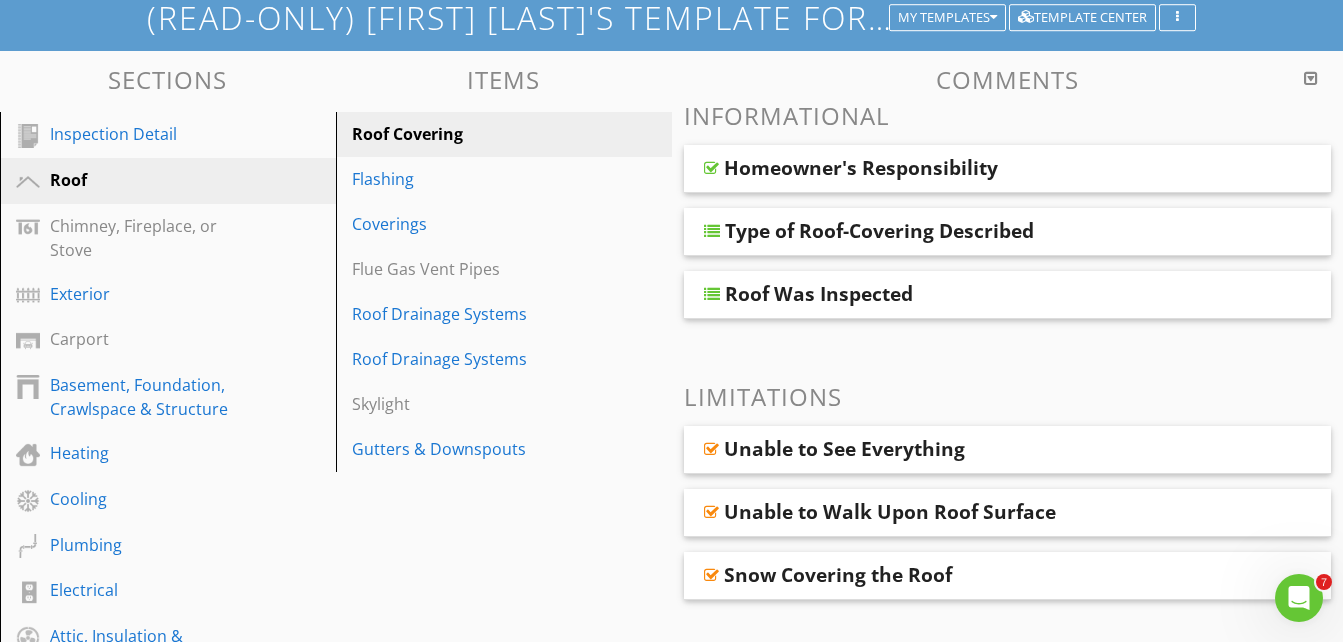 scroll, scrollTop: 106, scrollLeft: 0, axis: vertical 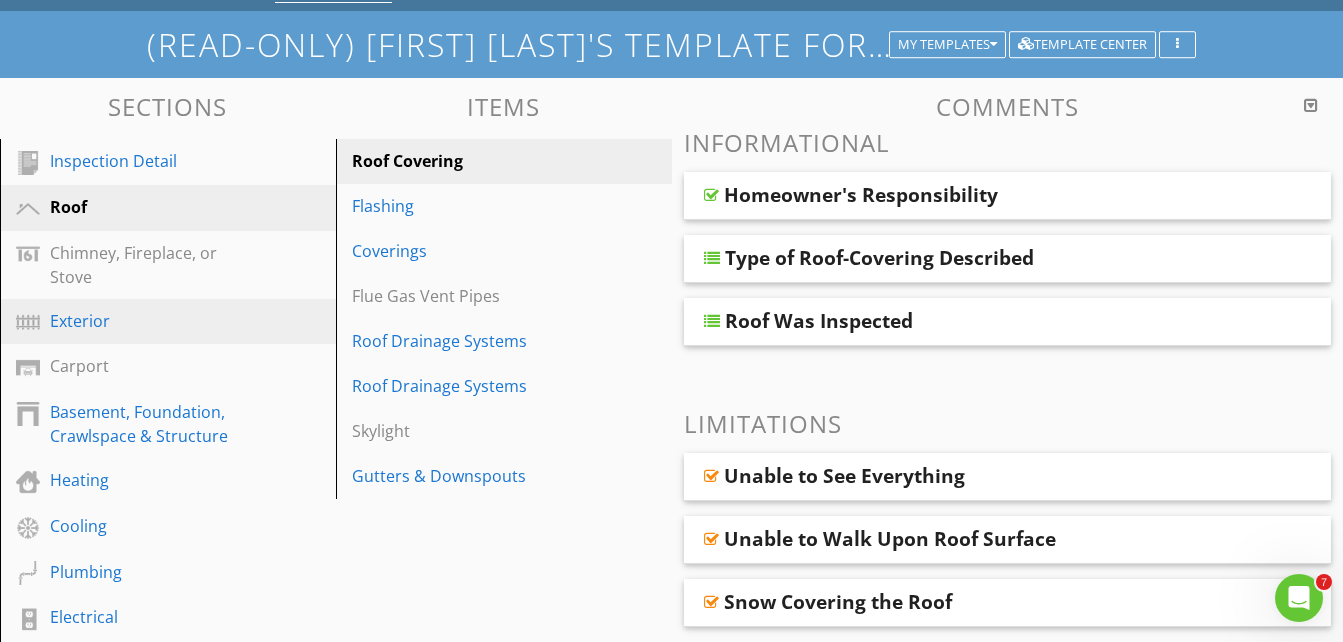 click on "Exterior" at bounding box center [145, 321] 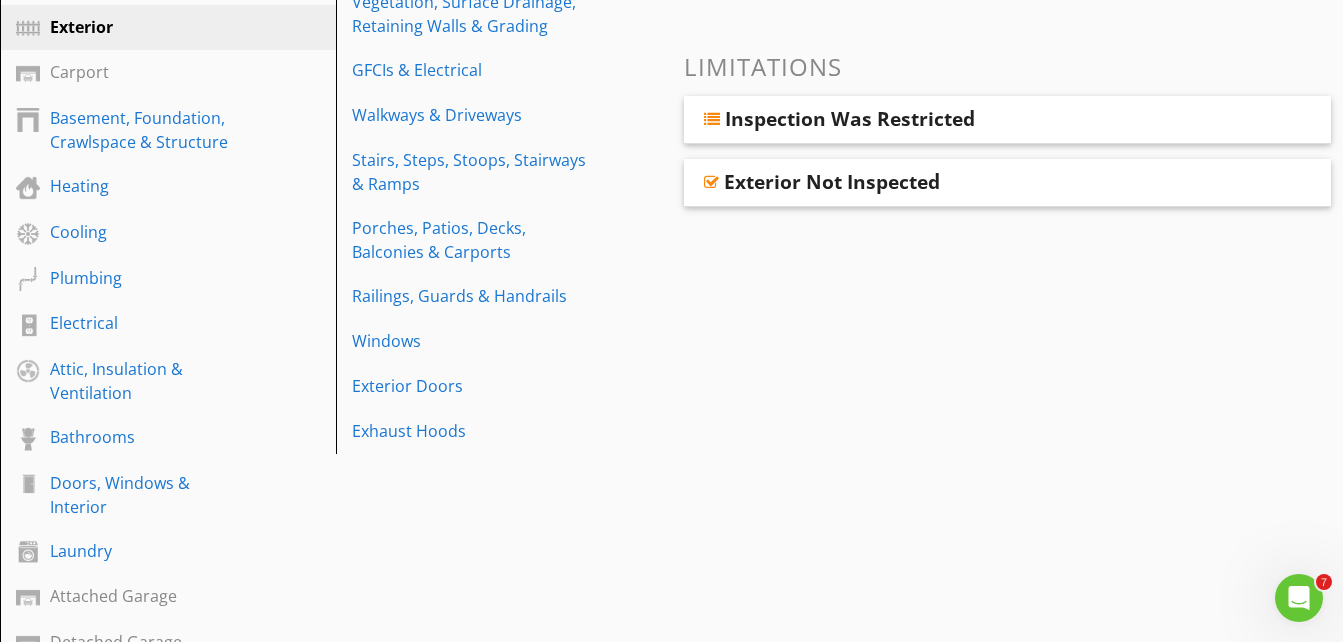 scroll, scrollTop: 147, scrollLeft: 0, axis: vertical 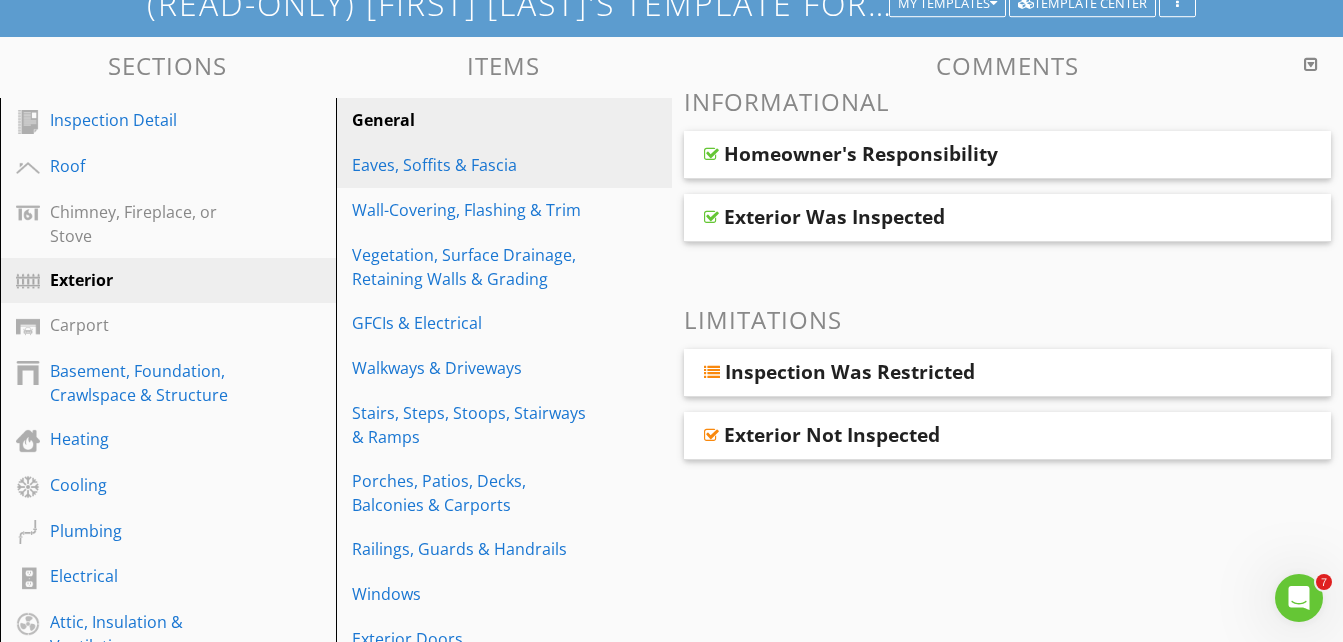 click on "Eaves, Soffits & Fascia" at bounding box center [507, 165] 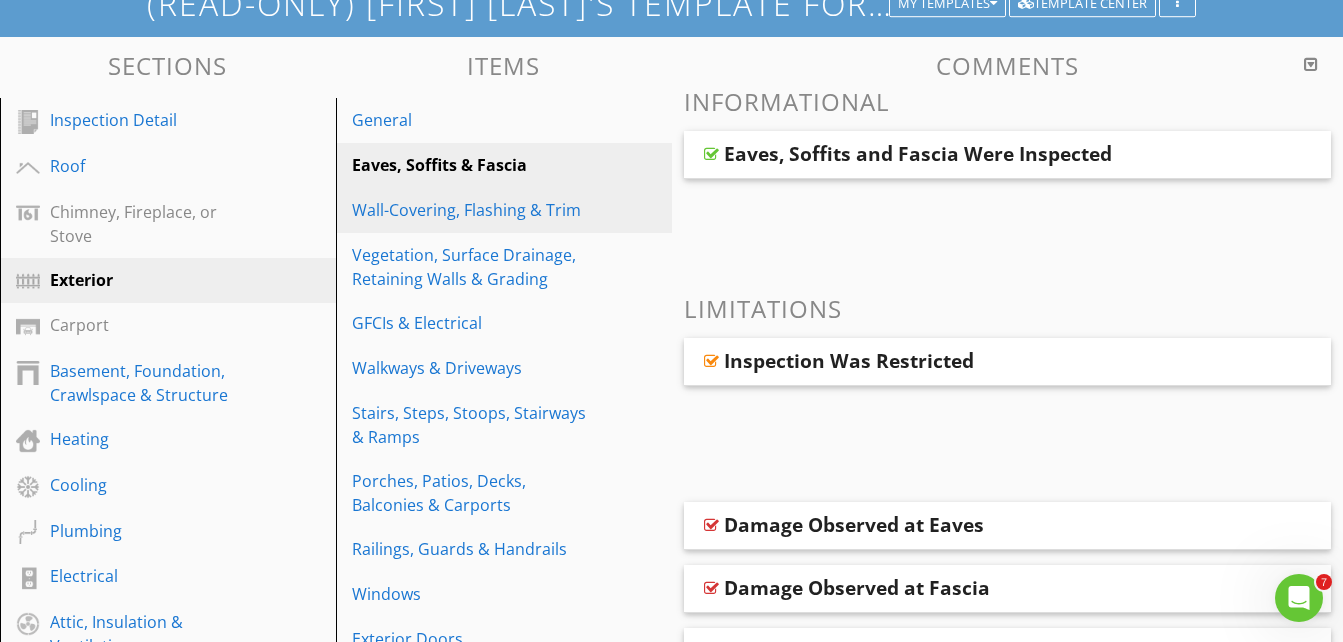 click on "Wall-Covering, Flashing & Trim" at bounding box center [469, 210] 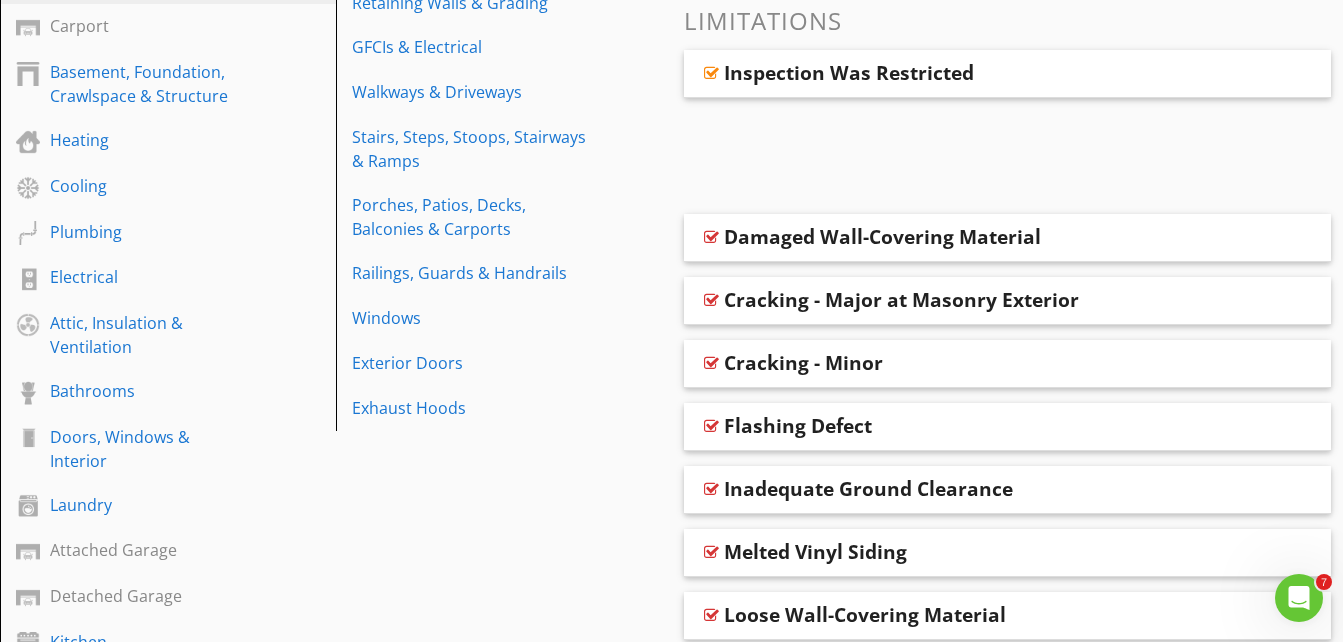 scroll, scrollTop: 447, scrollLeft: 0, axis: vertical 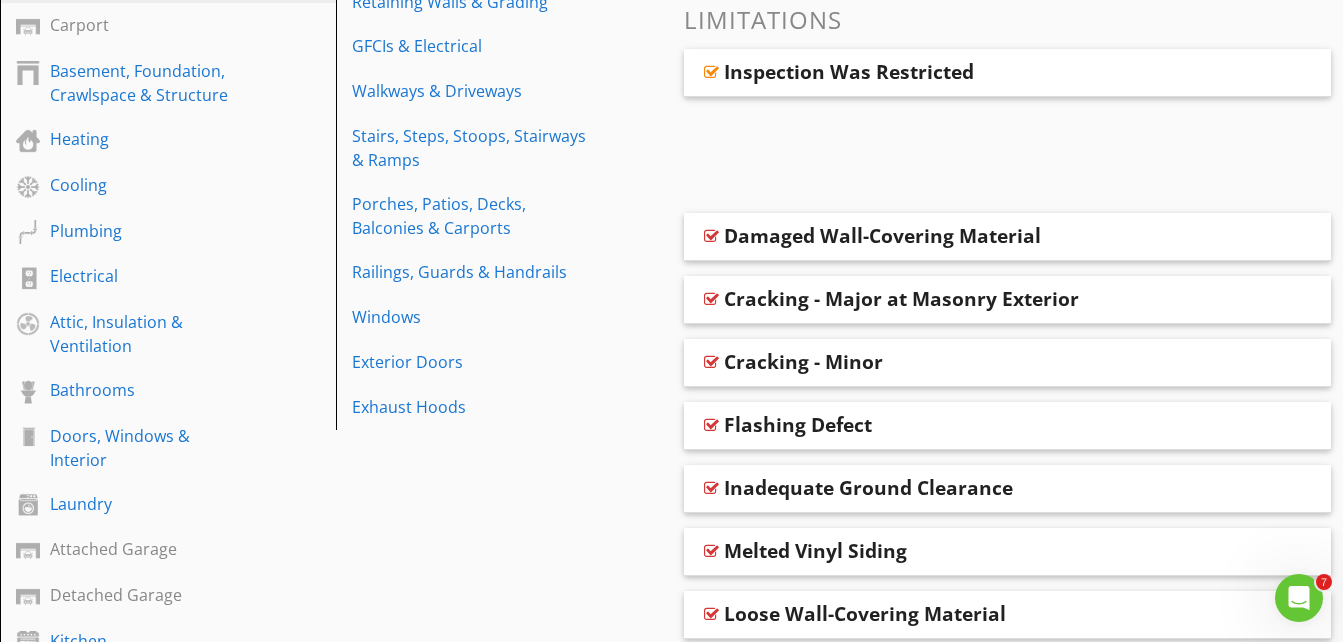click on "Damaged Wall-Covering Material" at bounding box center [882, 236] 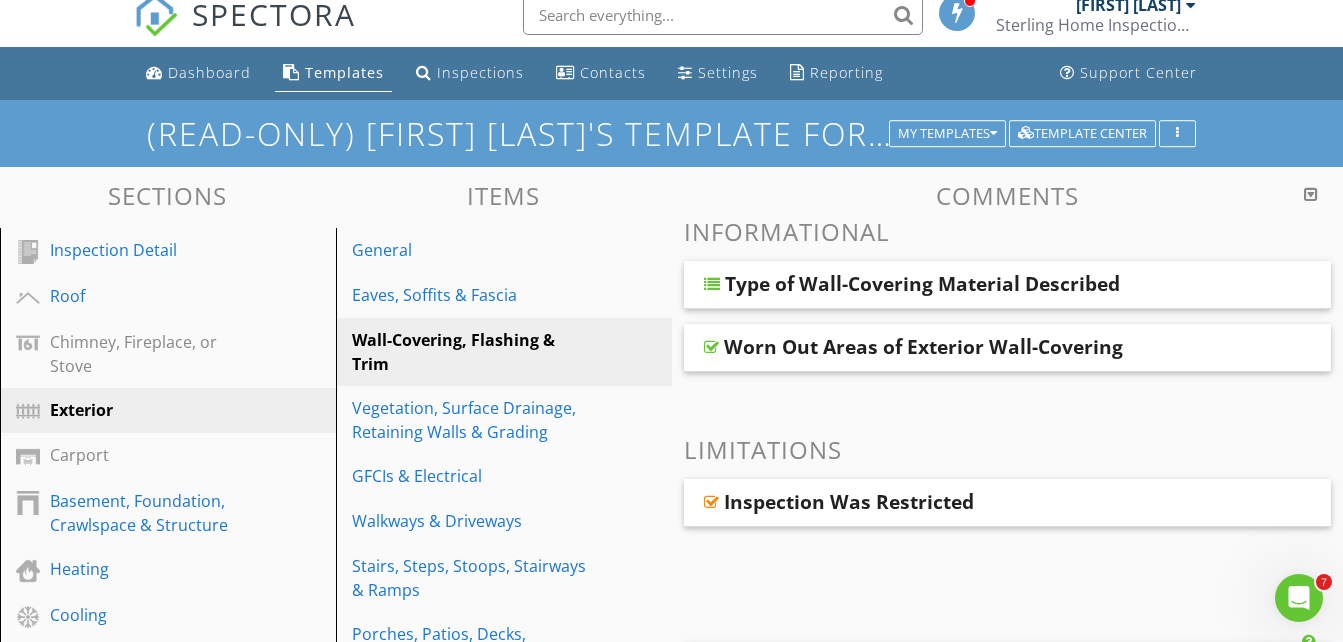scroll, scrollTop: 0, scrollLeft: 0, axis: both 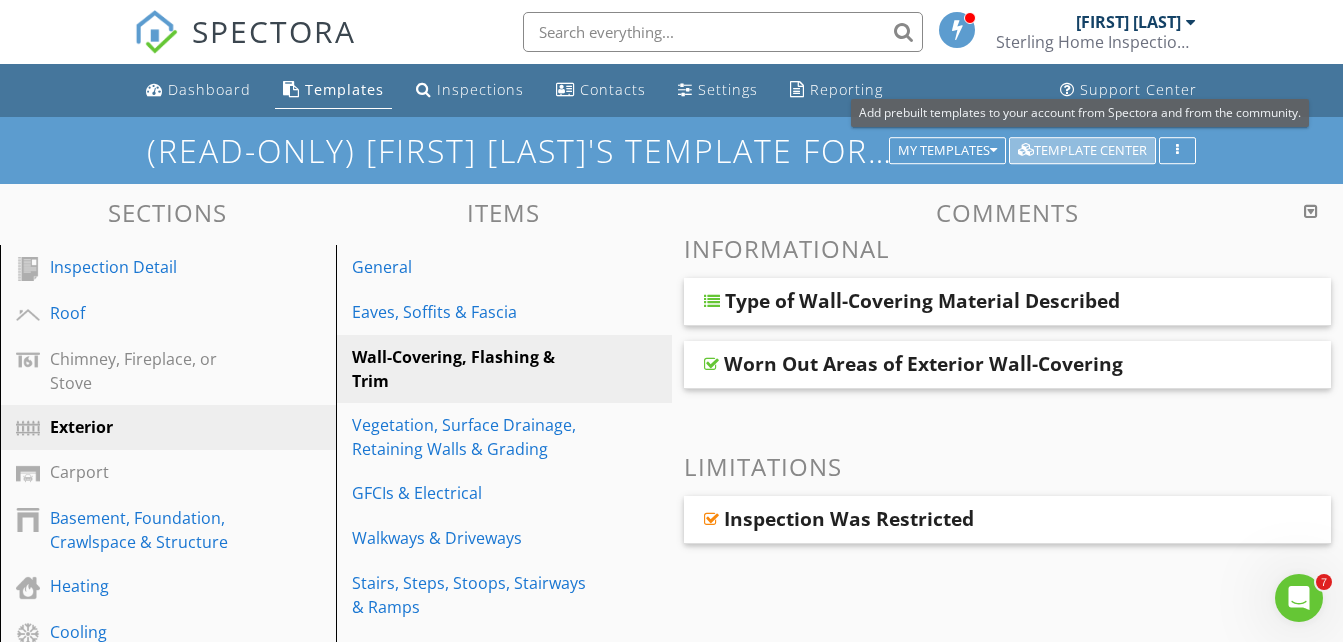 click on "Template Center" at bounding box center (1082, 151) 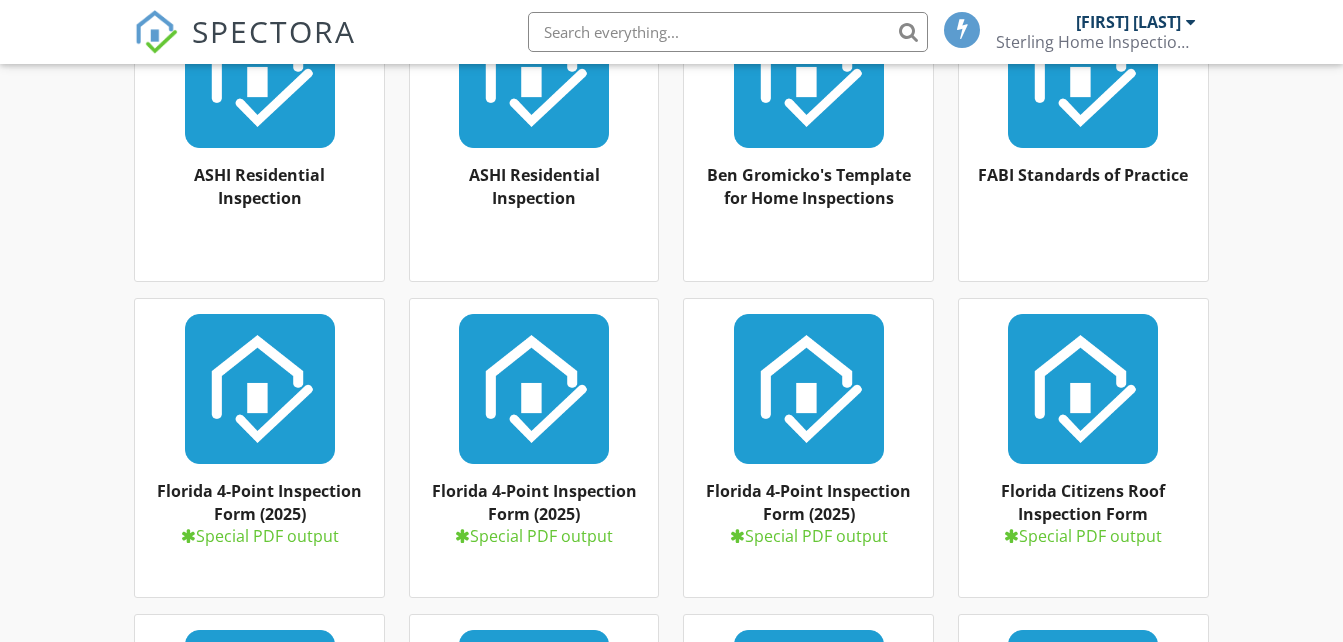 scroll, scrollTop: 300, scrollLeft: 0, axis: vertical 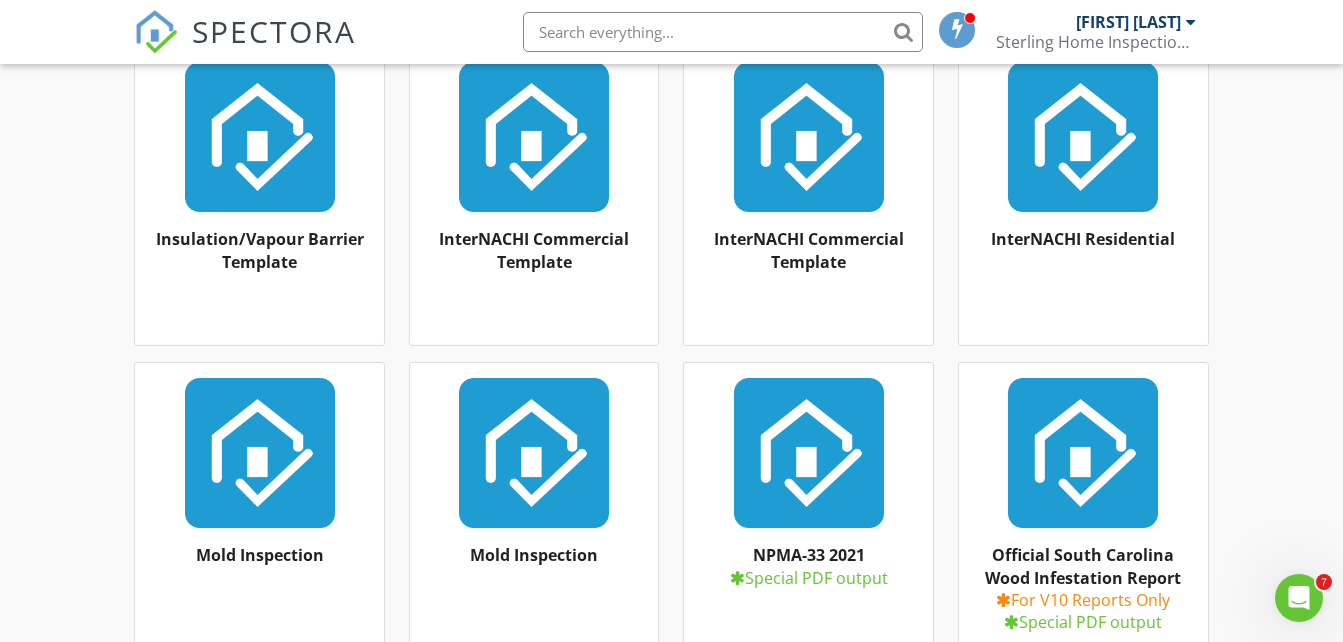 click at bounding box center [1083, 137] 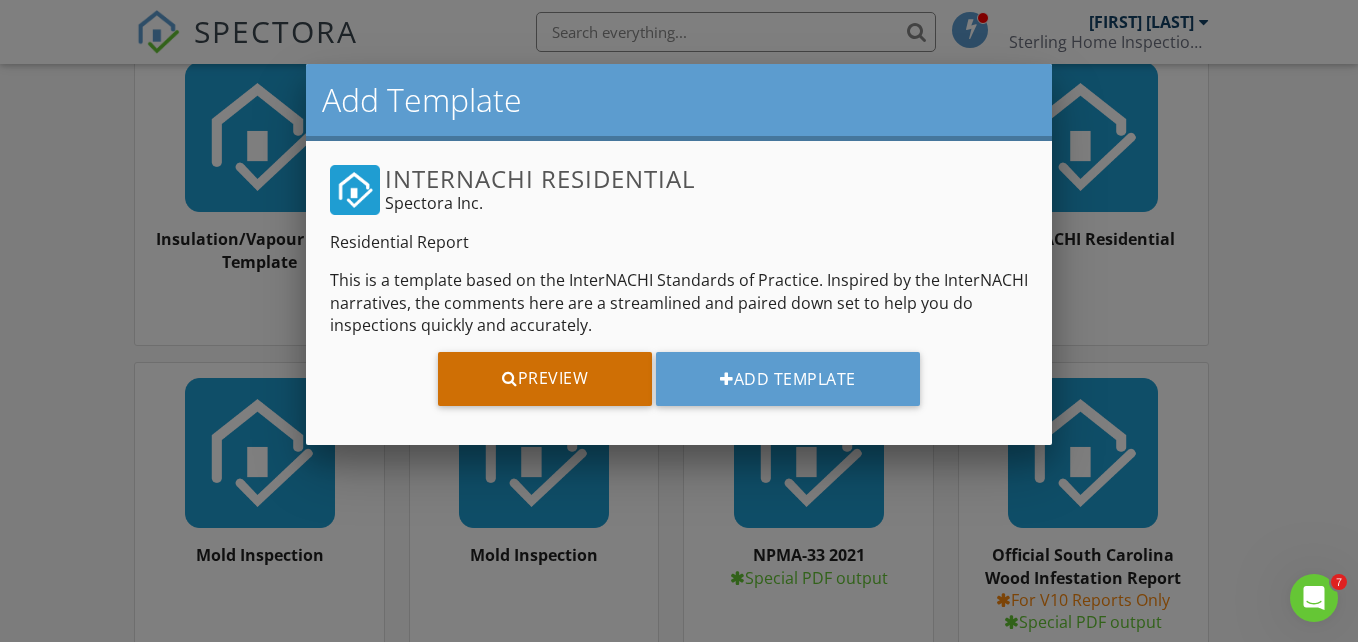 click on "Preview" at bounding box center [545, 379] 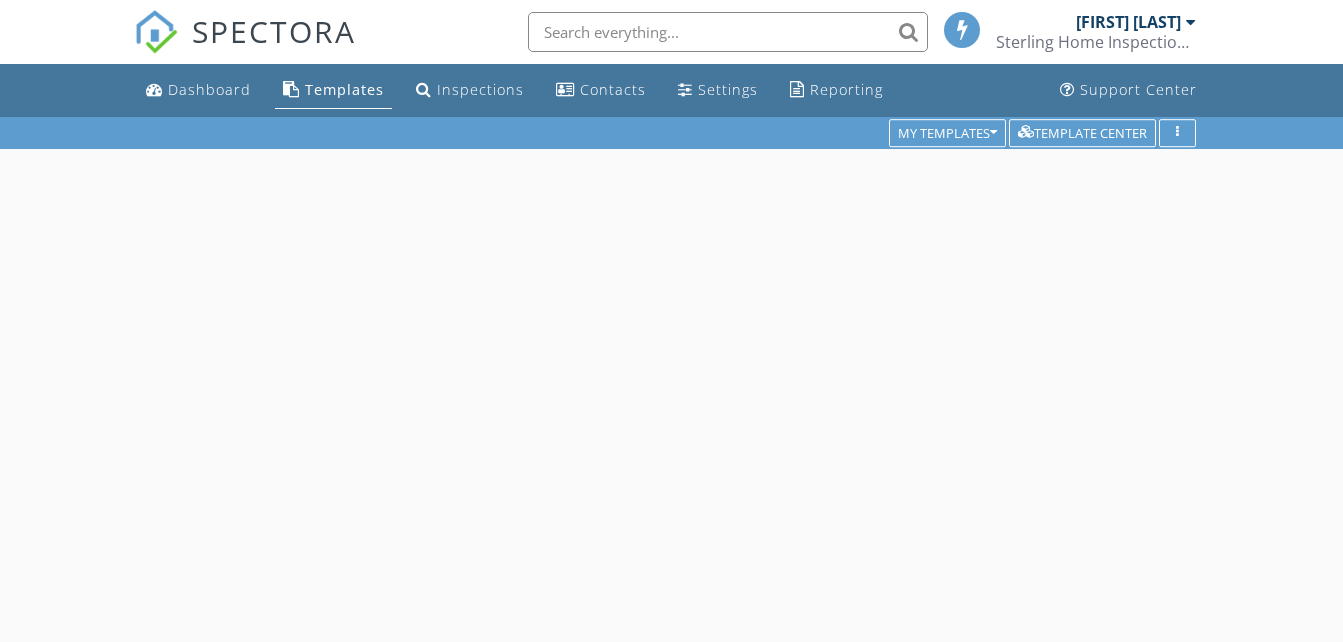 scroll, scrollTop: 0, scrollLeft: 0, axis: both 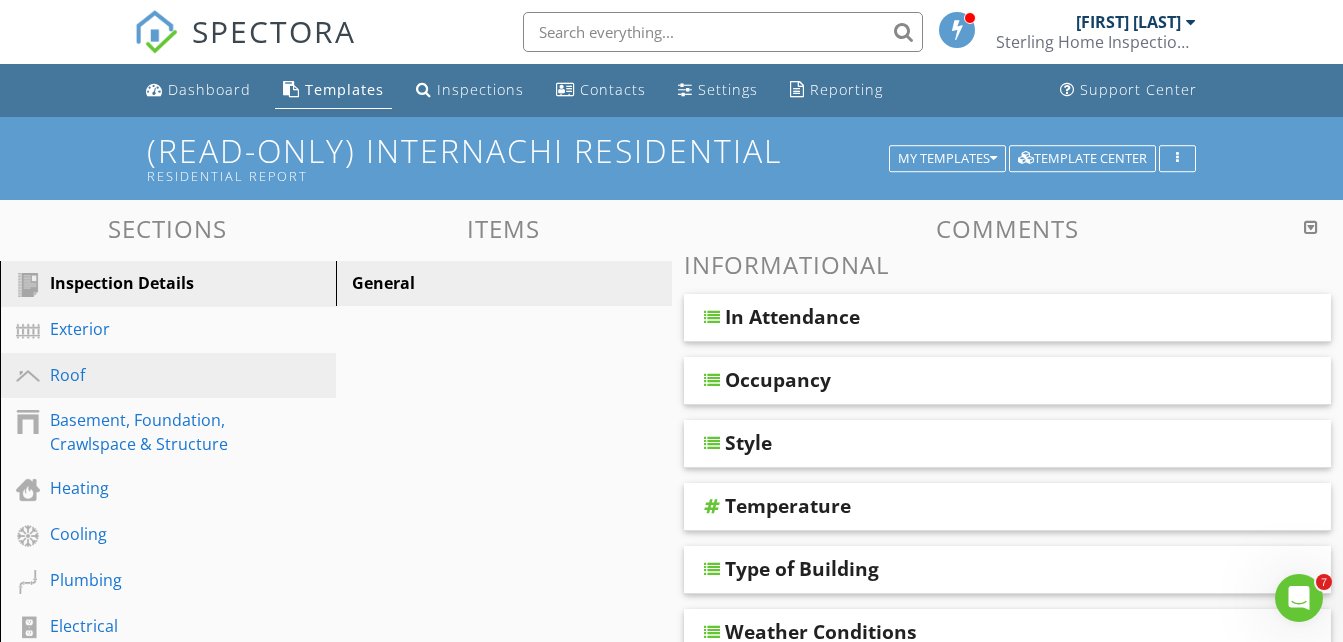 click on "Roof" at bounding box center (145, 375) 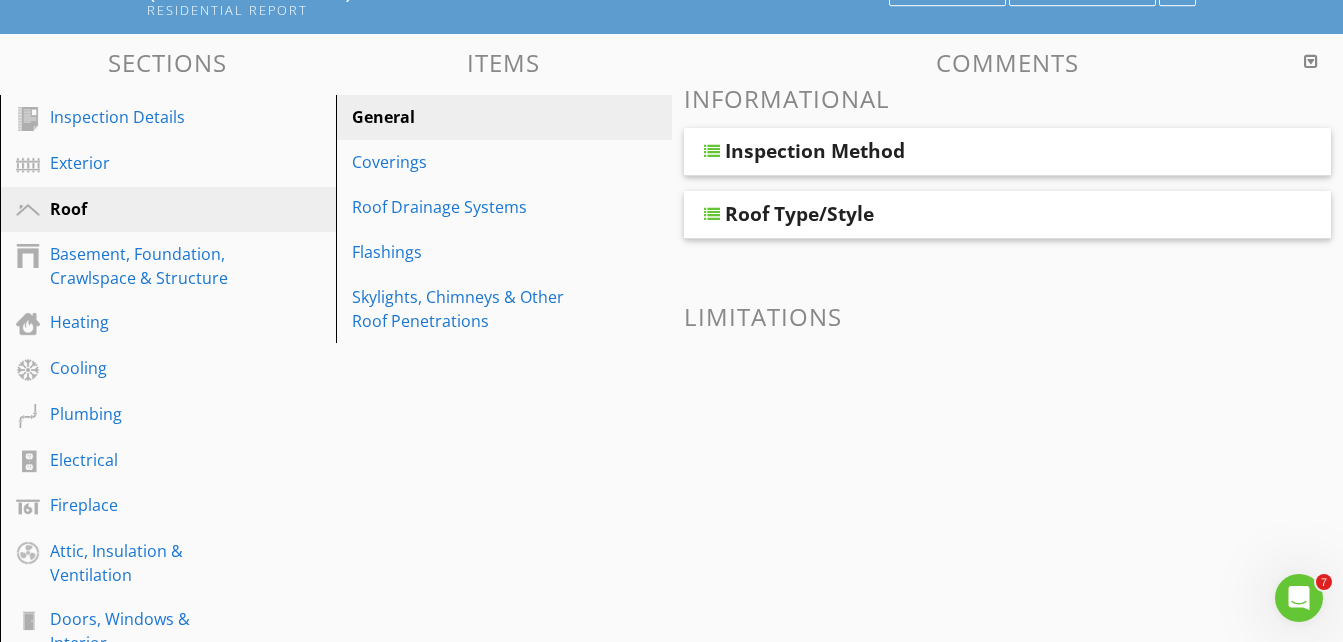 scroll, scrollTop: 0, scrollLeft: 0, axis: both 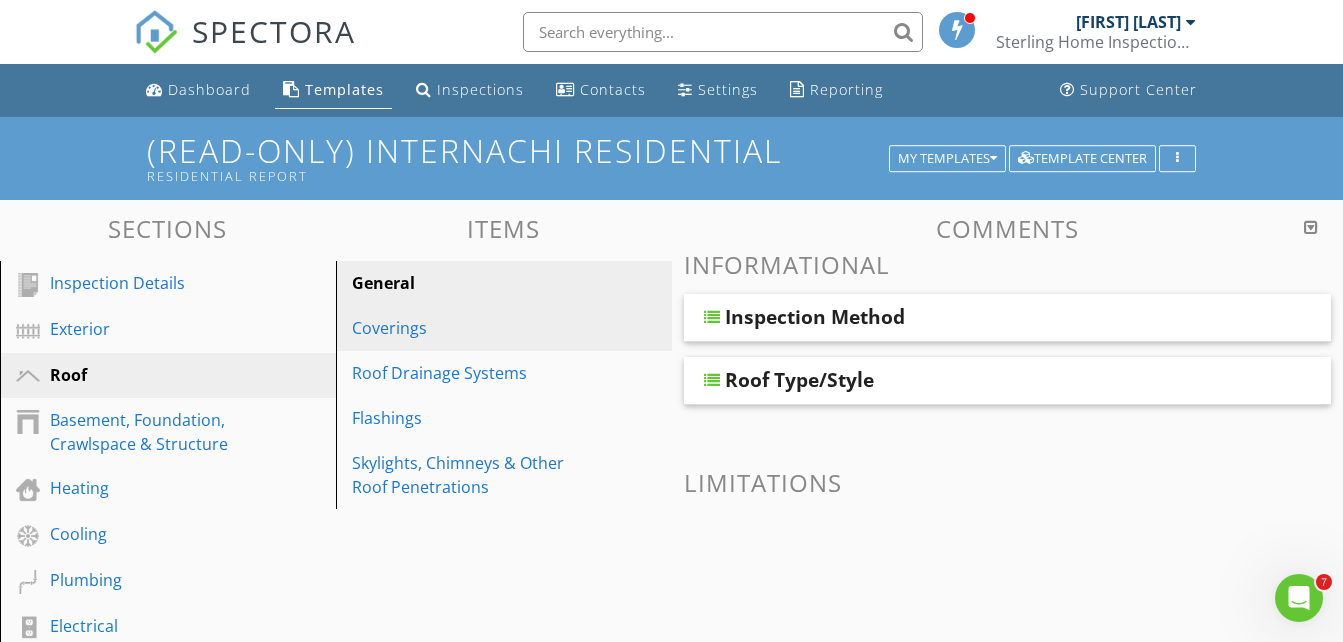 click on "Coverings" at bounding box center (469, 328) 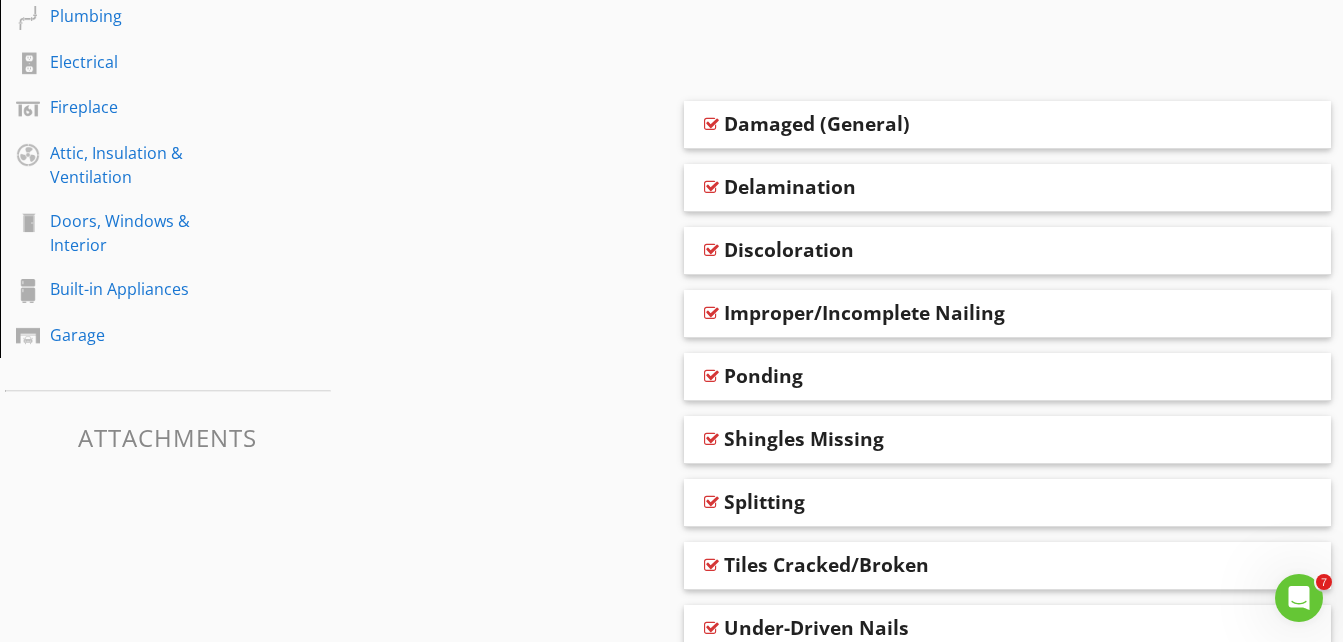 scroll, scrollTop: 500, scrollLeft: 0, axis: vertical 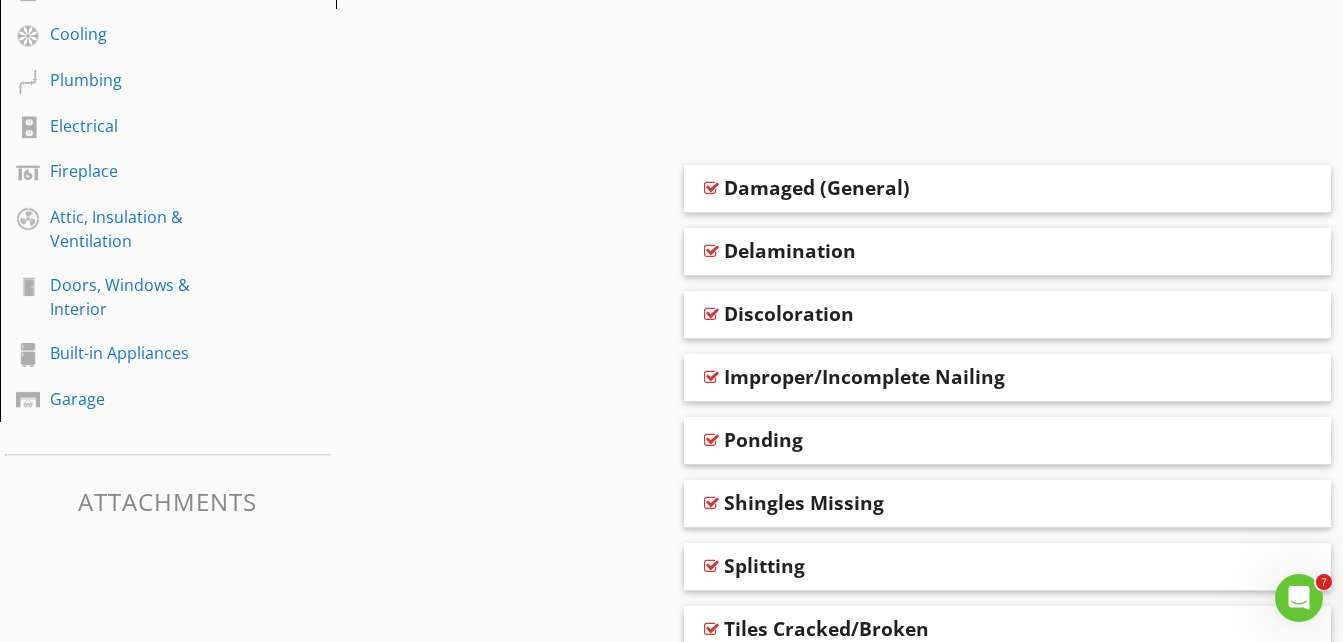 click on "Delamination" at bounding box center [790, 251] 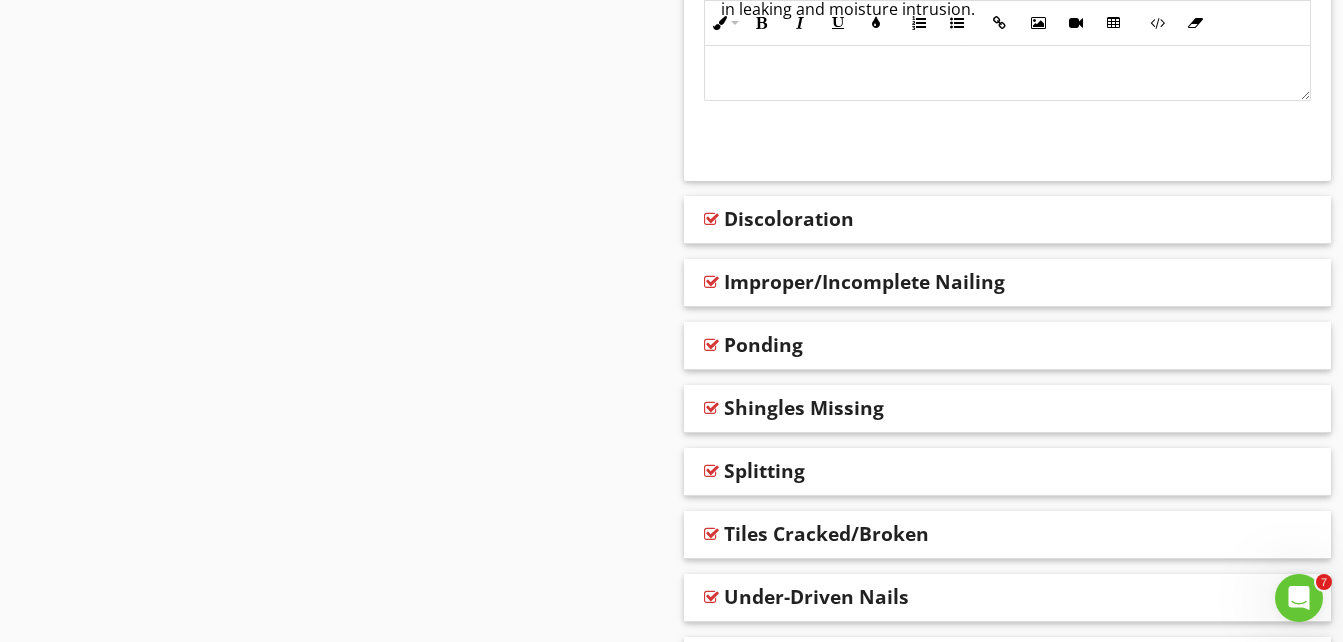 scroll, scrollTop: 1200, scrollLeft: 0, axis: vertical 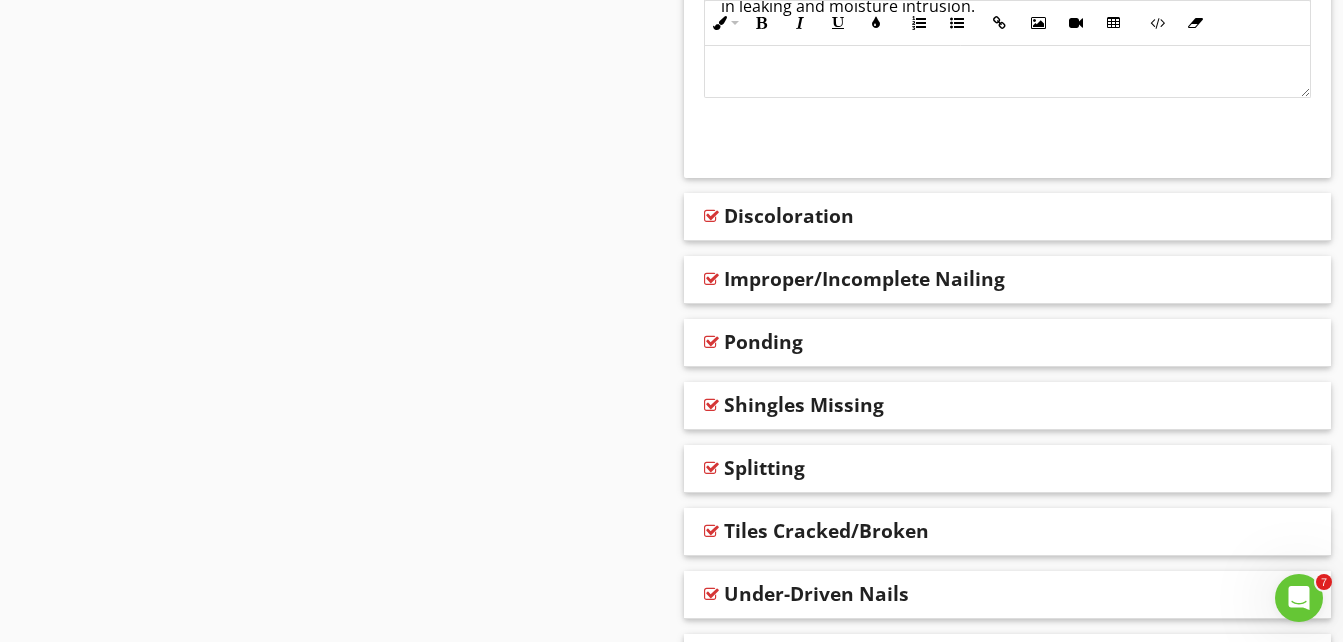 click on "Shingles Missing" at bounding box center (804, 405) 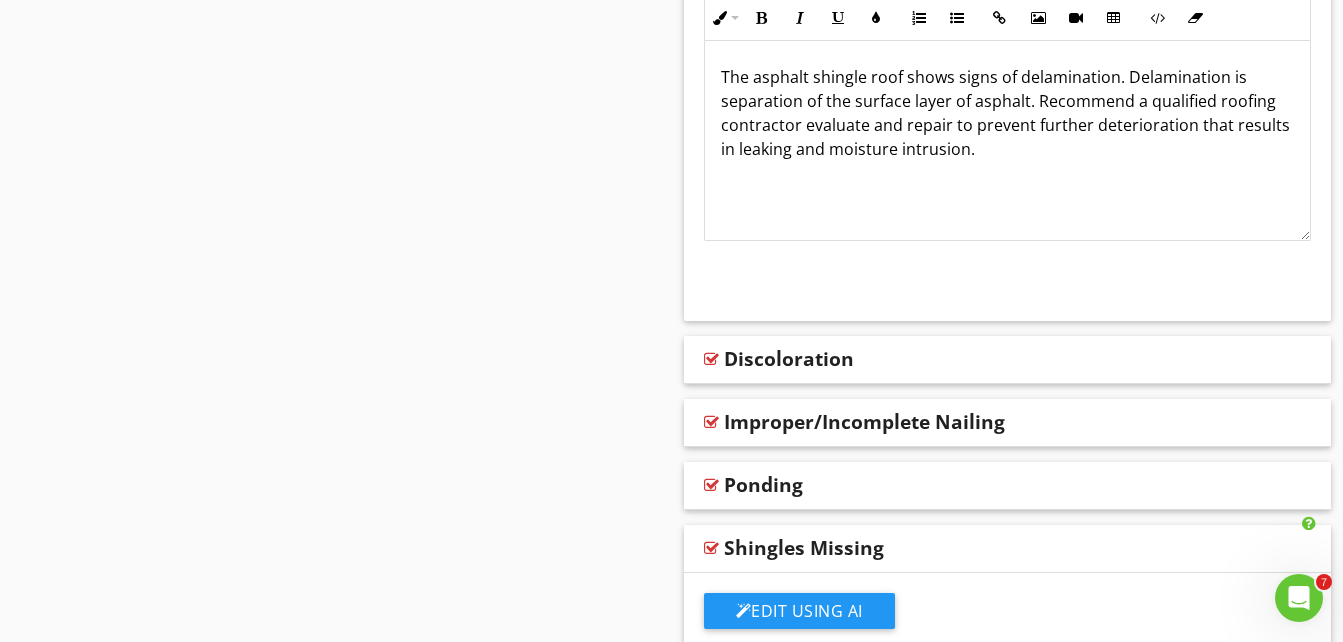 scroll, scrollTop: 1026, scrollLeft: 0, axis: vertical 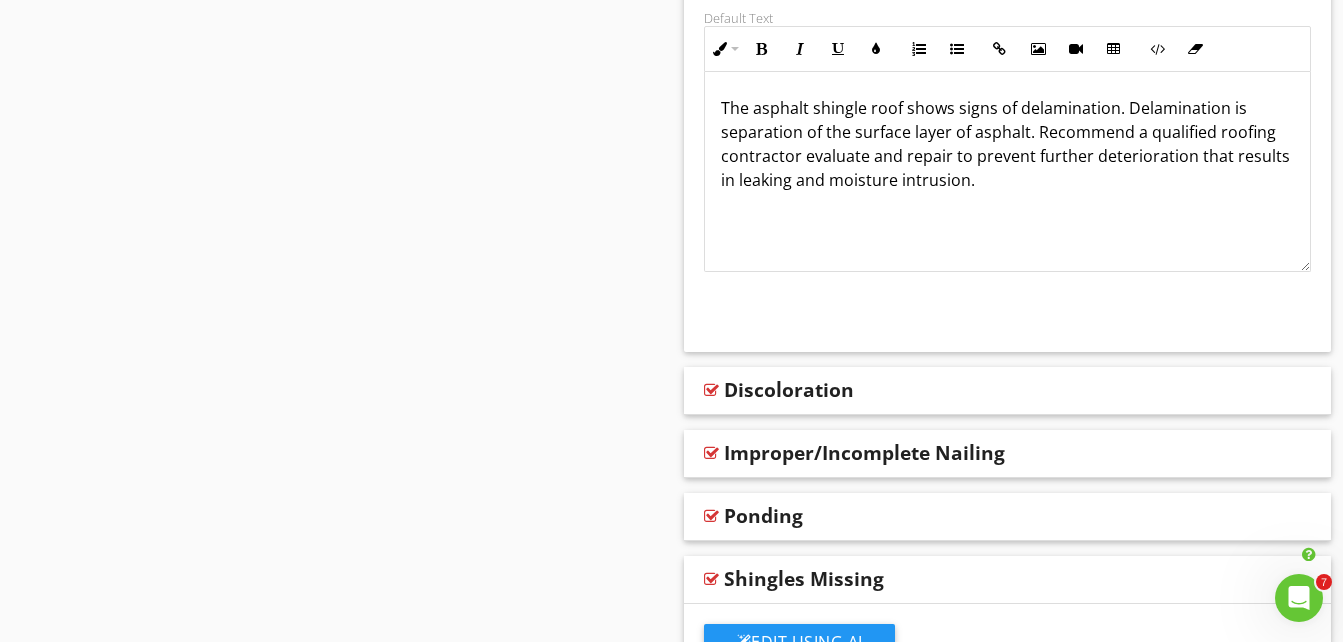 drag, startPoint x: 718, startPoint y: 101, endPoint x: 891, endPoint y: 188, distance: 193.644 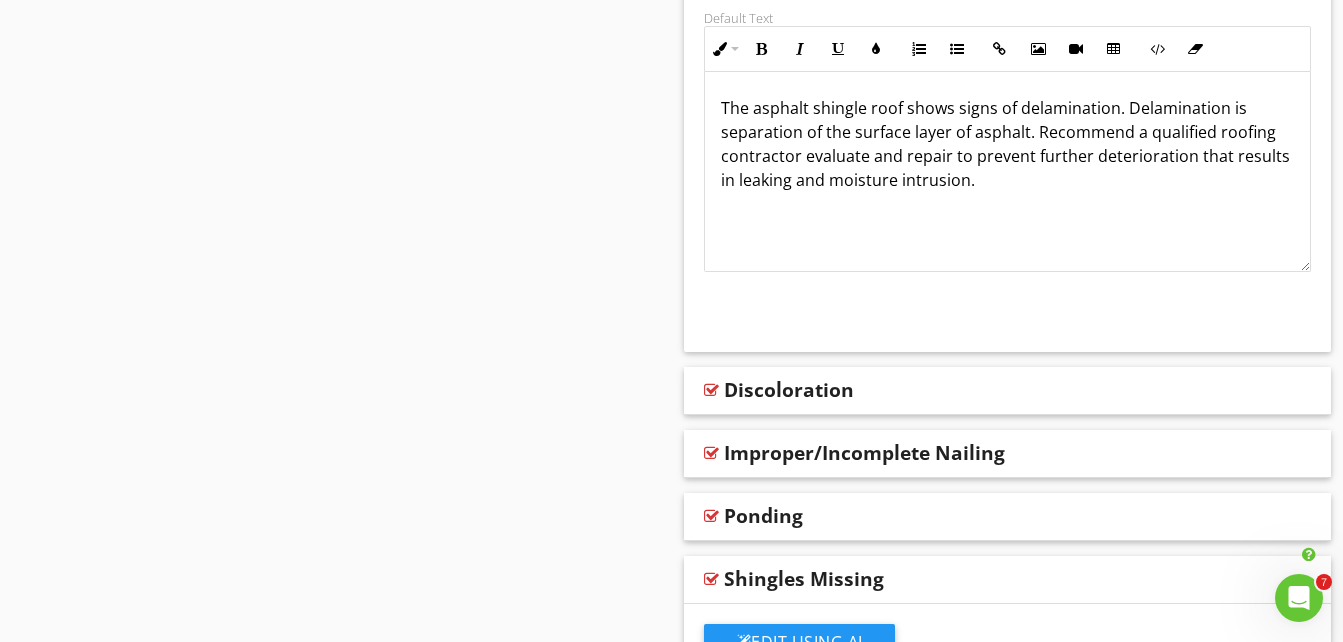 click on "The asphalt shingle roof shows signs of delamination. Delamination is separation of the surface layer of asphalt. Recommend a qualified roofing contractor evaluate and repair to prevent further deterioration that results in leaking and moisture intrusion." at bounding box center (1008, 144) 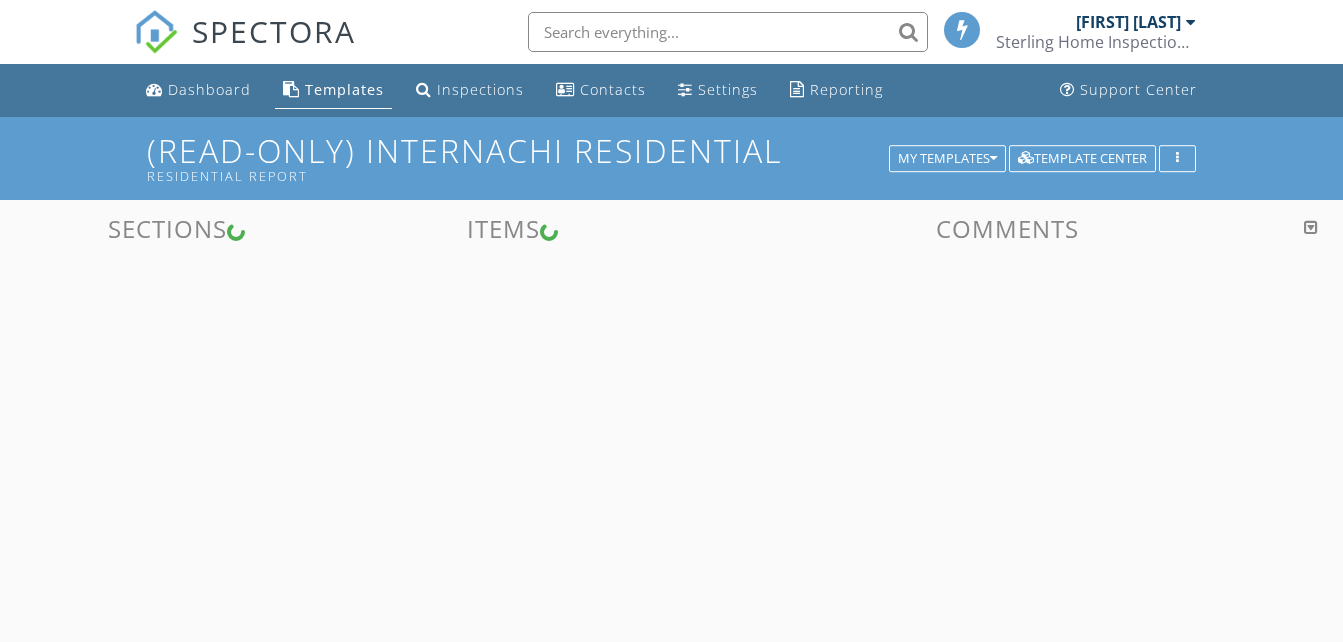 scroll, scrollTop: 0, scrollLeft: 0, axis: both 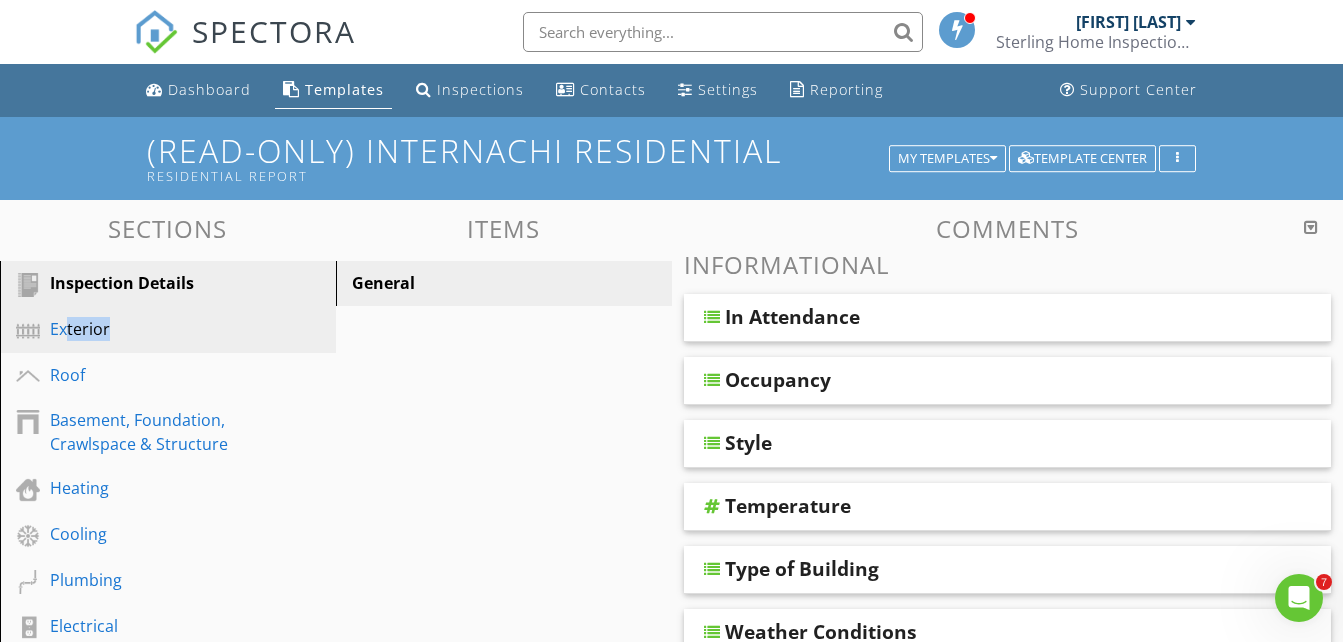 drag, startPoint x: 69, startPoint y: 330, endPoint x: 155, endPoint y: 330, distance: 86 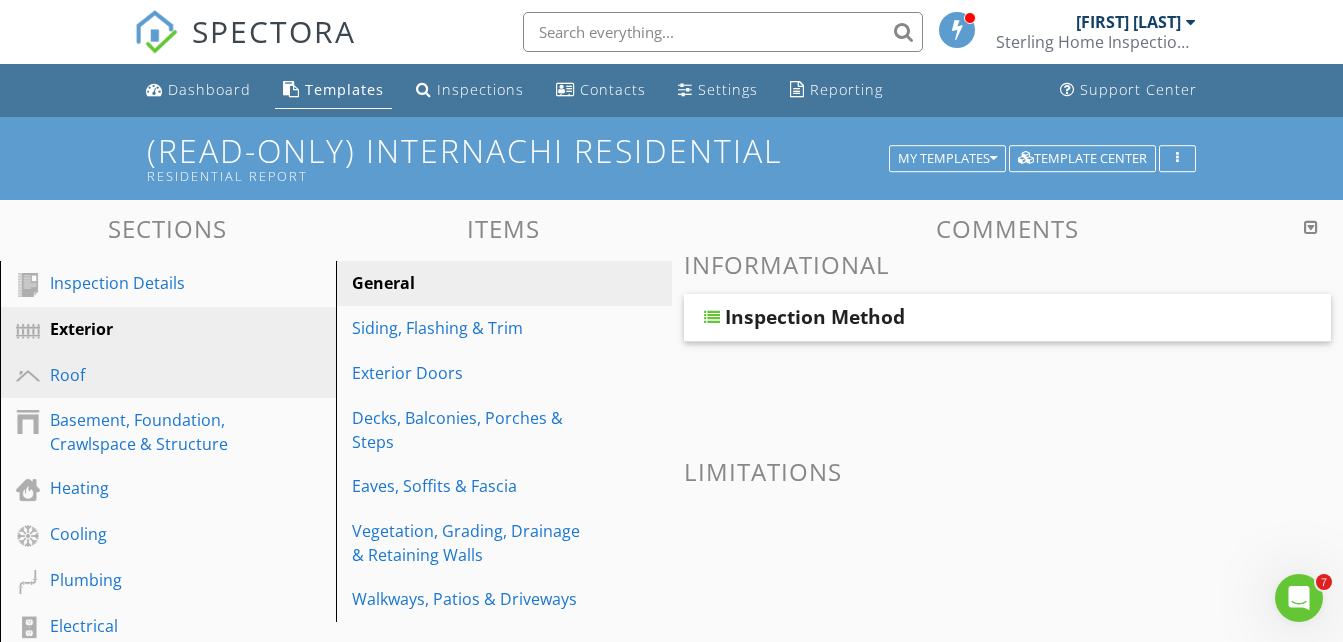 drag, startPoint x: 152, startPoint y: 330, endPoint x: 81, endPoint y: 367, distance: 80.06248 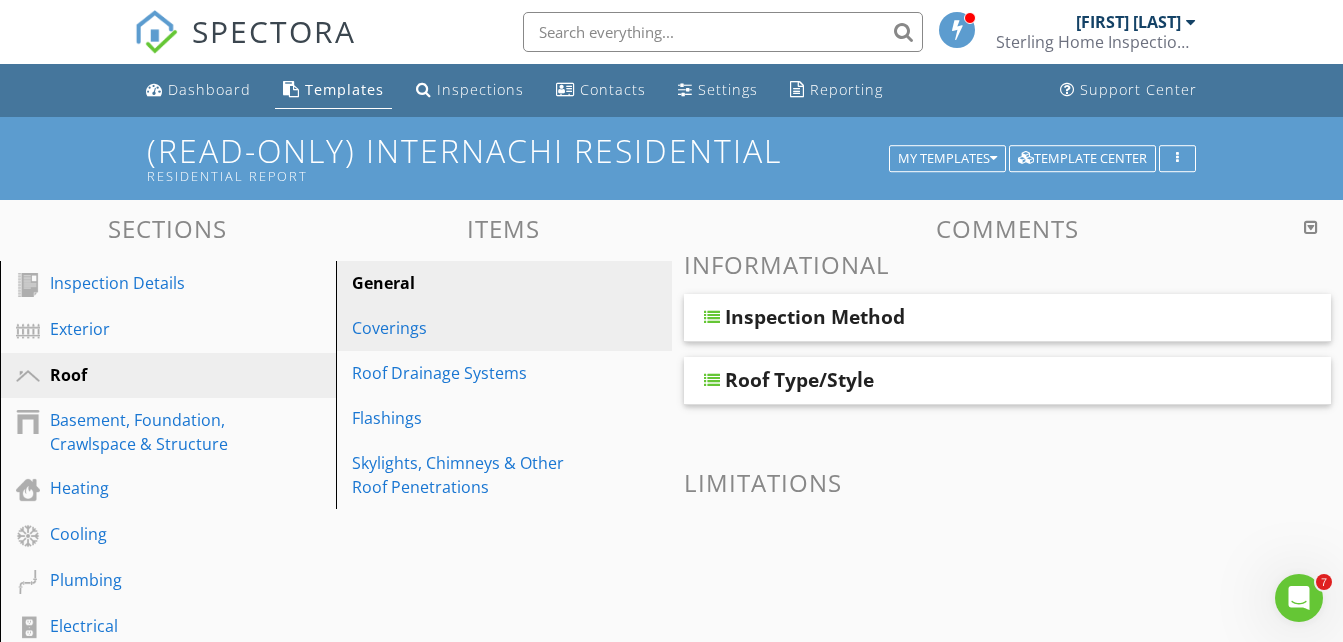 click on "Coverings" at bounding box center [469, 328] 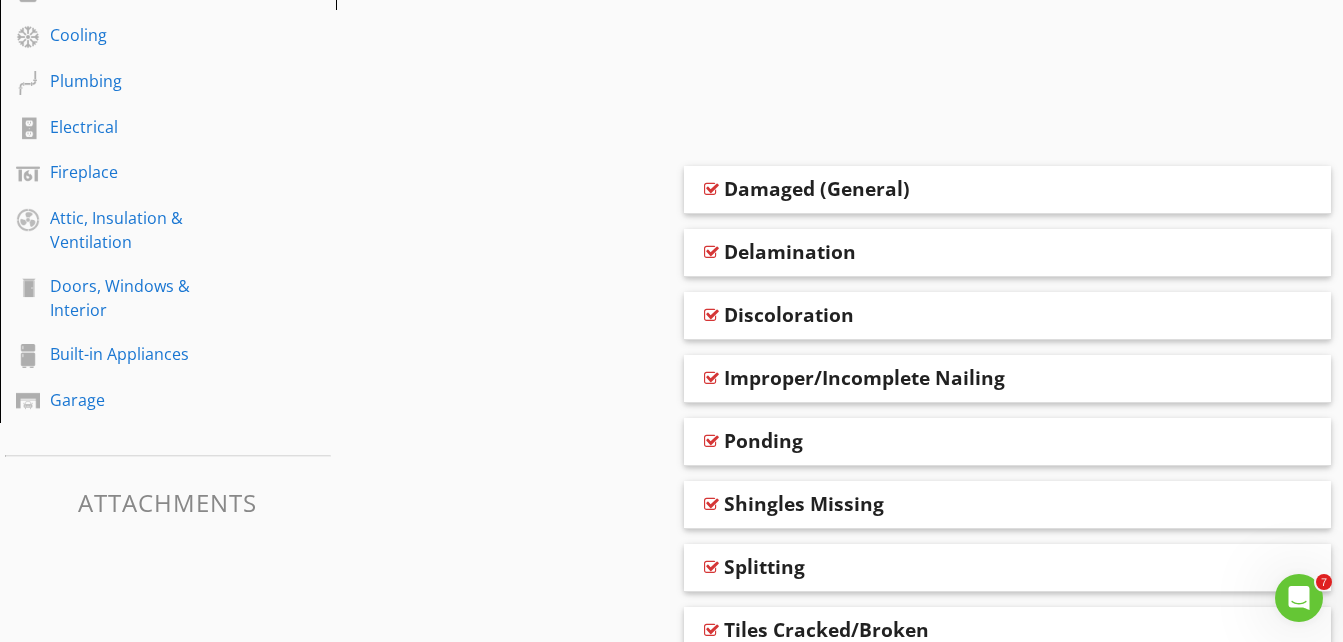 scroll, scrollTop: 500, scrollLeft: 0, axis: vertical 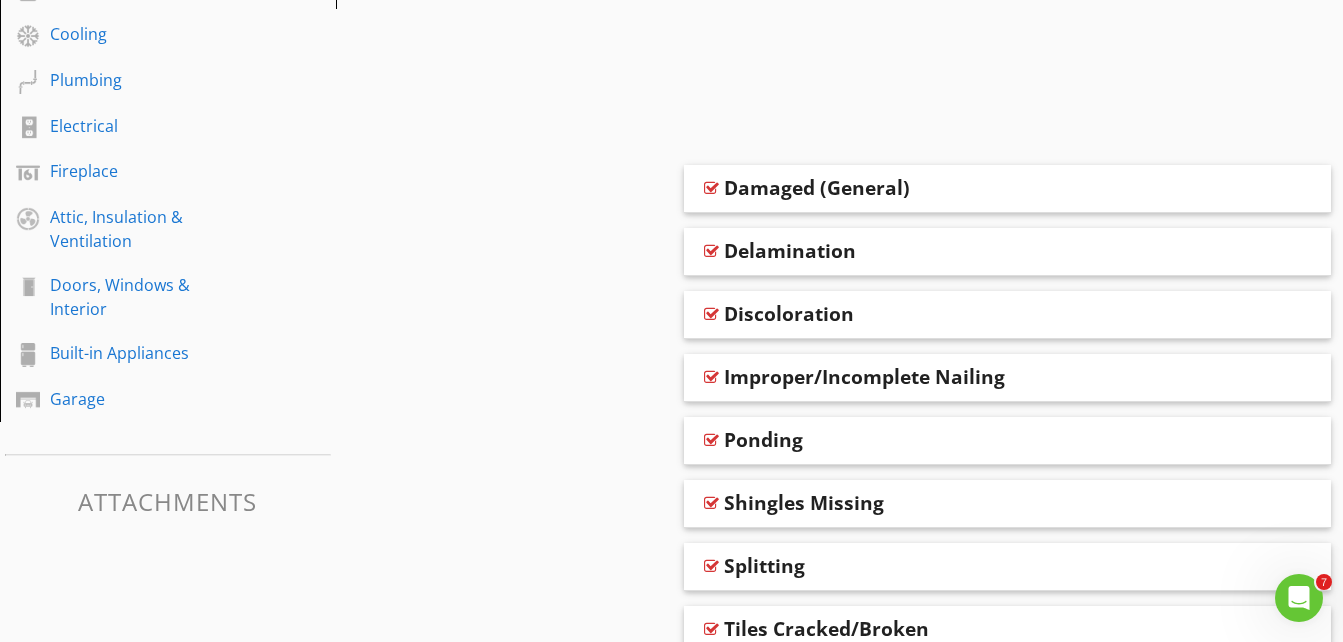 click on "Delamination" at bounding box center (790, 251) 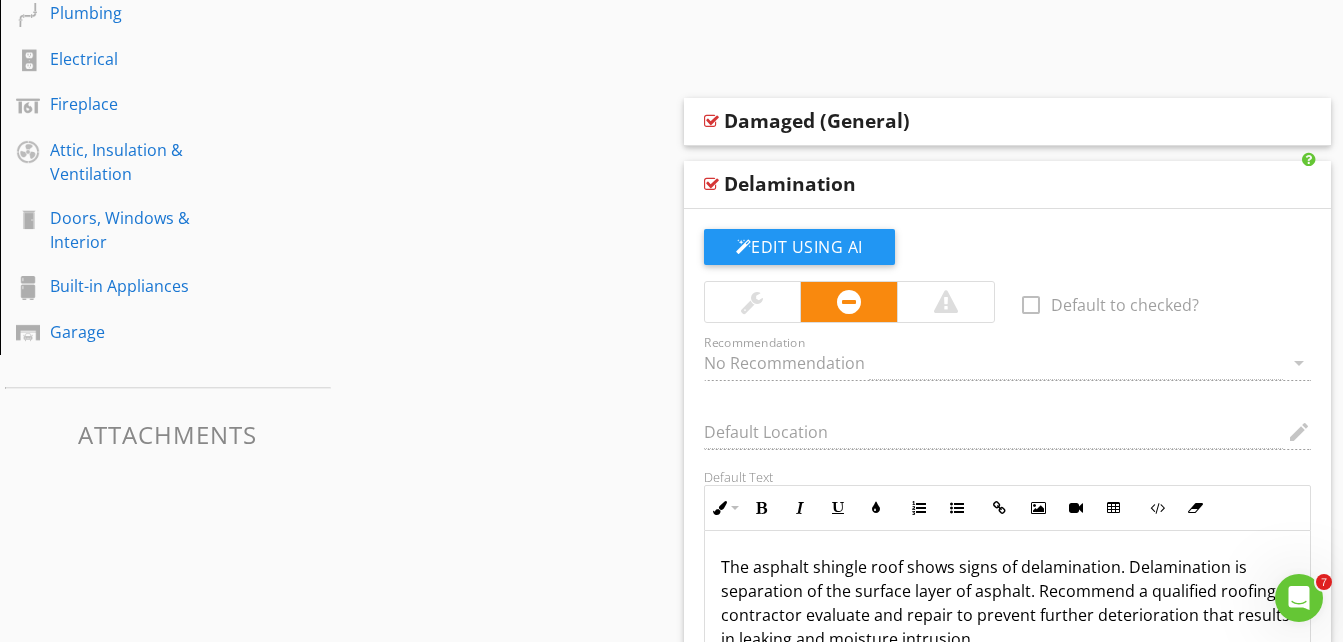 scroll, scrollTop: 600, scrollLeft: 0, axis: vertical 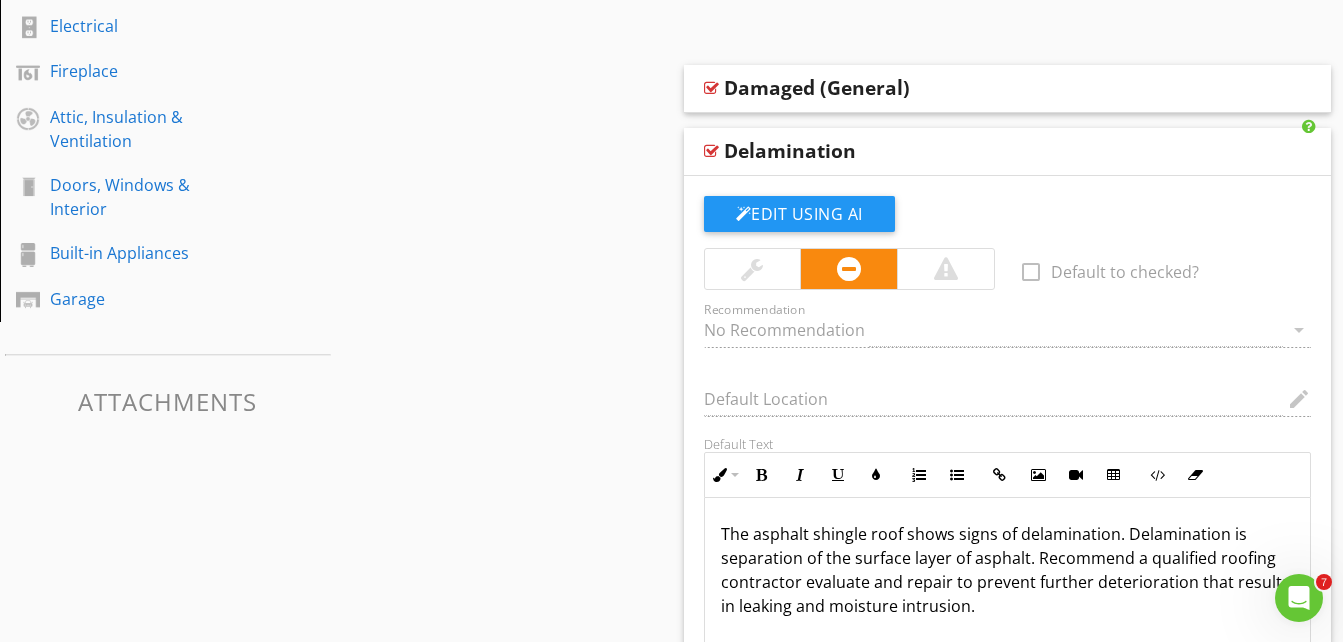 drag, startPoint x: 723, startPoint y: 527, endPoint x: 851, endPoint y: 526, distance: 128.0039 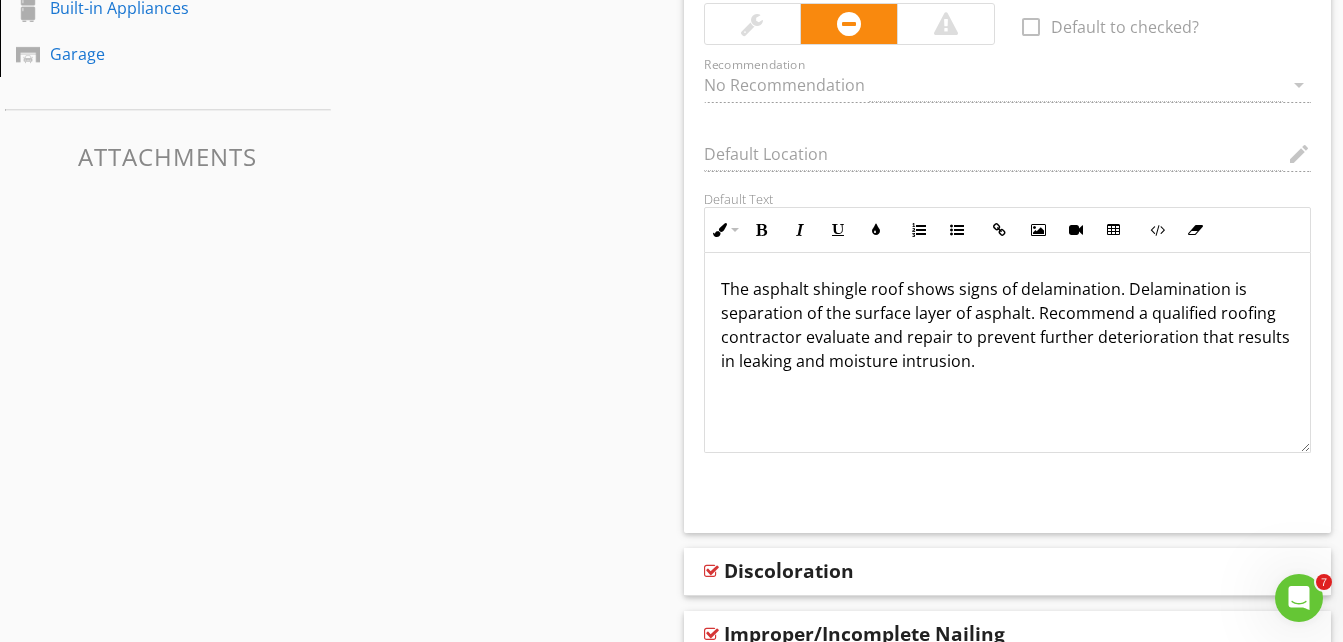 scroll, scrollTop: 900, scrollLeft: 0, axis: vertical 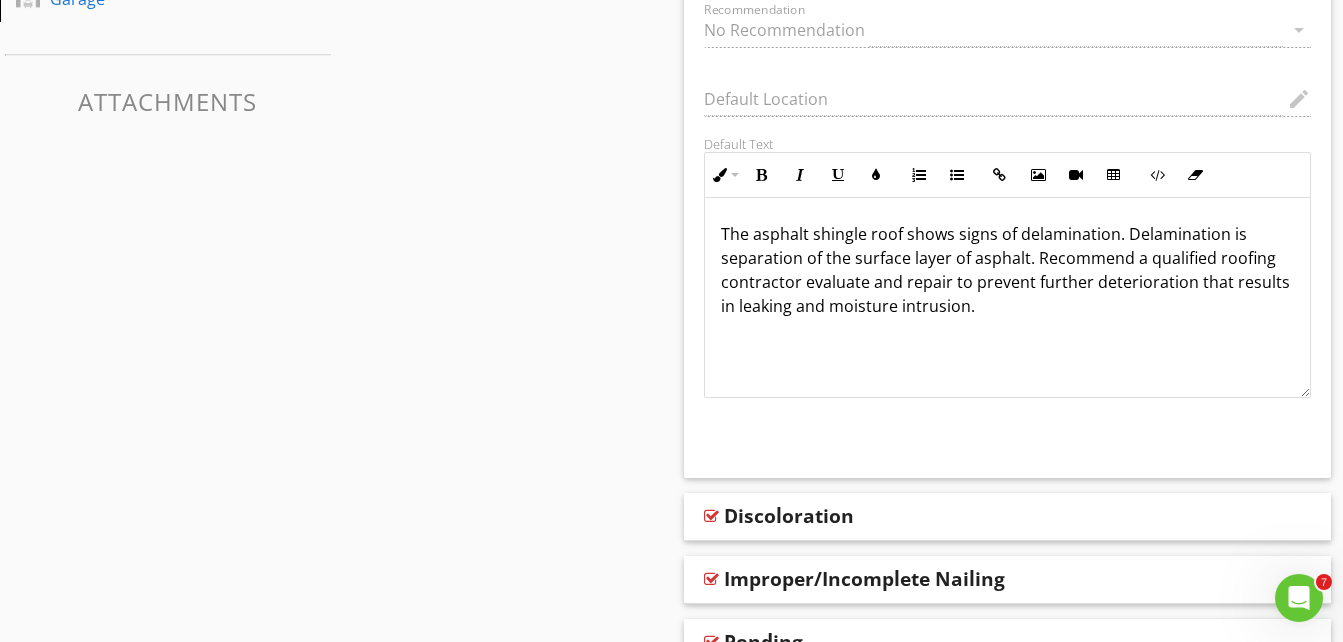 drag, startPoint x: 743, startPoint y: 181, endPoint x: 586, endPoint y: 227, distance: 163.60013 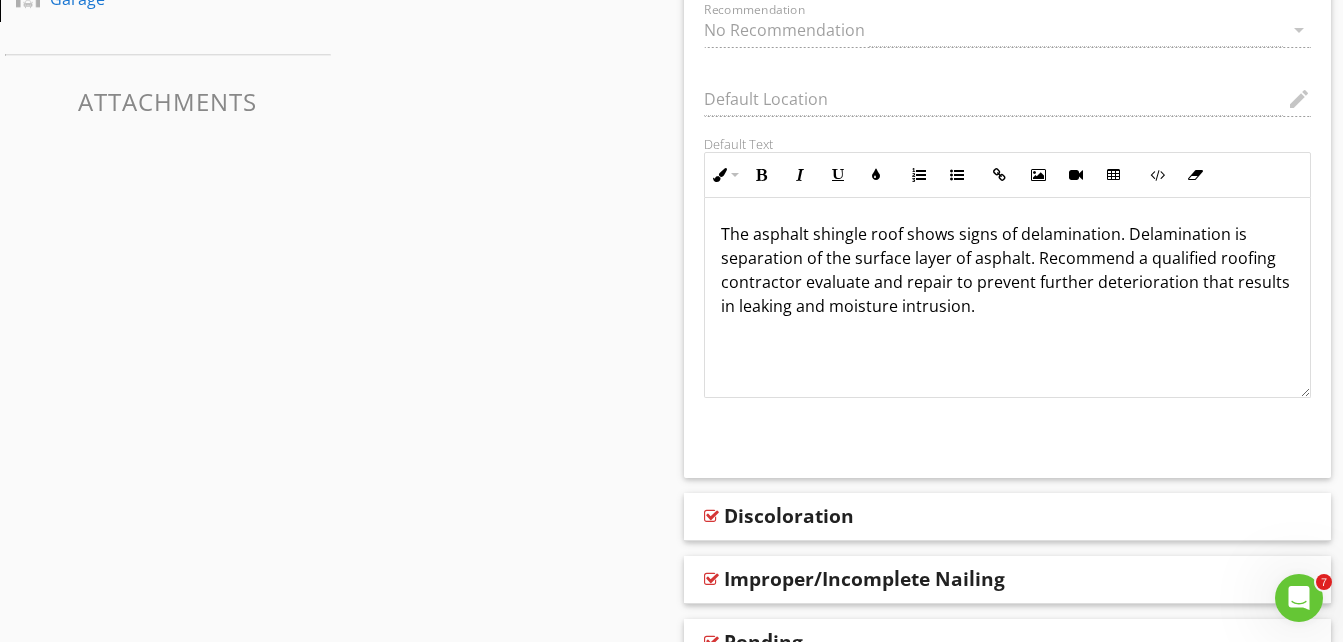 scroll, scrollTop: 1, scrollLeft: 0, axis: vertical 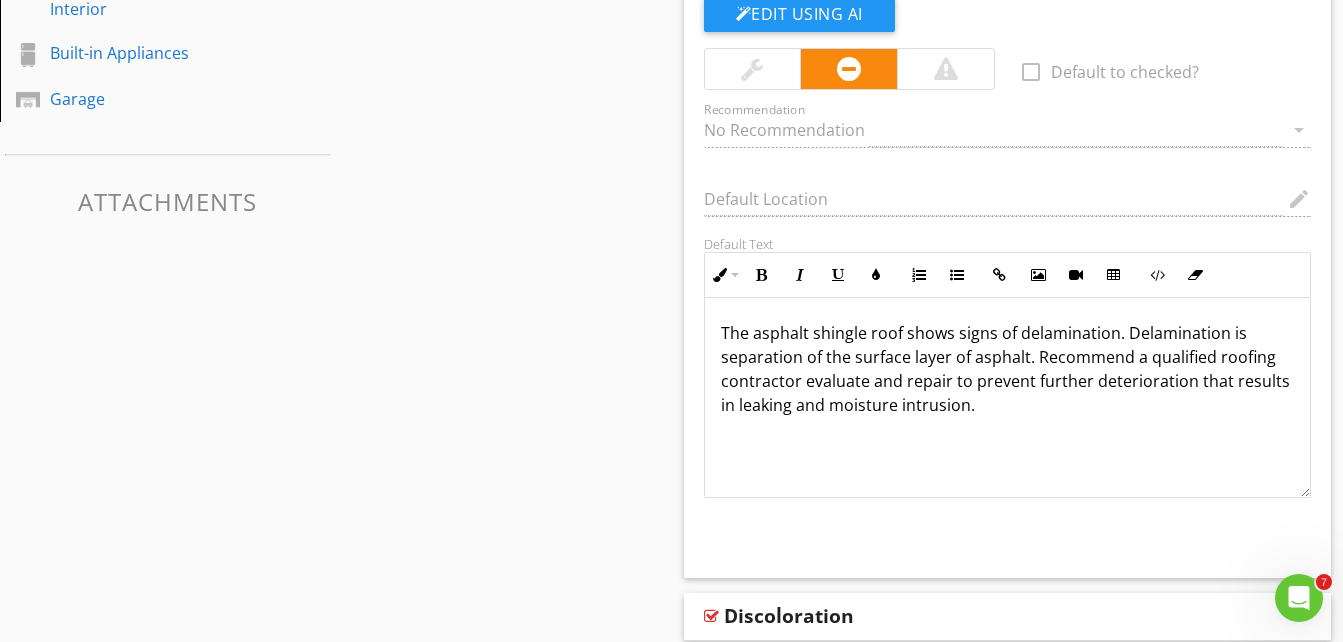 drag, startPoint x: 980, startPoint y: 378, endPoint x: 842, endPoint y: 331, distance: 145.78409 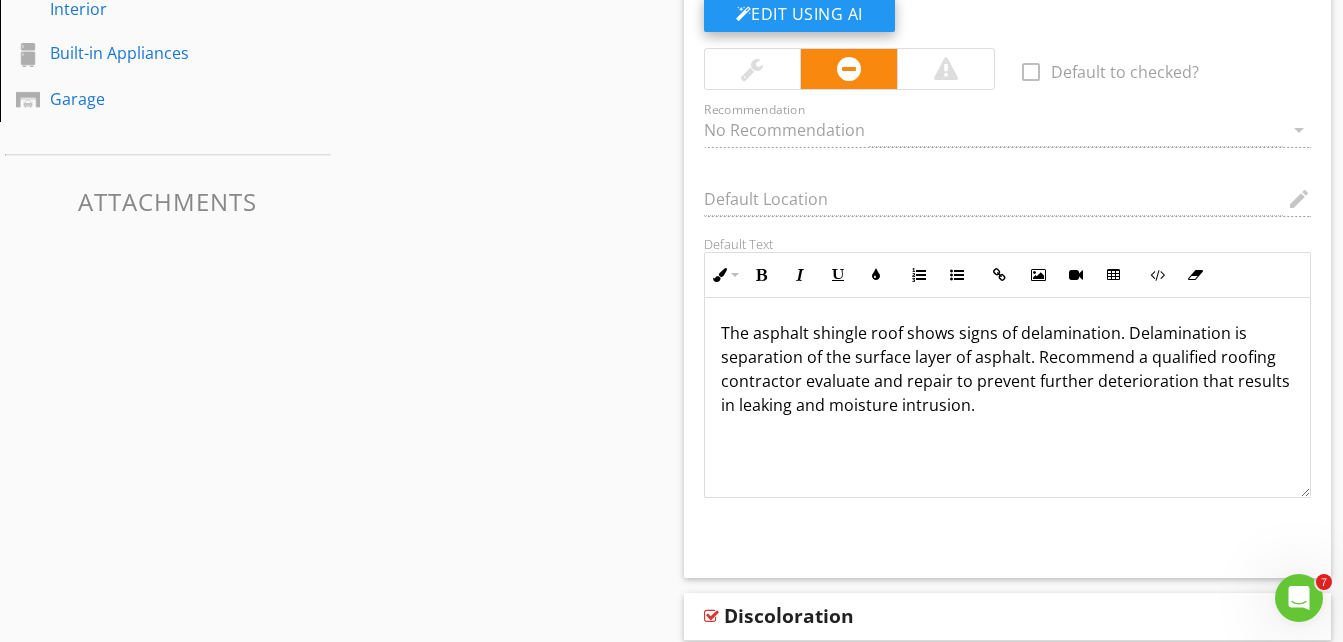 click on "Edit Using AI" at bounding box center [799, 14] 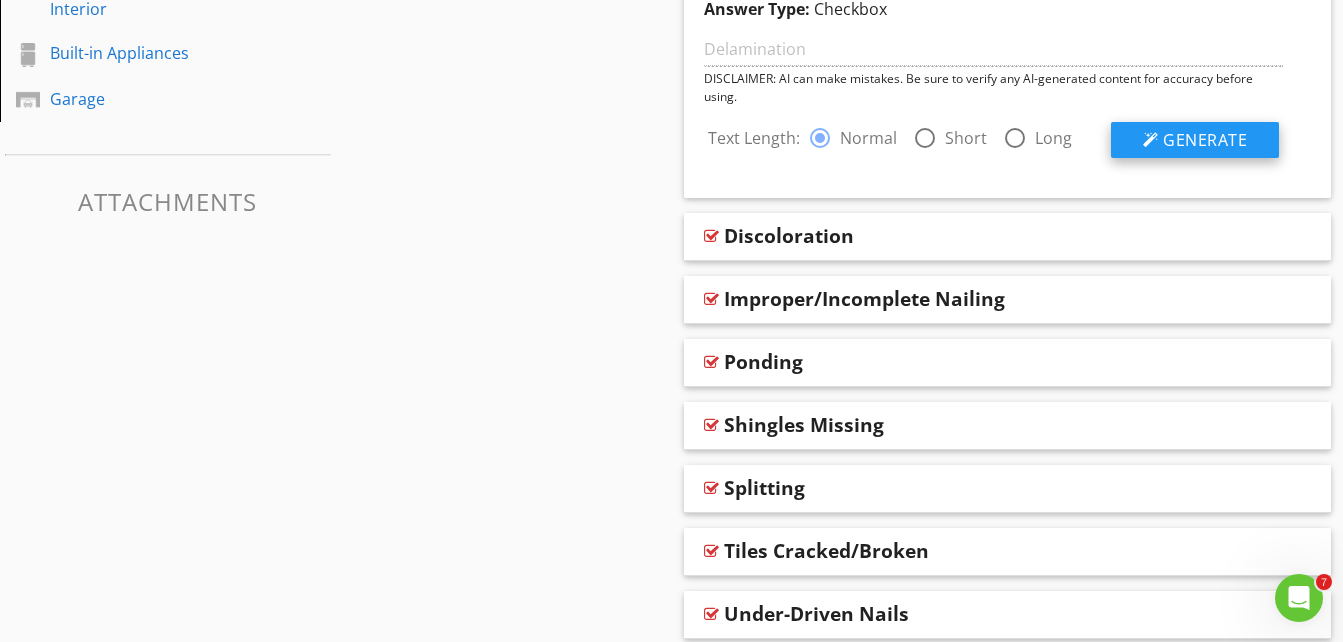 click on "Generate" at bounding box center (1205, 140) 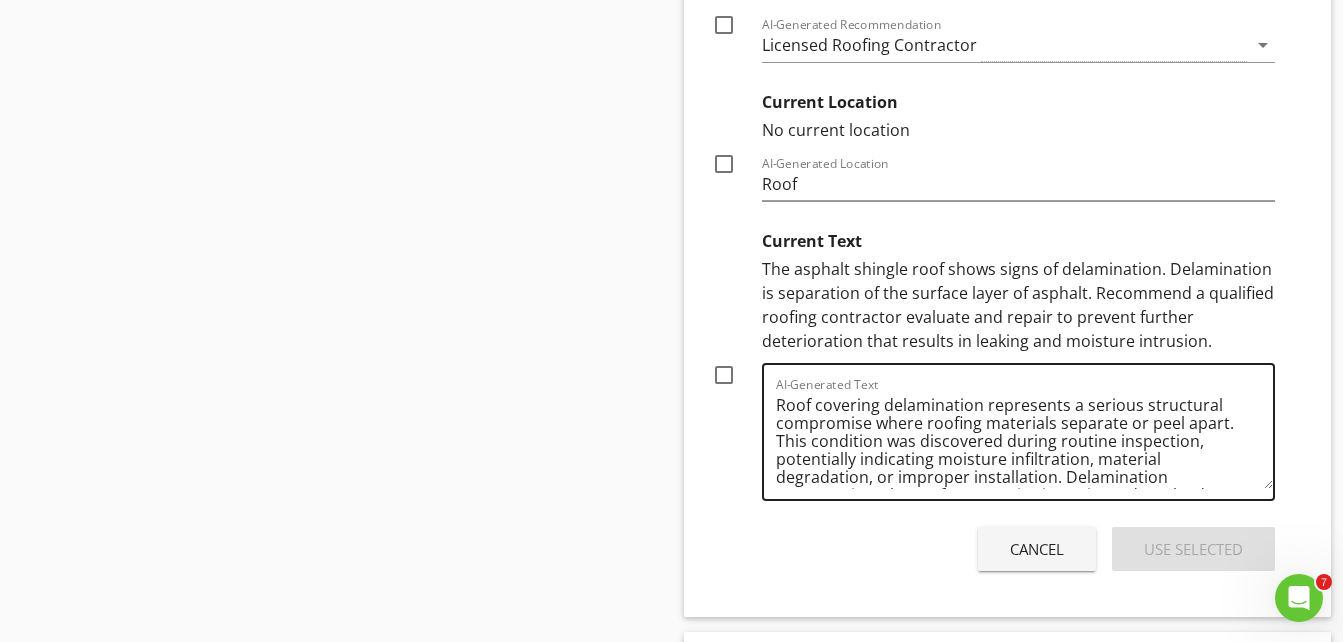 scroll, scrollTop: 1400, scrollLeft: 0, axis: vertical 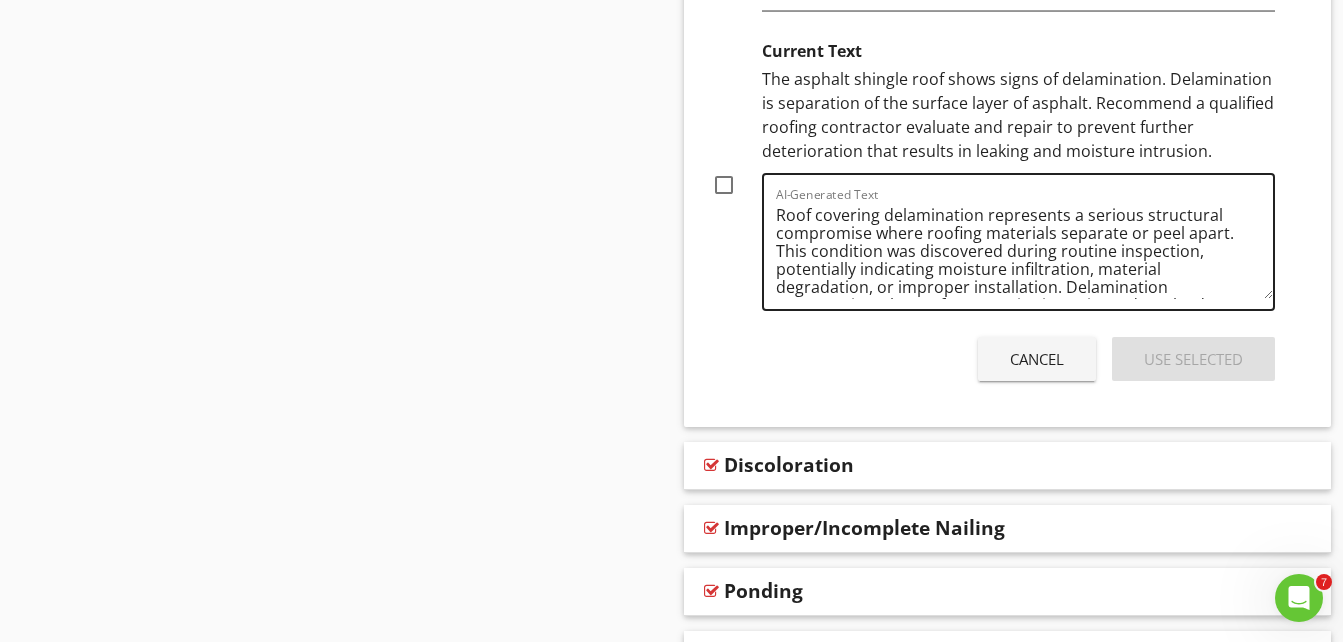 drag, startPoint x: 771, startPoint y: 214, endPoint x: 955, endPoint y: 227, distance: 184.45866 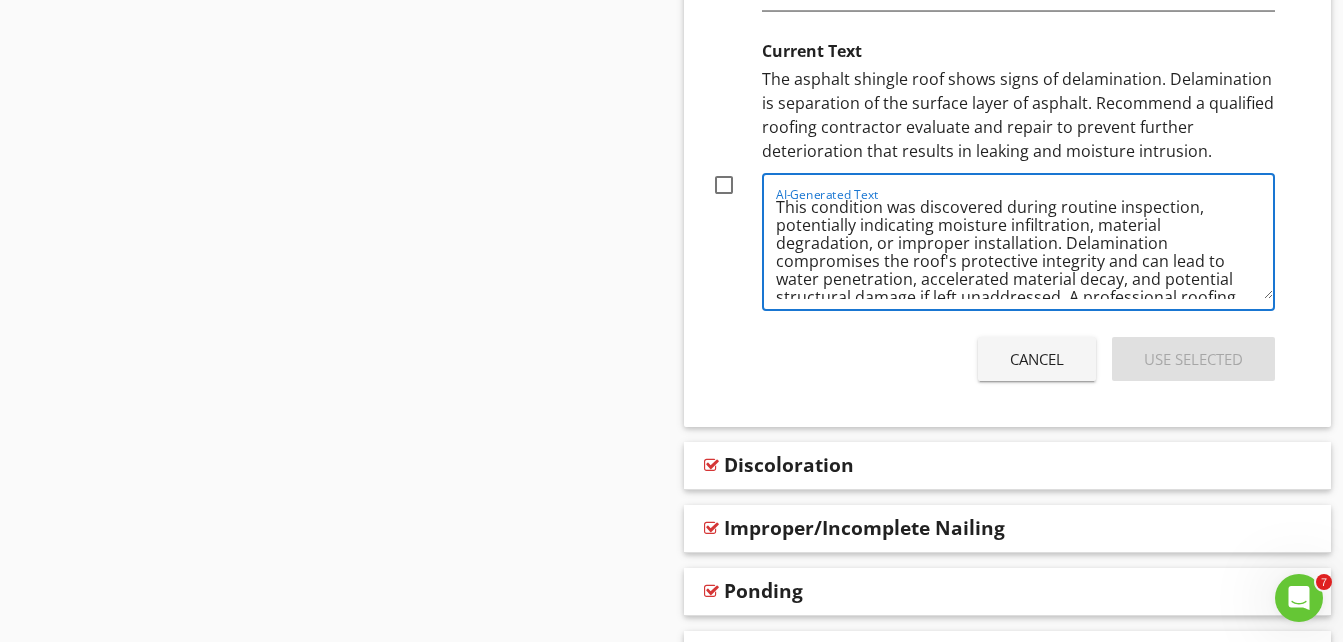 scroll, scrollTop: 0, scrollLeft: 0, axis: both 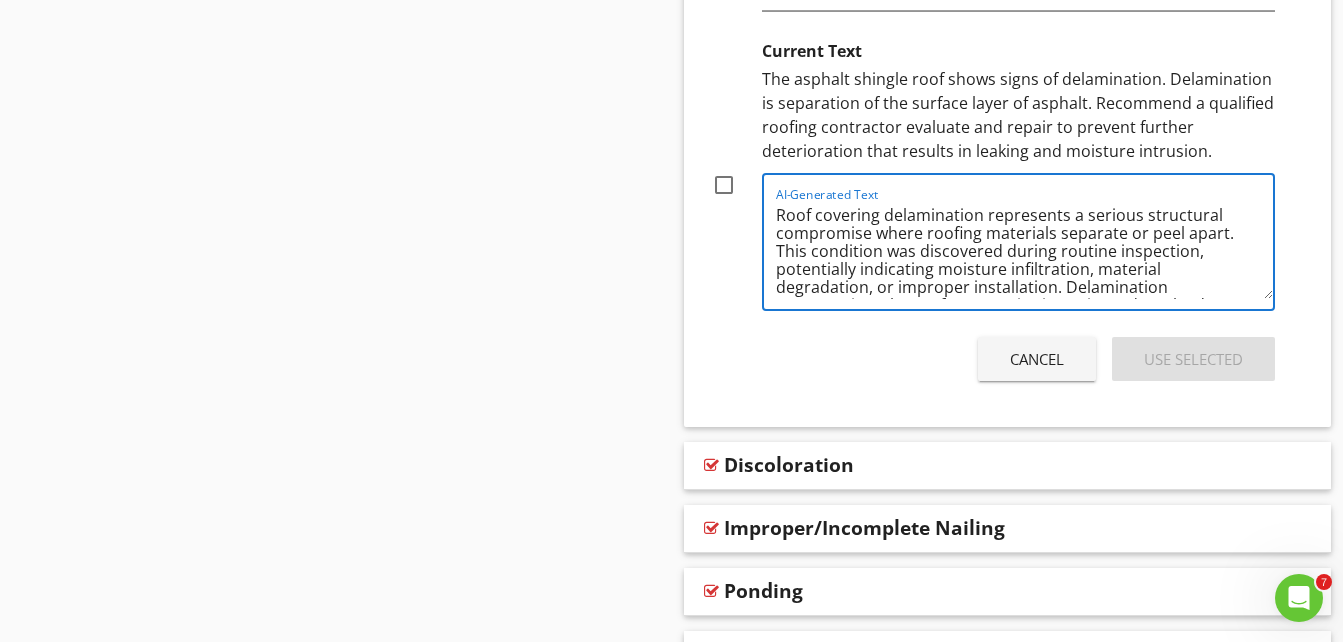 drag, startPoint x: 783, startPoint y: 216, endPoint x: 852, endPoint y: 222, distance: 69.260376 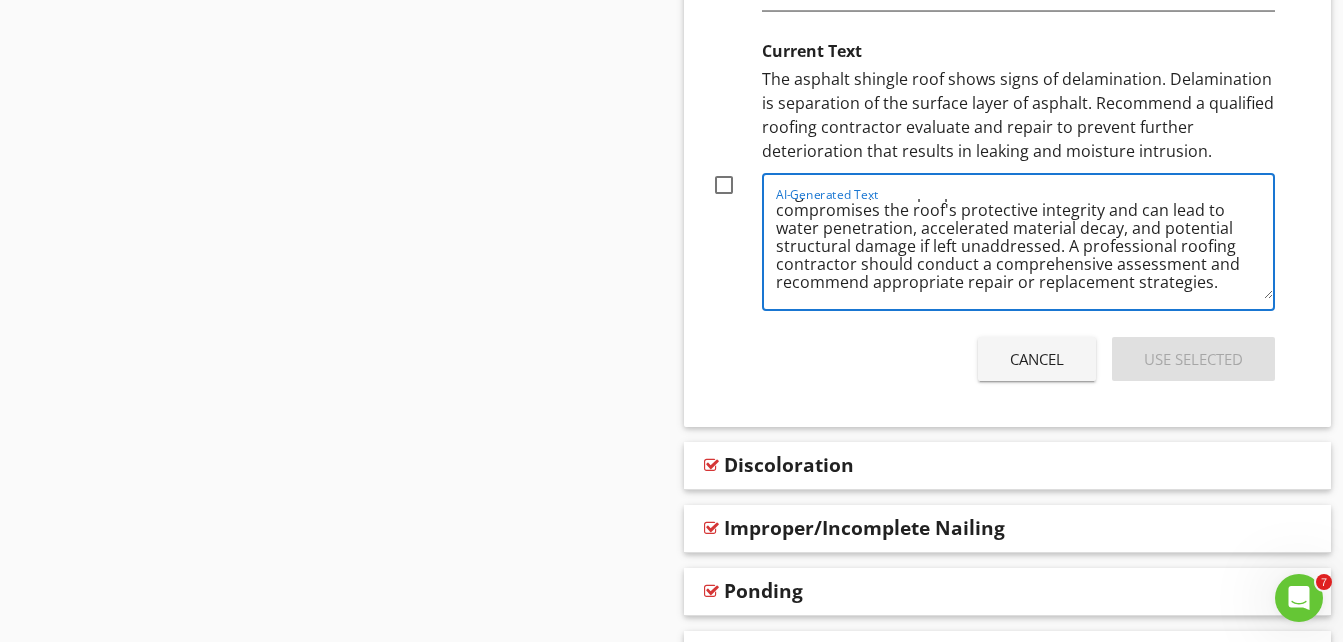drag, startPoint x: 778, startPoint y: 215, endPoint x: 990, endPoint y: 240, distance: 213.46896 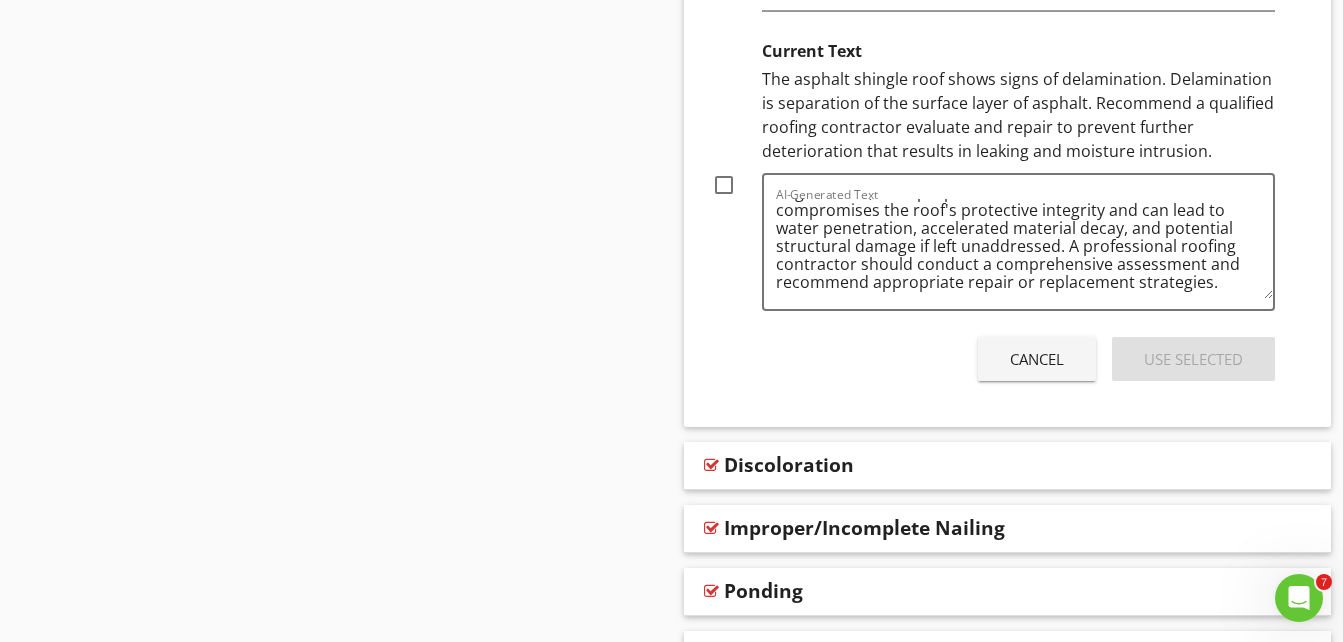 drag, startPoint x: 765, startPoint y: 77, endPoint x: 1236, endPoint y: 153, distance: 477.09222 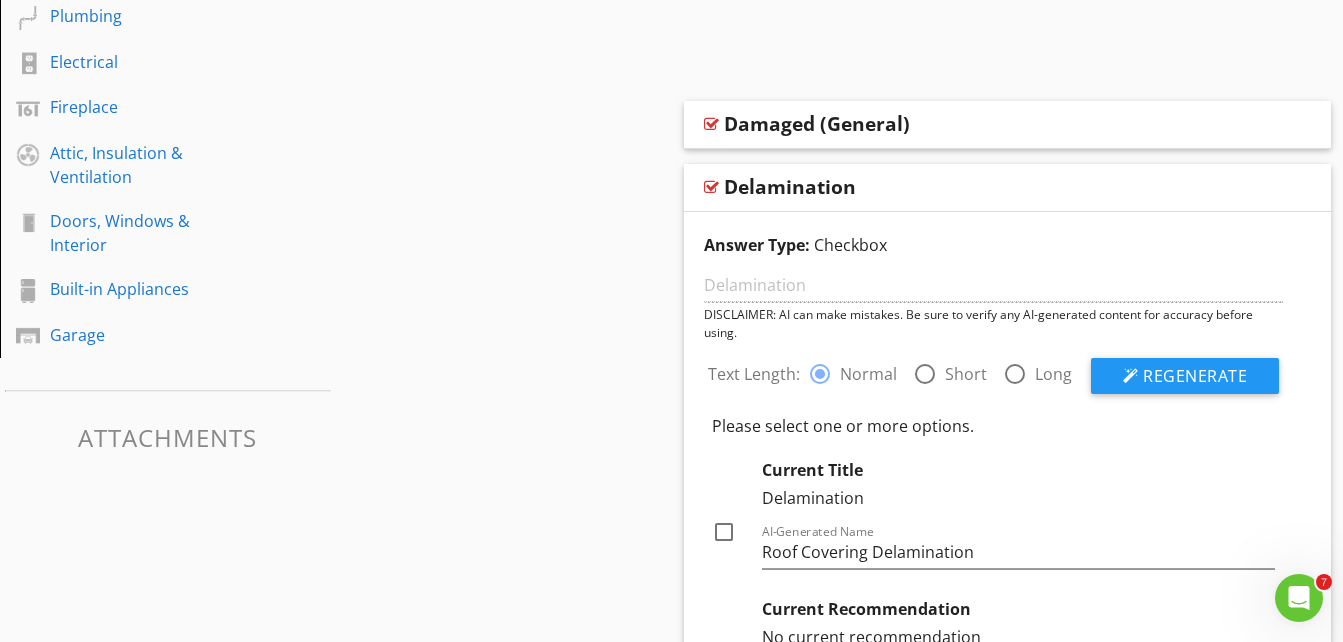 scroll, scrollTop: 300, scrollLeft: 0, axis: vertical 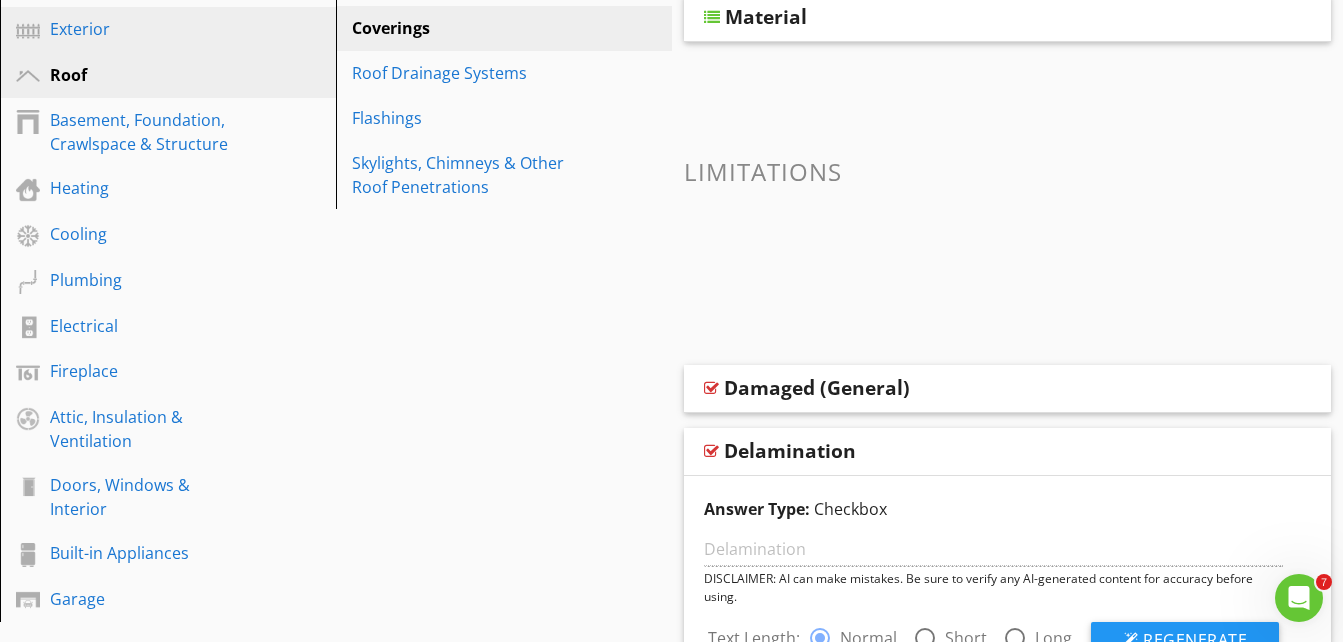 click on "Exterior" at bounding box center [145, 29] 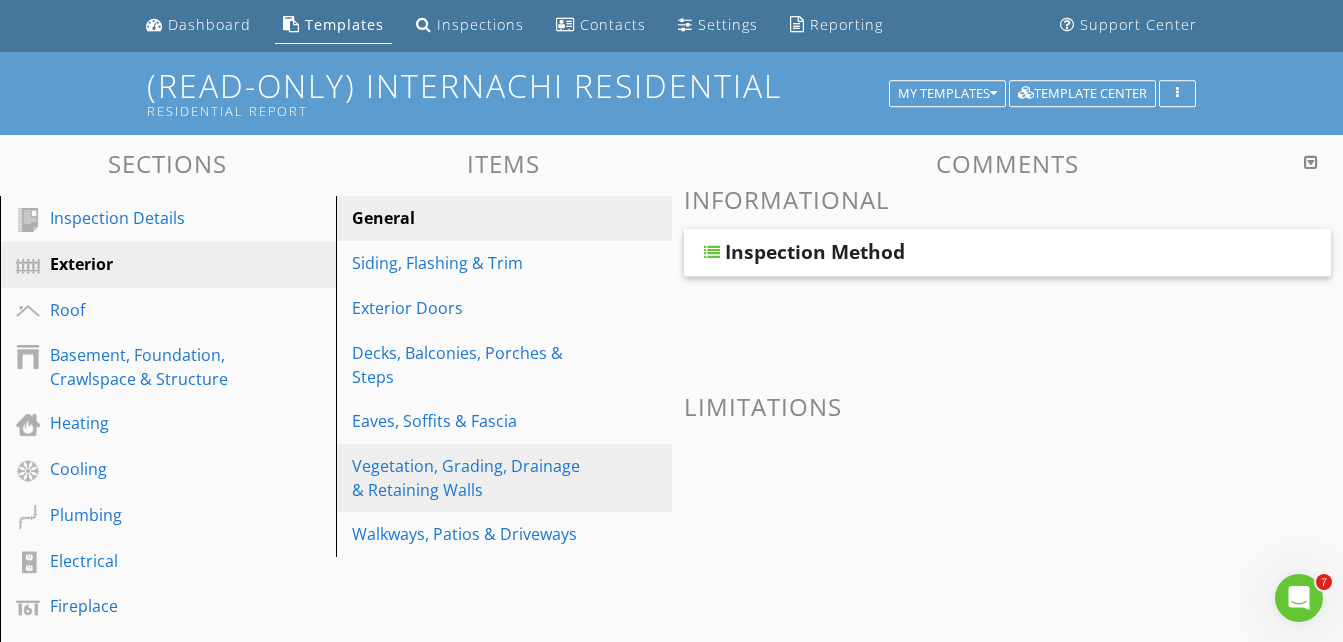 scroll, scrollTop: 0, scrollLeft: 0, axis: both 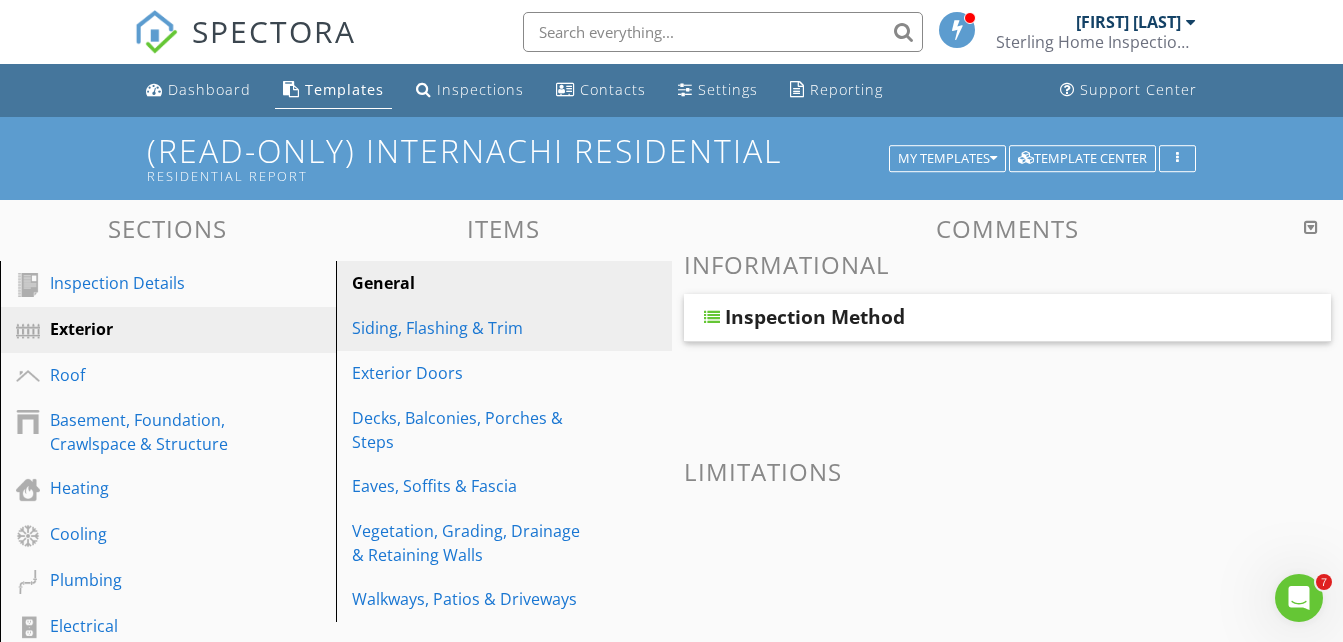 click on "Siding, Flashing & Trim" at bounding box center [469, 328] 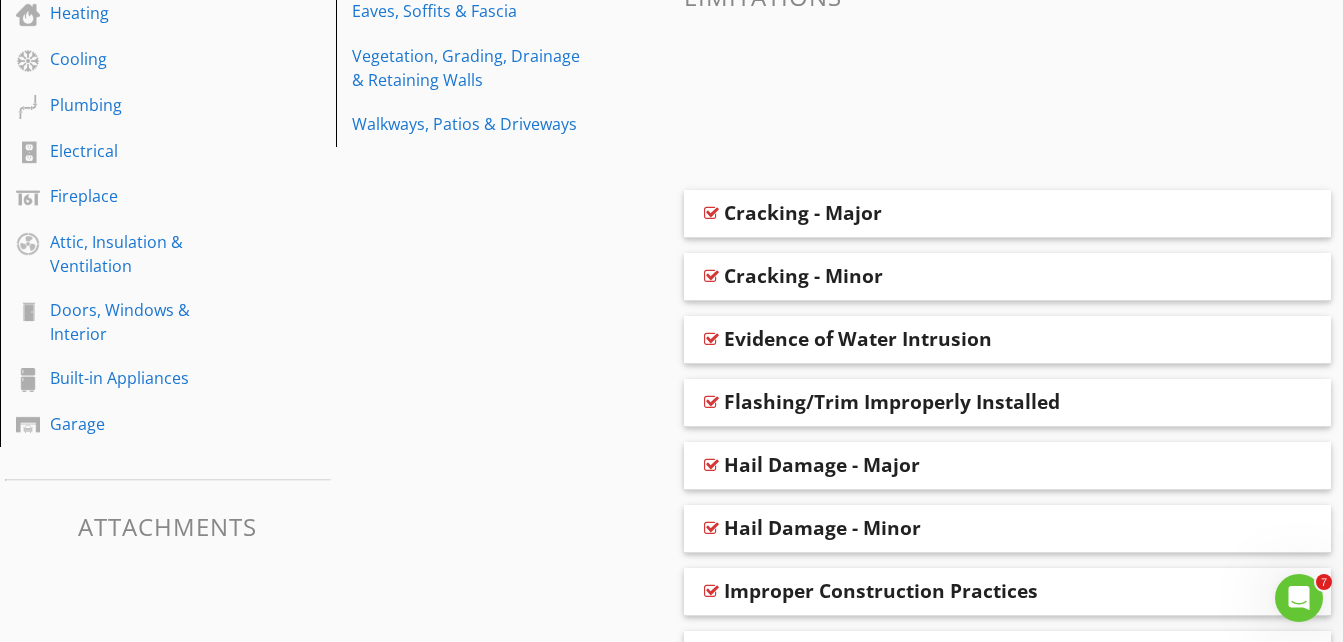 scroll, scrollTop: 500, scrollLeft: 0, axis: vertical 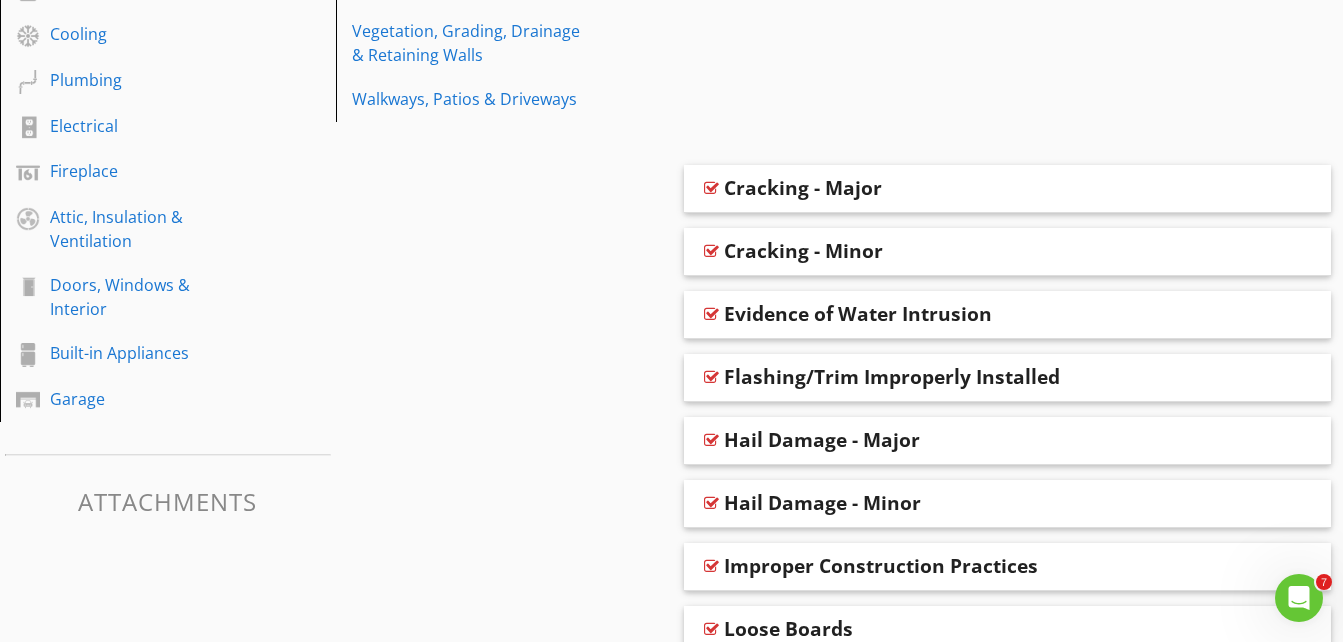 click on "Cracking - Major" at bounding box center [803, 188] 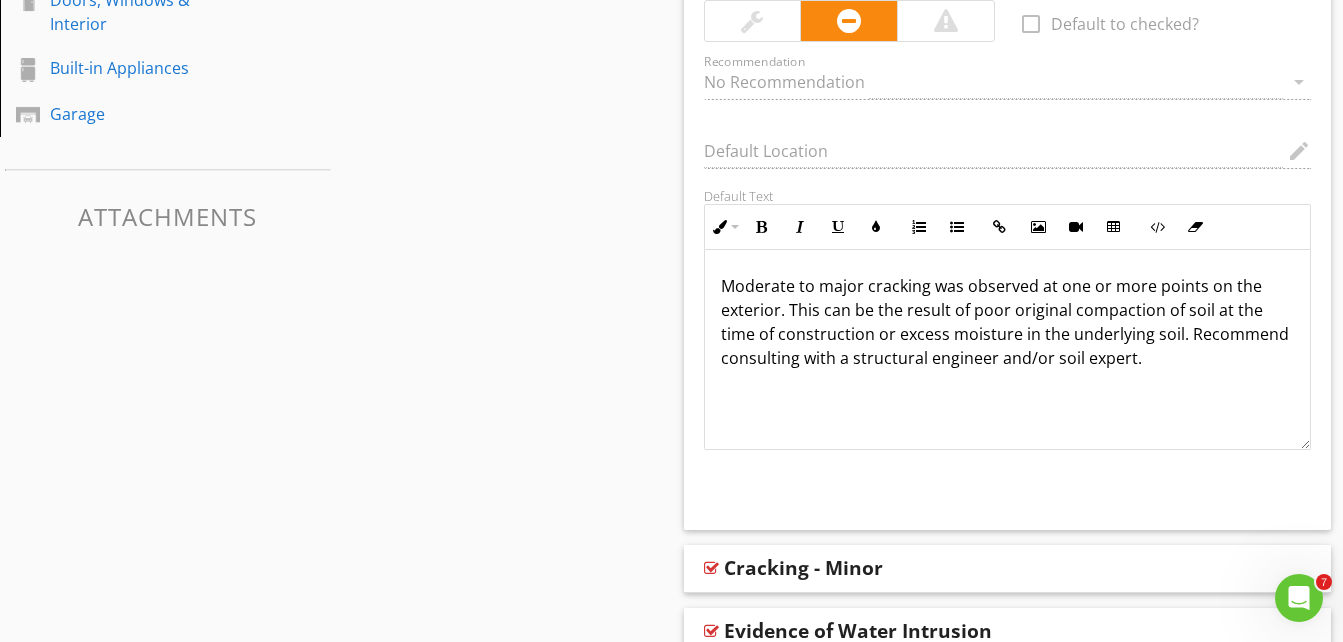 scroll, scrollTop: 800, scrollLeft: 0, axis: vertical 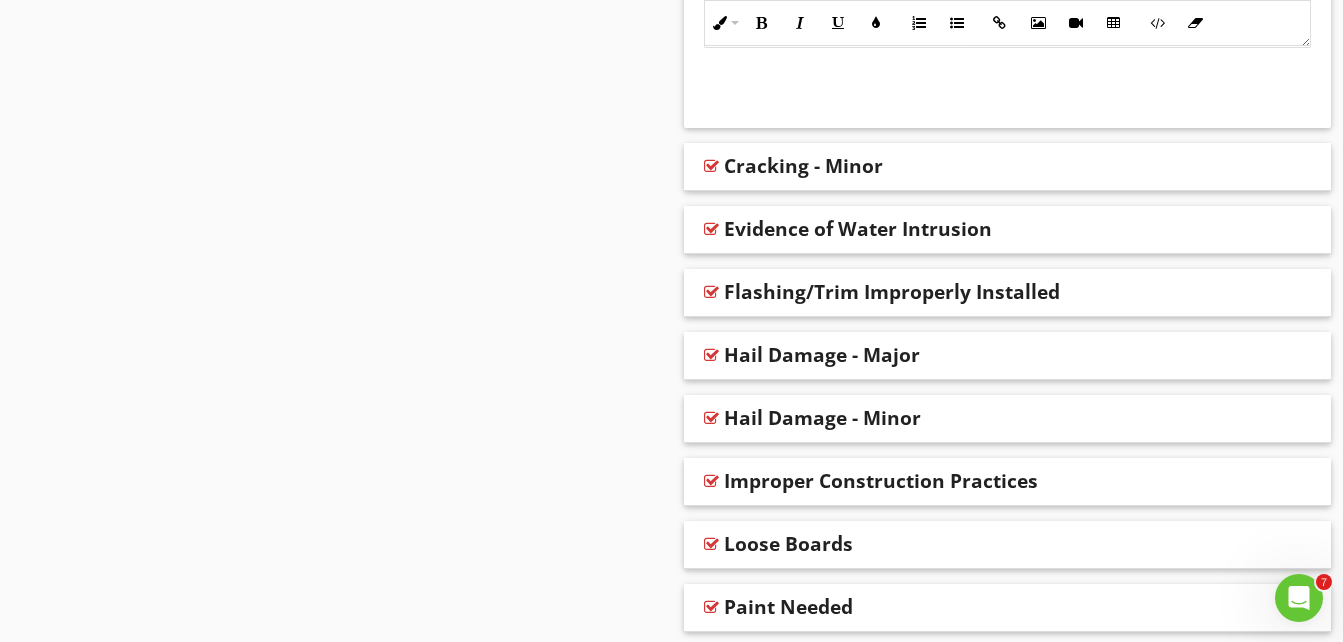 click on "Loose Boards" at bounding box center [1008, 545] 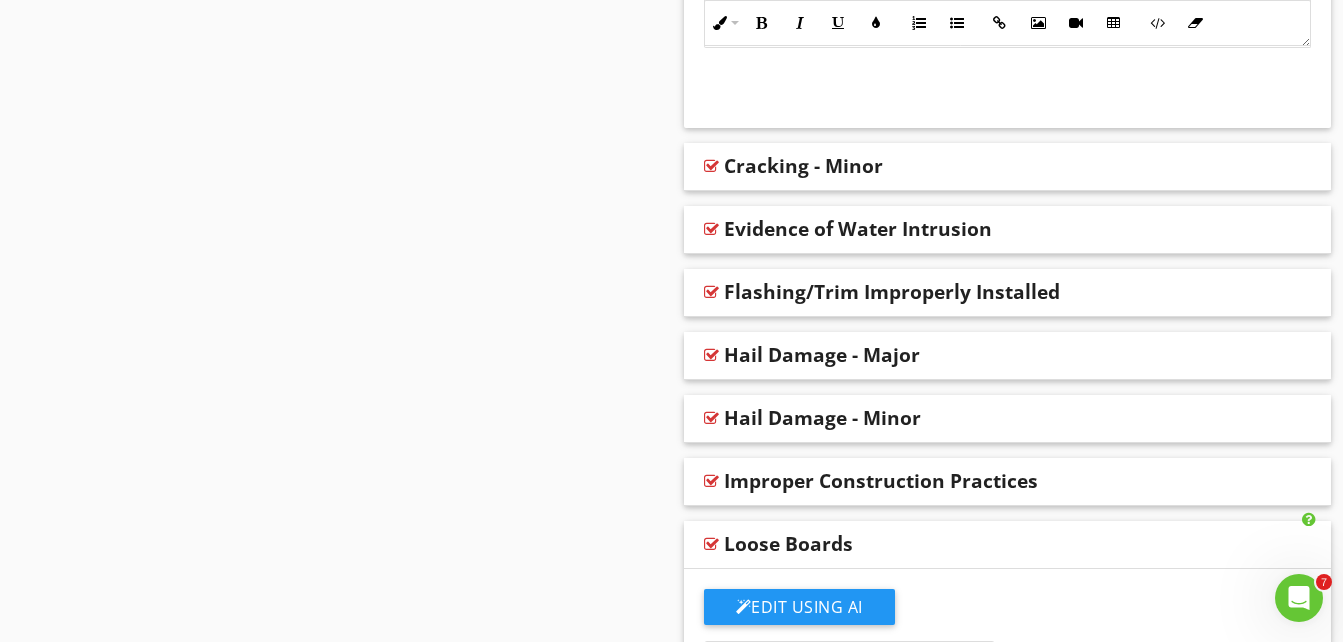 click on "Loose Boards" at bounding box center (788, 544) 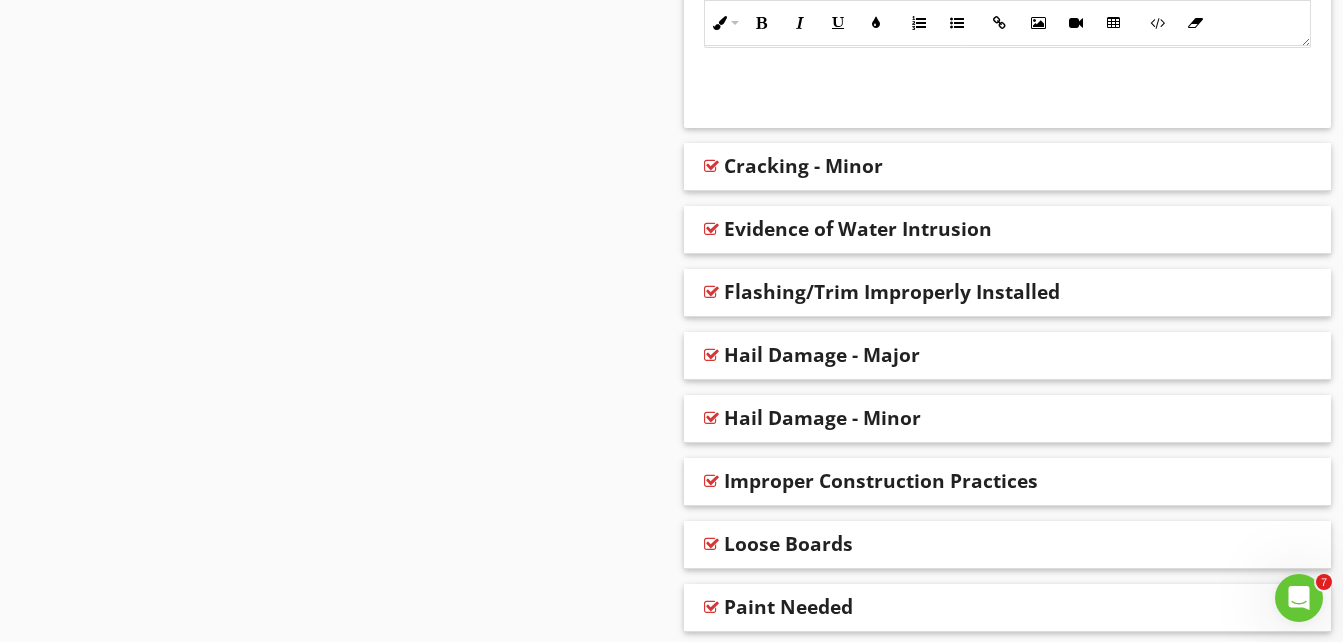 click on "Loose Boards" at bounding box center [788, 544] 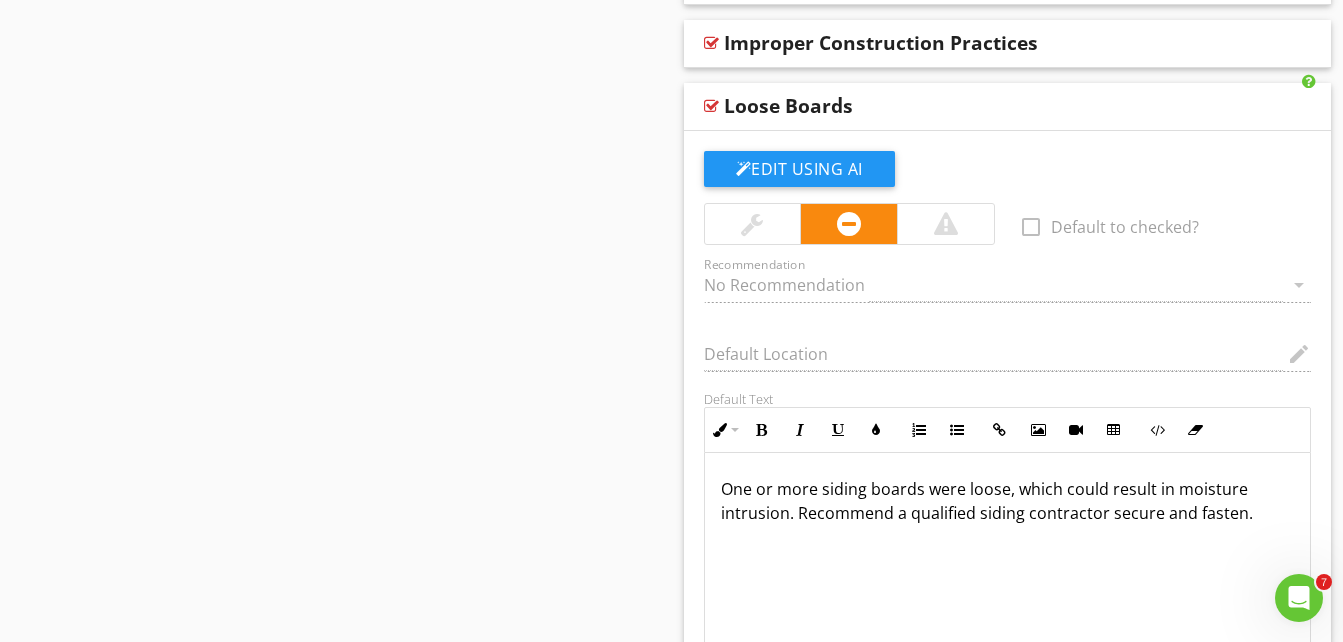 scroll, scrollTop: 1587, scrollLeft: 0, axis: vertical 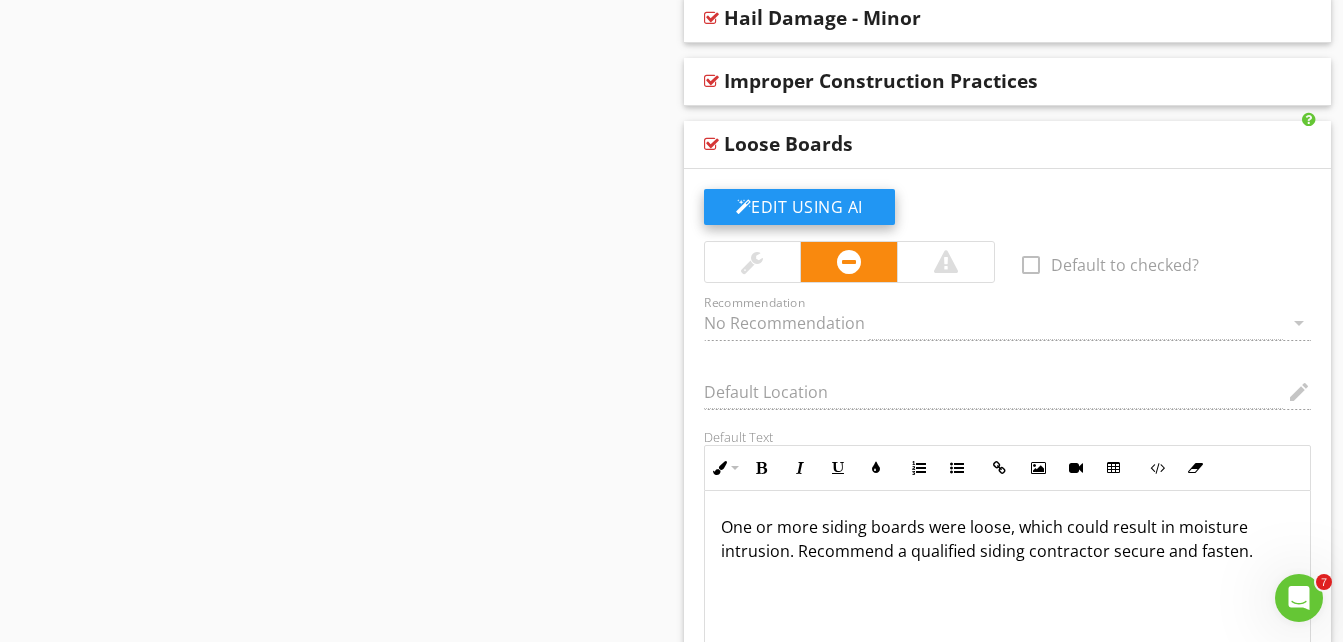 click on "Edit Using AI" at bounding box center (799, -836) 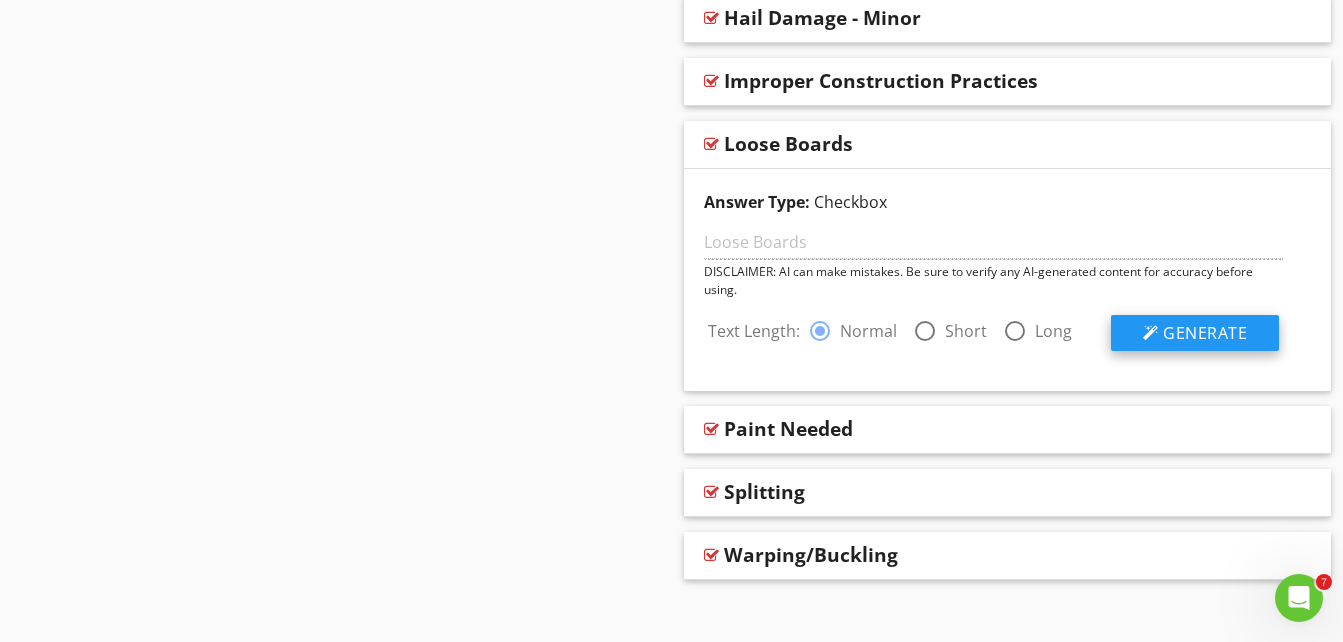click on "Generate" at bounding box center (1205, 333) 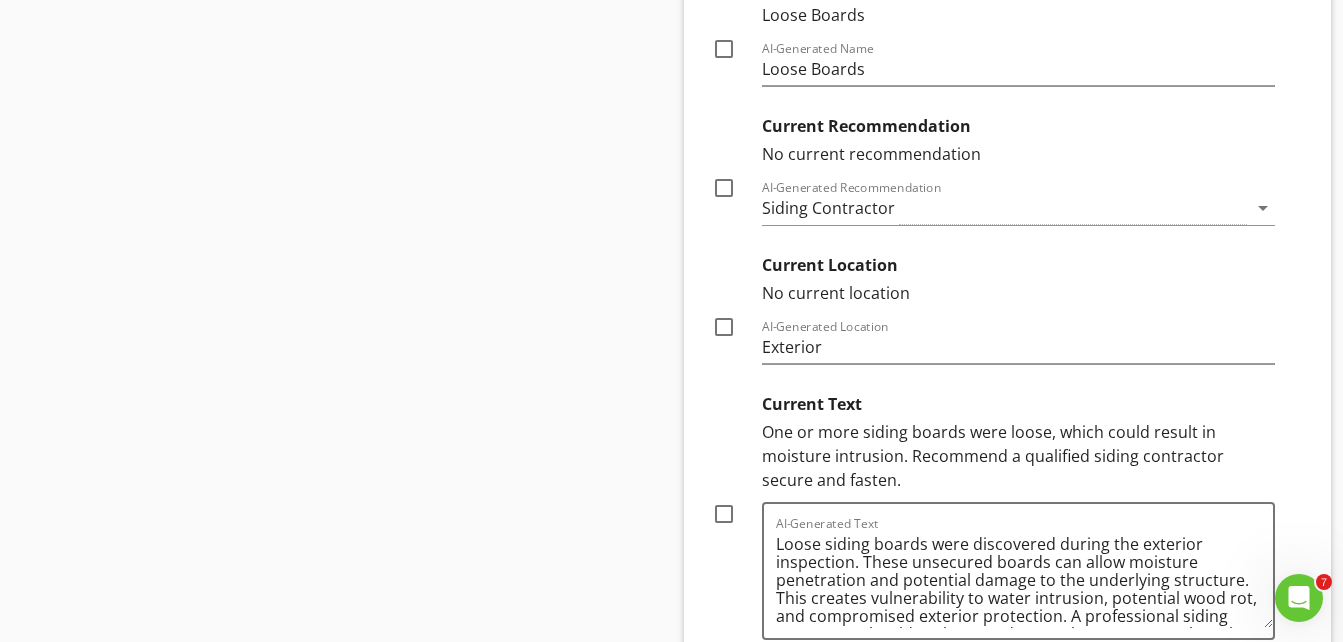scroll, scrollTop: 2187, scrollLeft: 0, axis: vertical 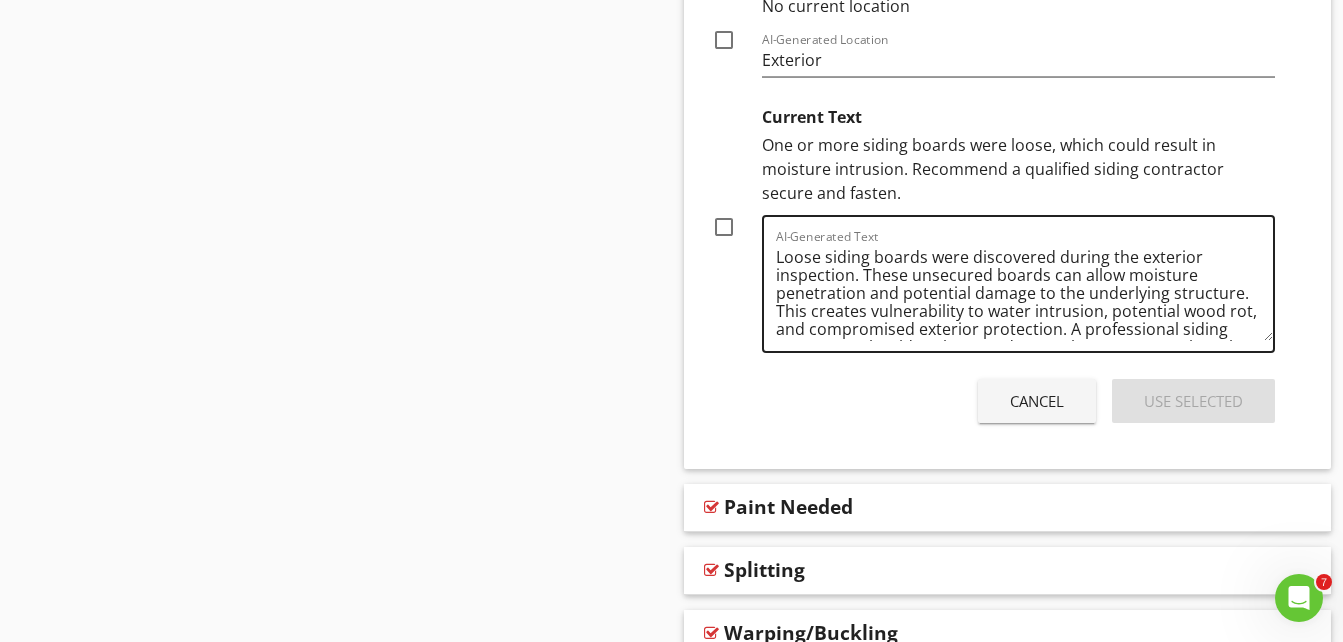 drag, startPoint x: 773, startPoint y: 253, endPoint x: 962, endPoint y: 241, distance: 189.38057 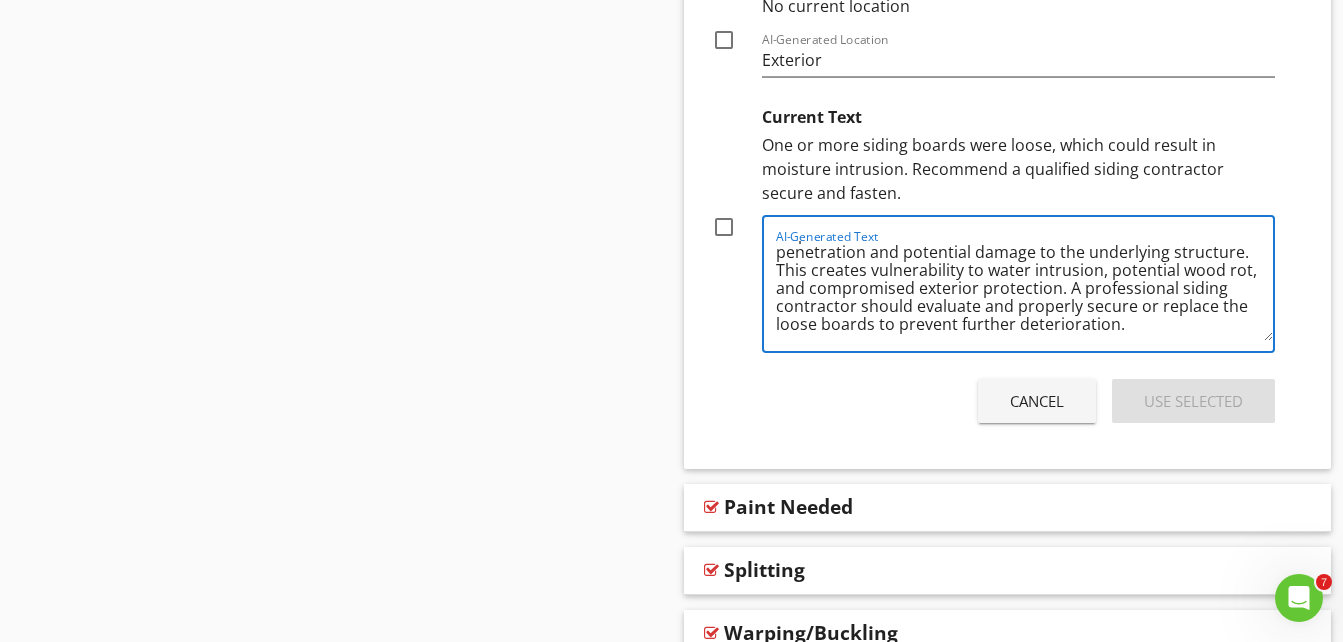 scroll, scrollTop: 0, scrollLeft: 0, axis: both 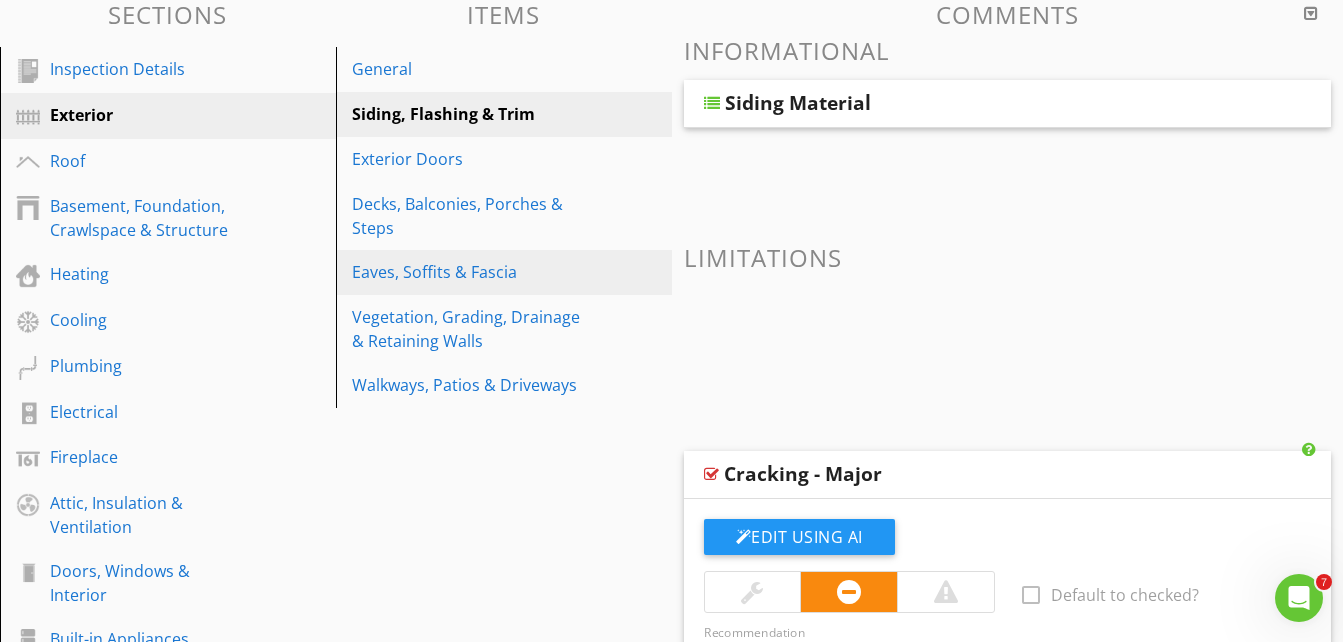 click on "Eaves, Soffits & Fascia" at bounding box center [469, 272] 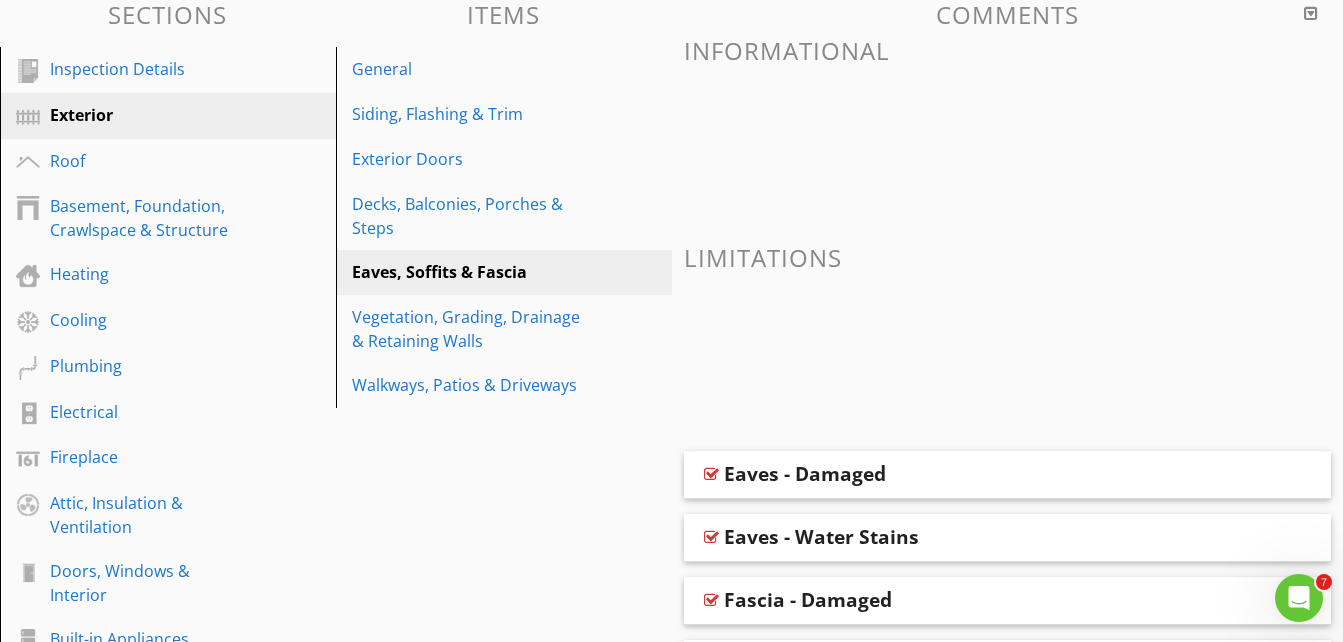 scroll, scrollTop: 470, scrollLeft: 0, axis: vertical 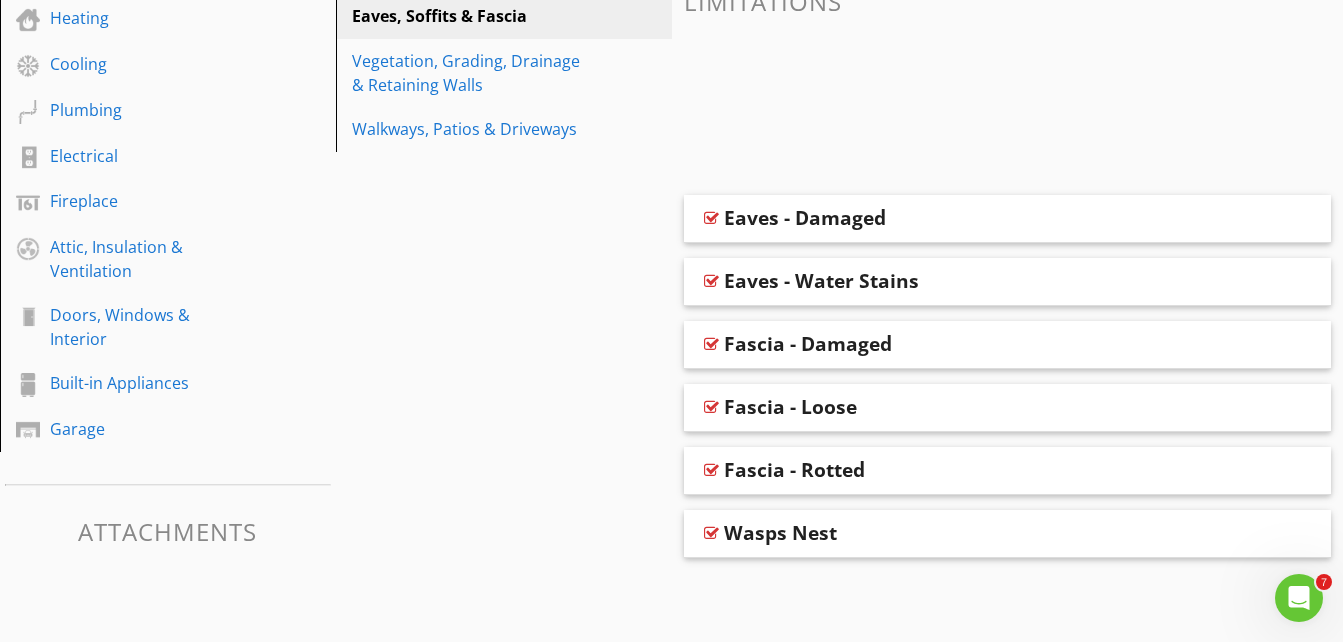 click on "Fascia - Loose" at bounding box center (790, 407) 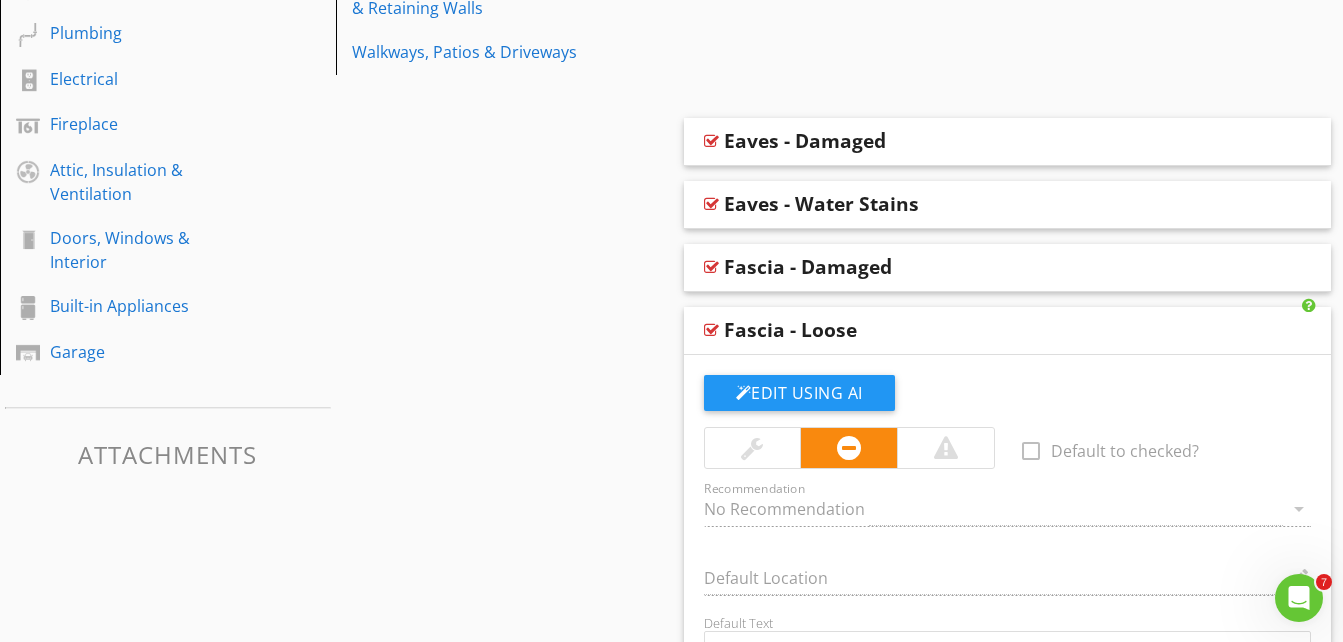scroll, scrollTop: 472, scrollLeft: 0, axis: vertical 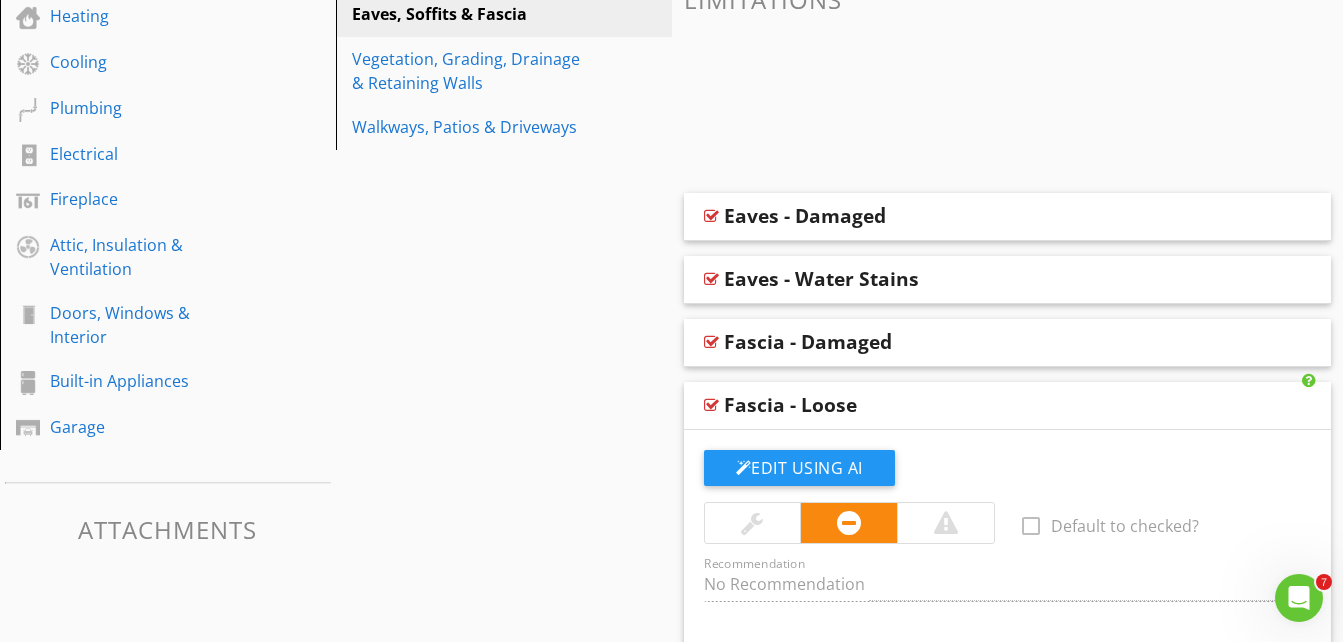 click on "Eaves - Water Stains" at bounding box center (821, 279) 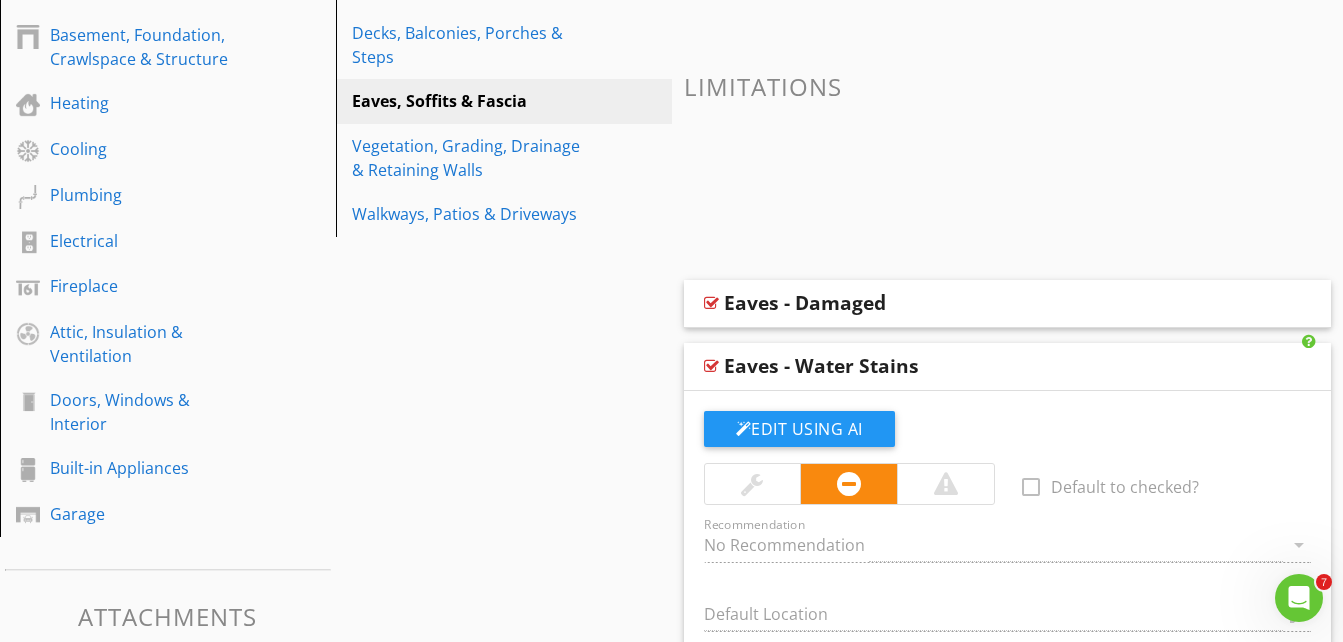scroll, scrollTop: 372, scrollLeft: 0, axis: vertical 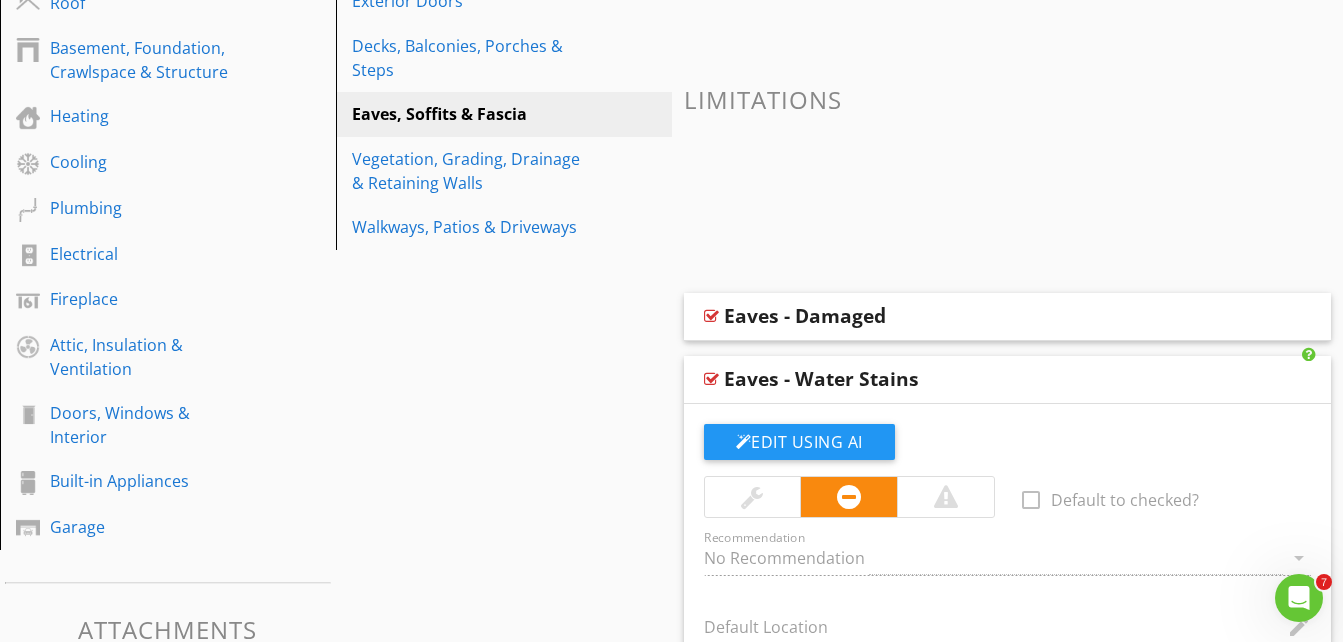 click on "Eaves - Damaged" at bounding box center (805, 316) 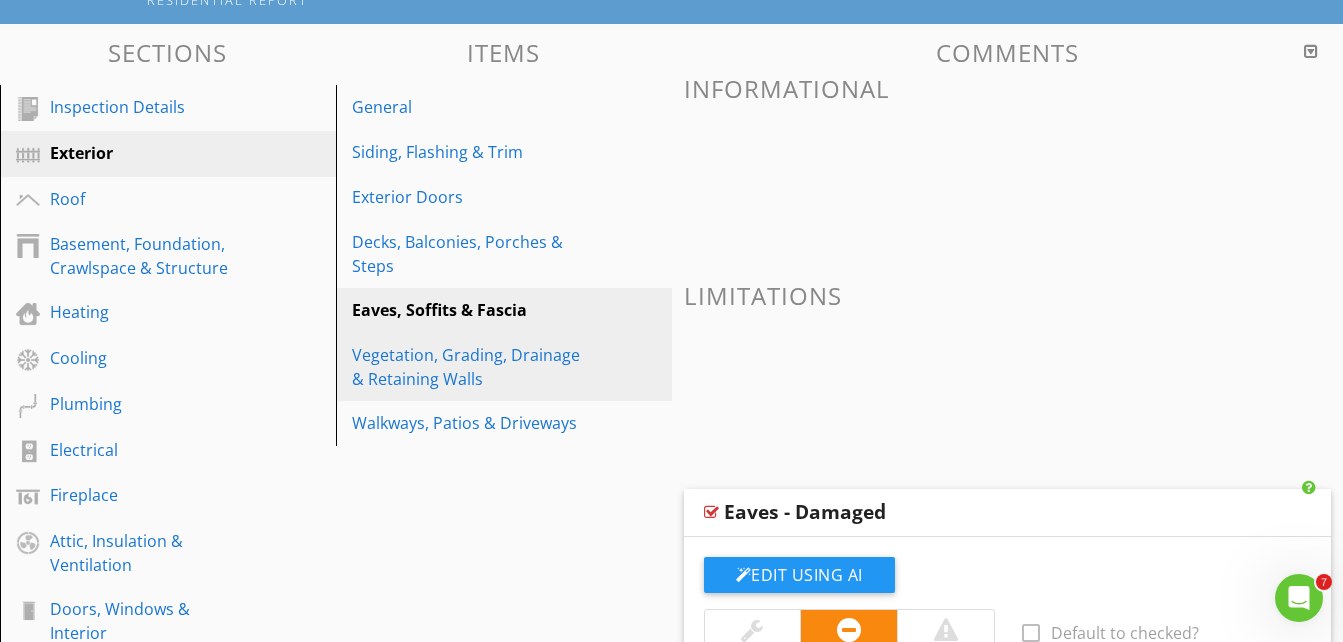 scroll, scrollTop: 172, scrollLeft: 0, axis: vertical 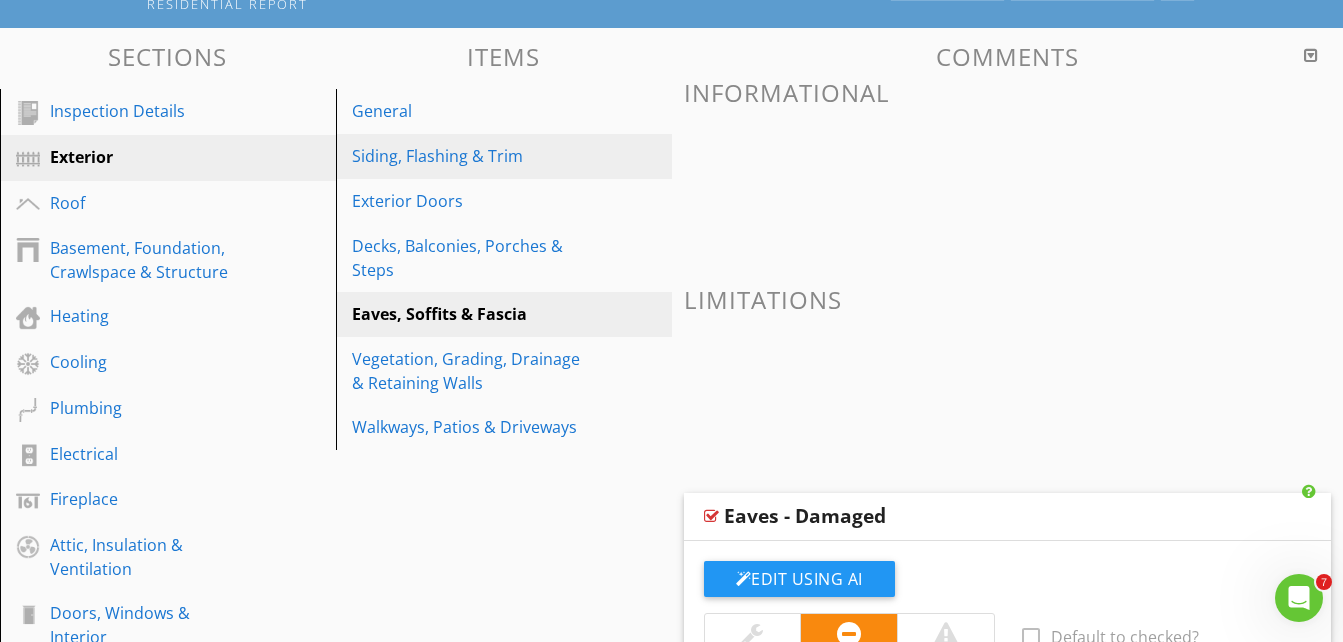 click on "Siding, Flashing & Trim" at bounding box center (469, 156) 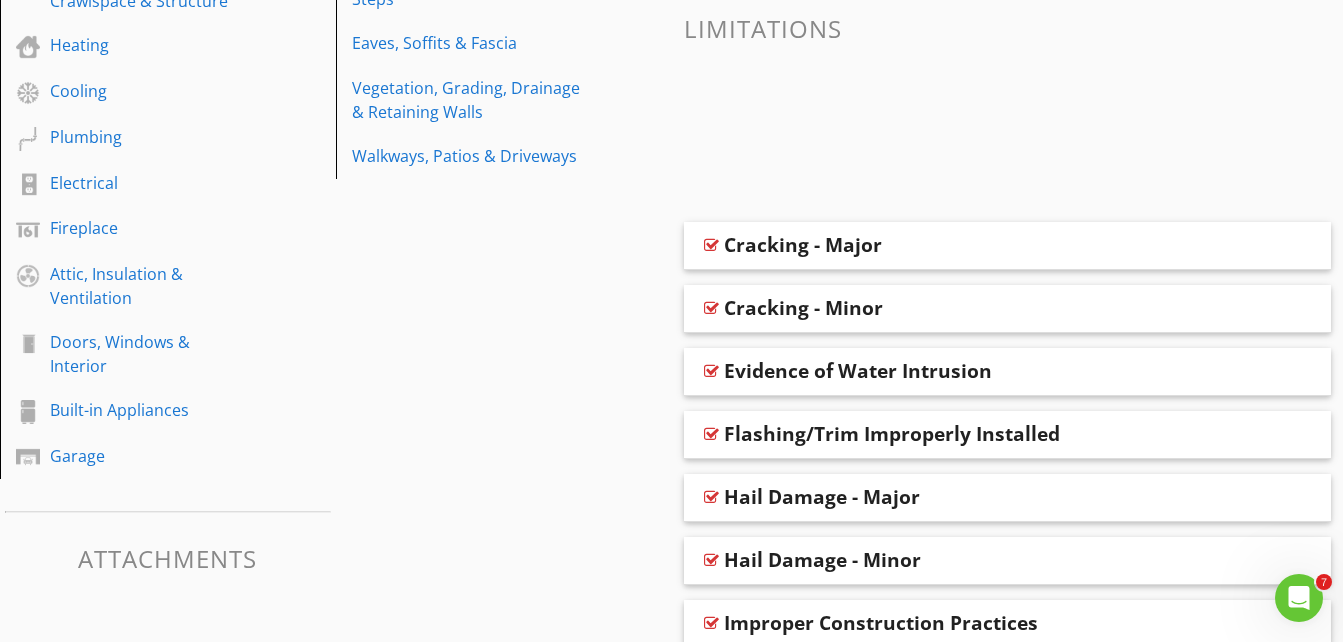 scroll, scrollTop: 472, scrollLeft: 0, axis: vertical 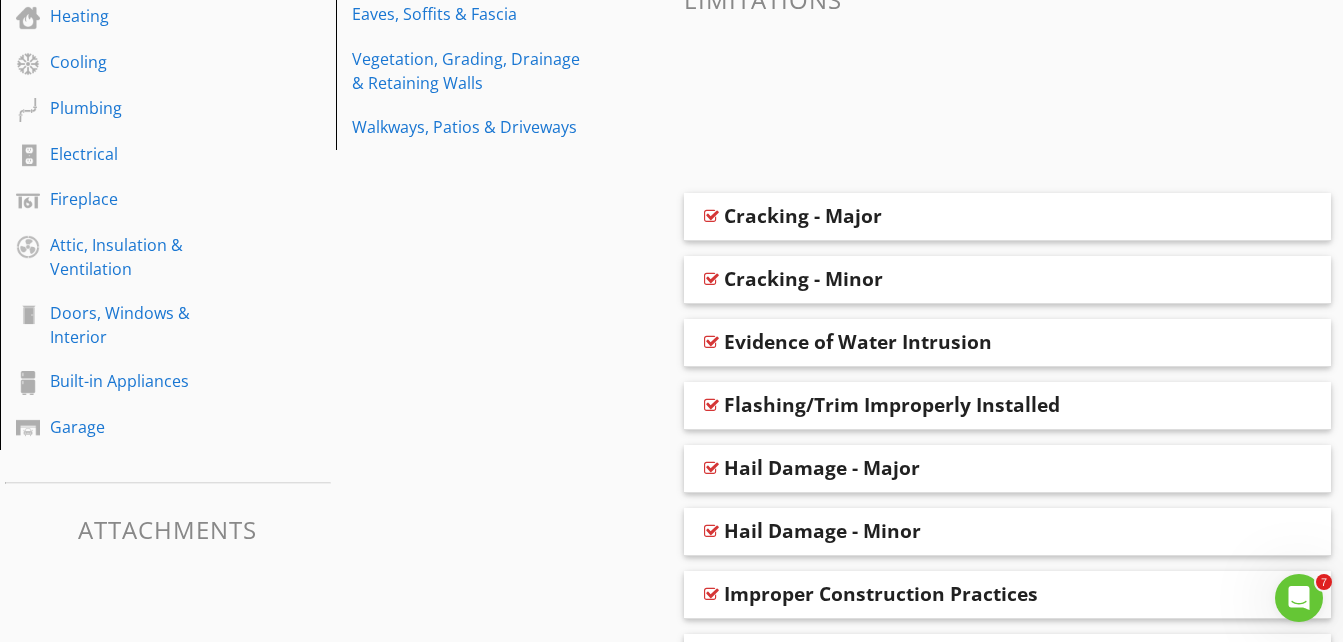 click on "Cracking - Minor" at bounding box center (803, 279) 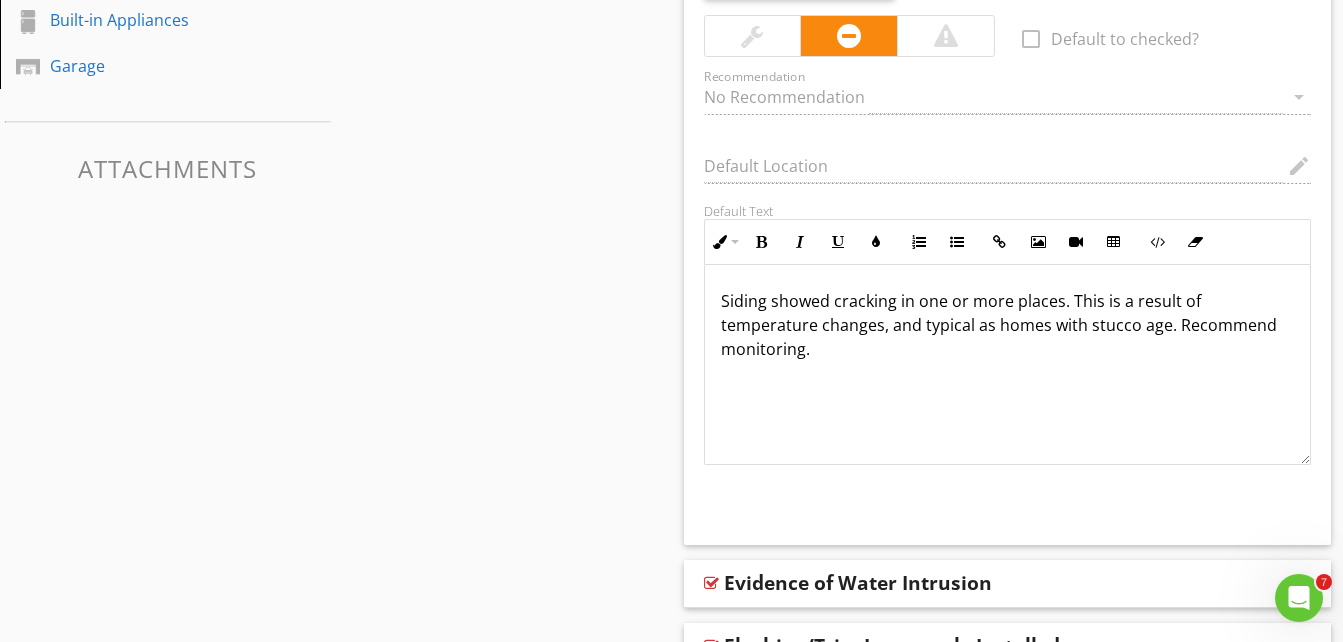 scroll, scrollTop: 872, scrollLeft: 0, axis: vertical 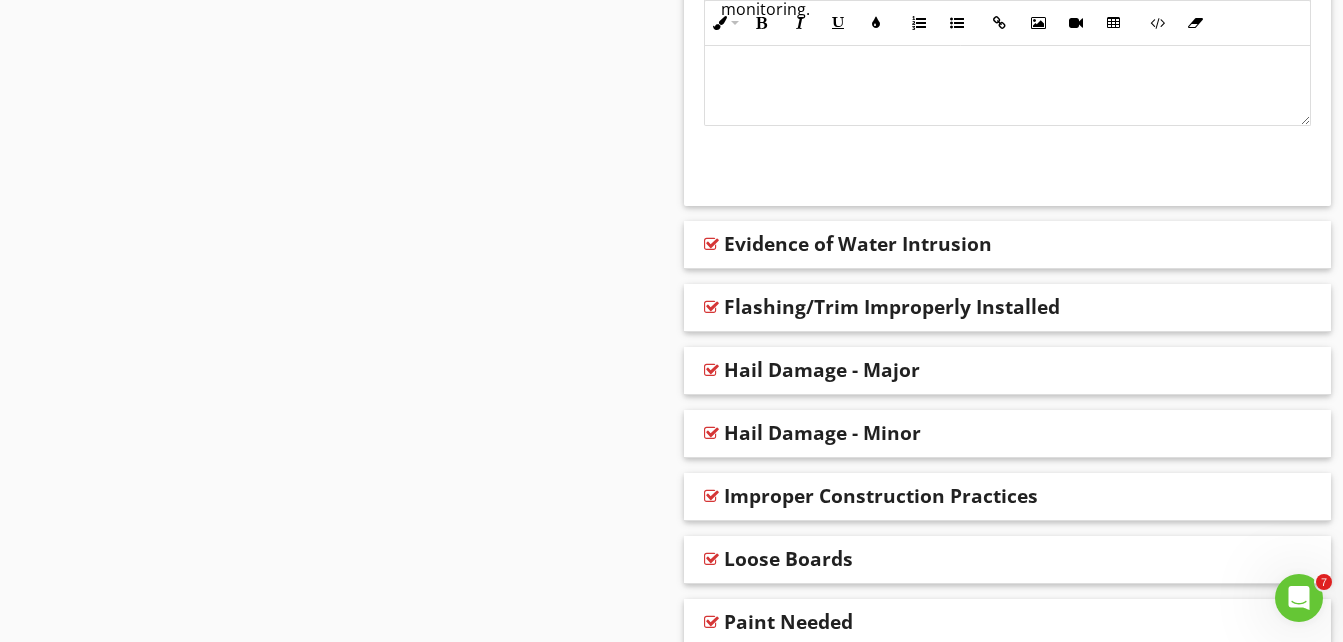 click on "Evidence of Water Intrusion" at bounding box center (858, 244) 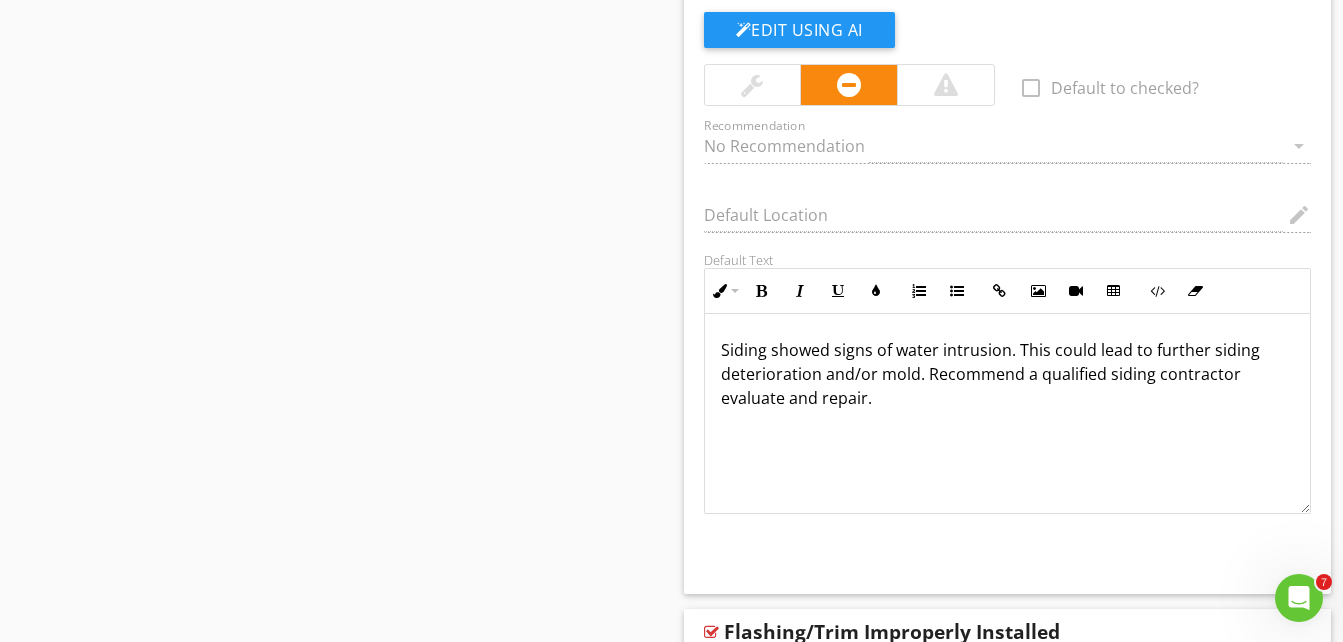 scroll, scrollTop: 1572, scrollLeft: 0, axis: vertical 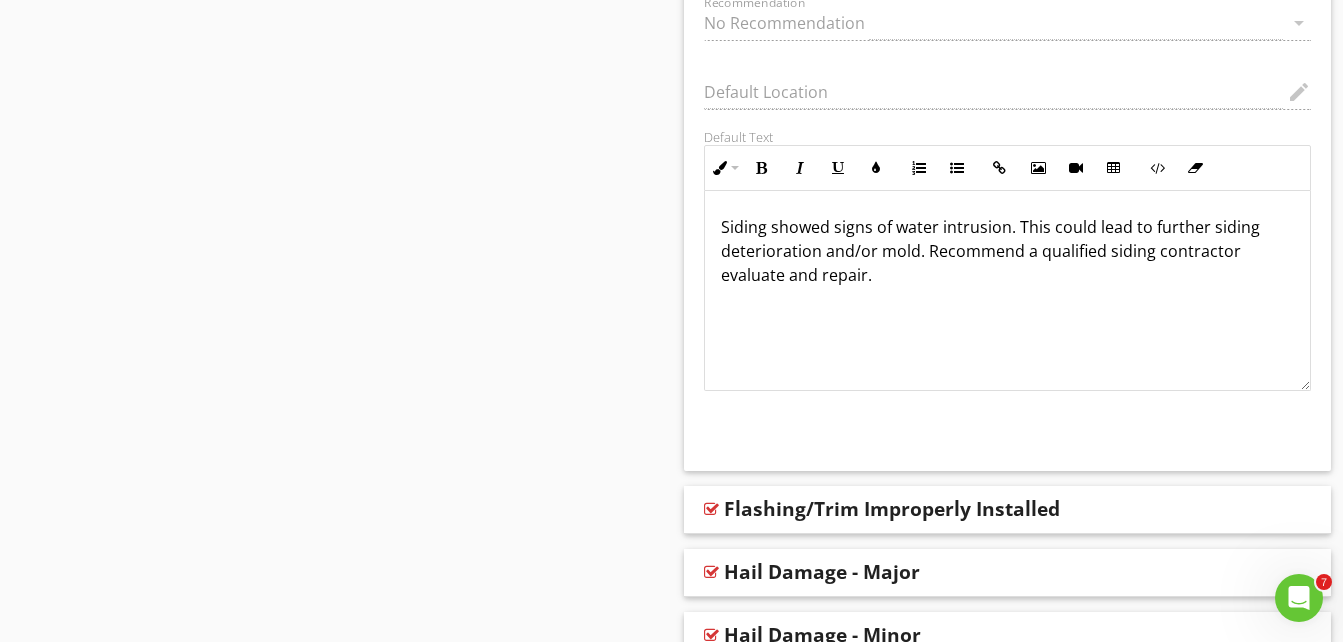 drag, startPoint x: 711, startPoint y: 213, endPoint x: 772, endPoint y: 236, distance: 65.192024 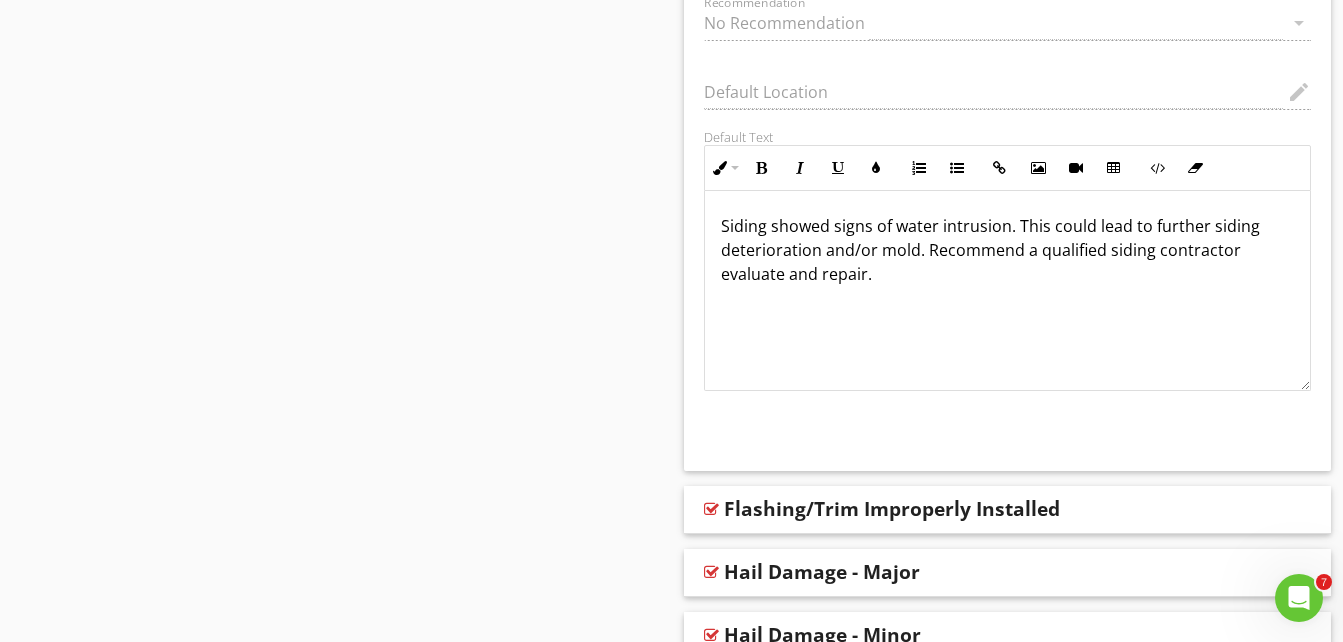 scroll, scrollTop: 0, scrollLeft: 0, axis: both 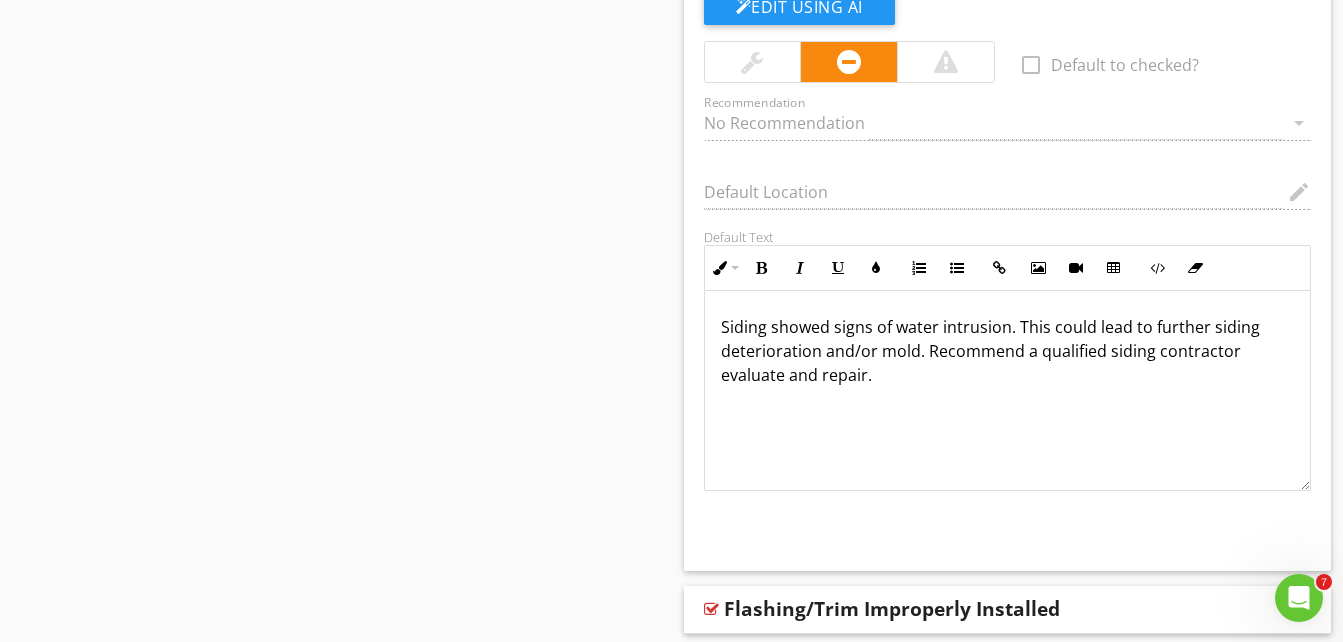 drag, startPoint x: 705, startPoint y: 320, endPoint x: 791, endPoint y: 323, distance: 86.05231 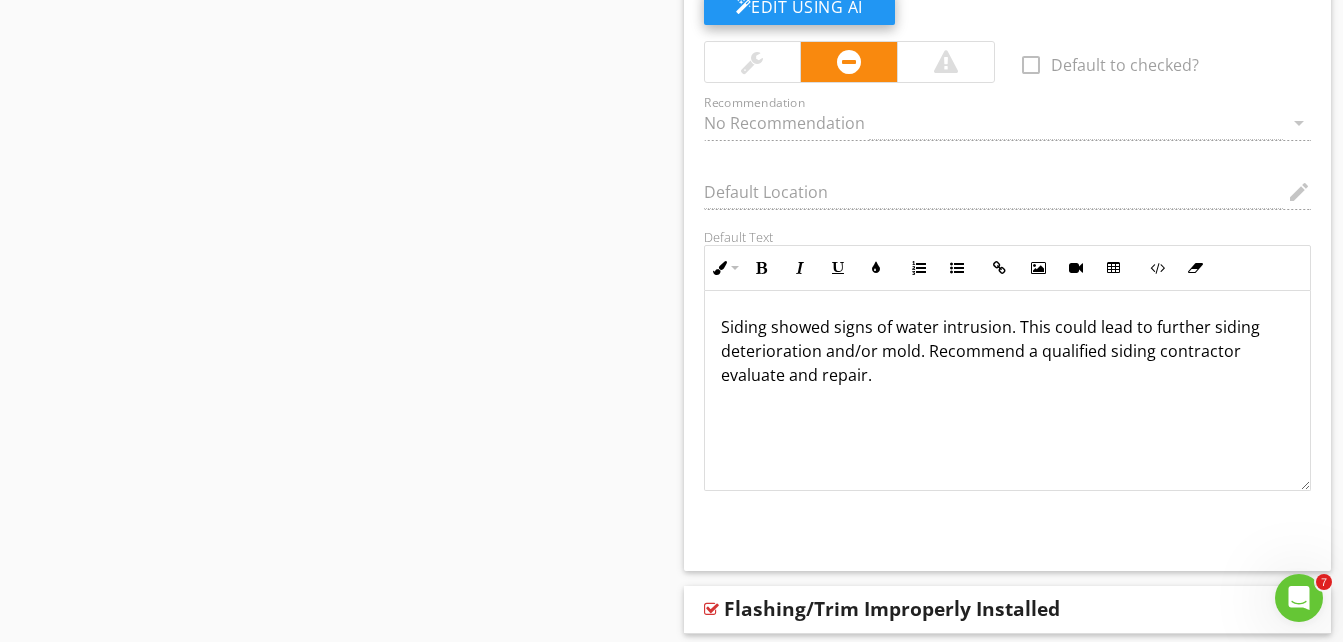 click on "Edit Using AI" at bounding box center (799, -658) 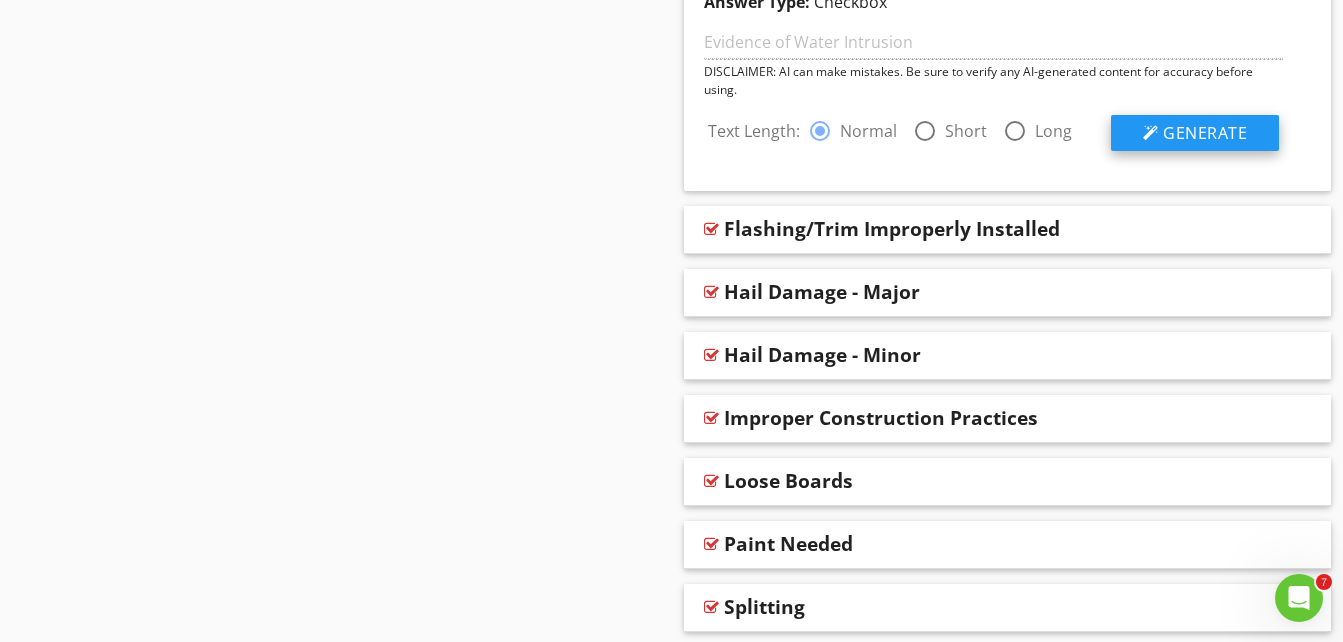 click on "Generate" at bounding box center [1205, 133] 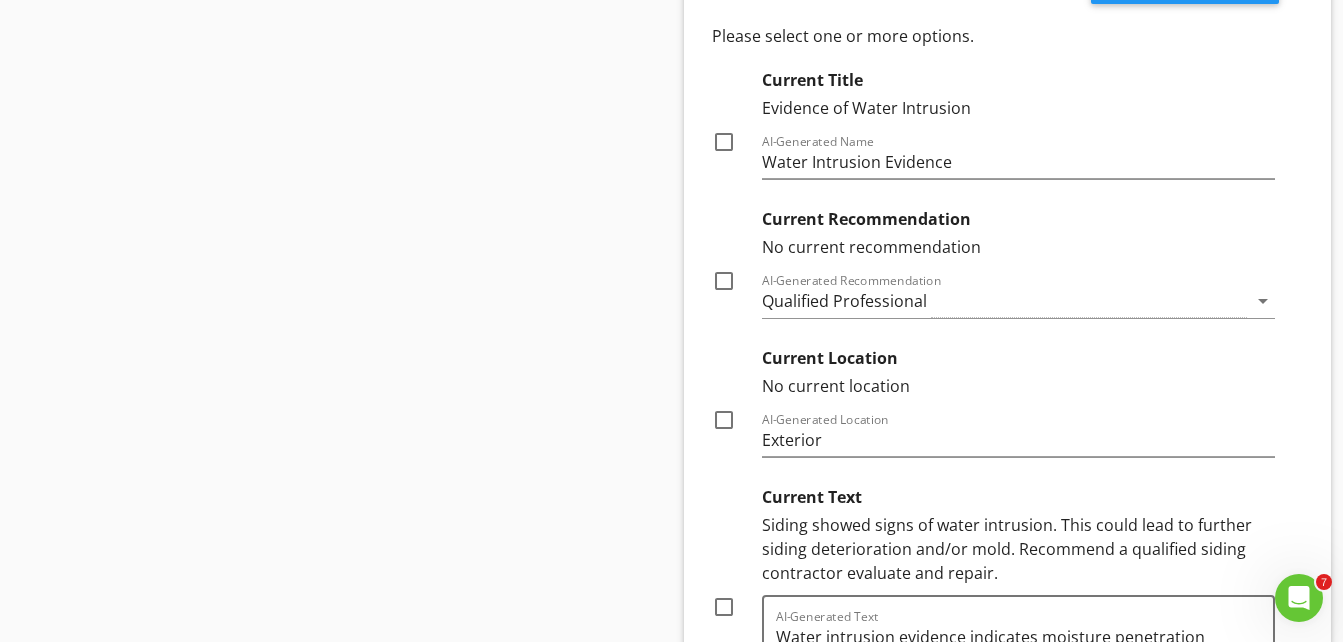 scroll, scrollTop: 1872, scrollLeft: 0, axis: vertical 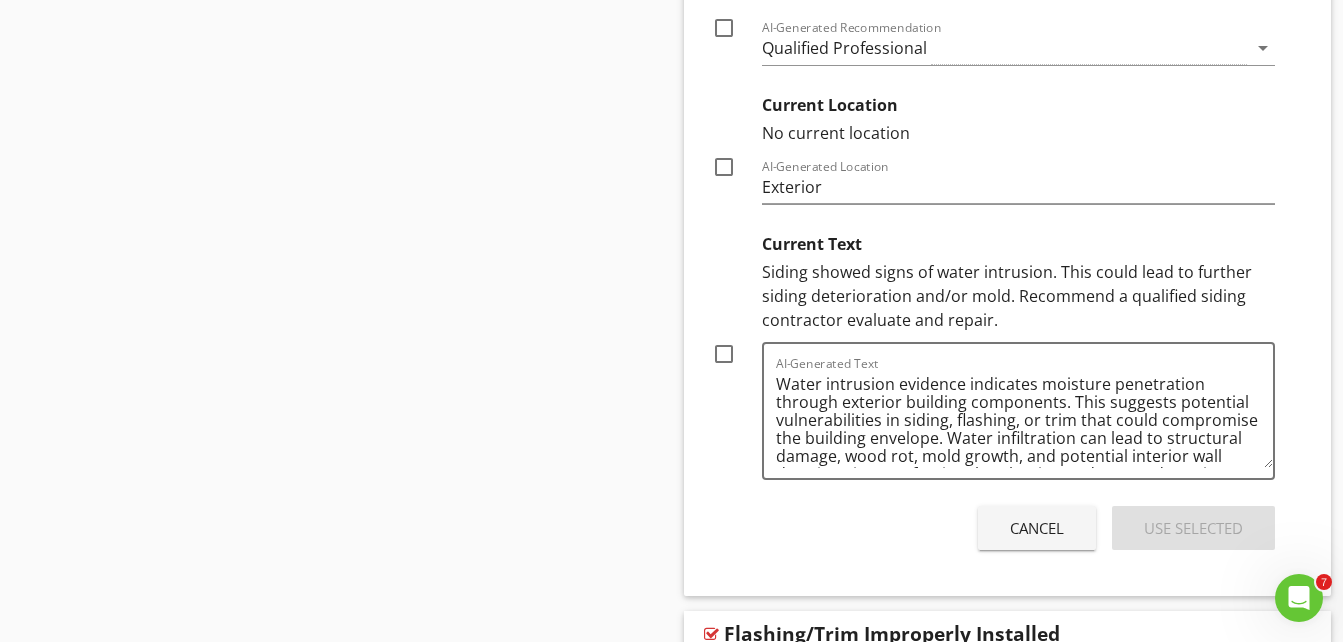drag, startPoint x: 759, startPoint y: 264, endPoint x: 999, endPoint y: 327, distance: 248.13101 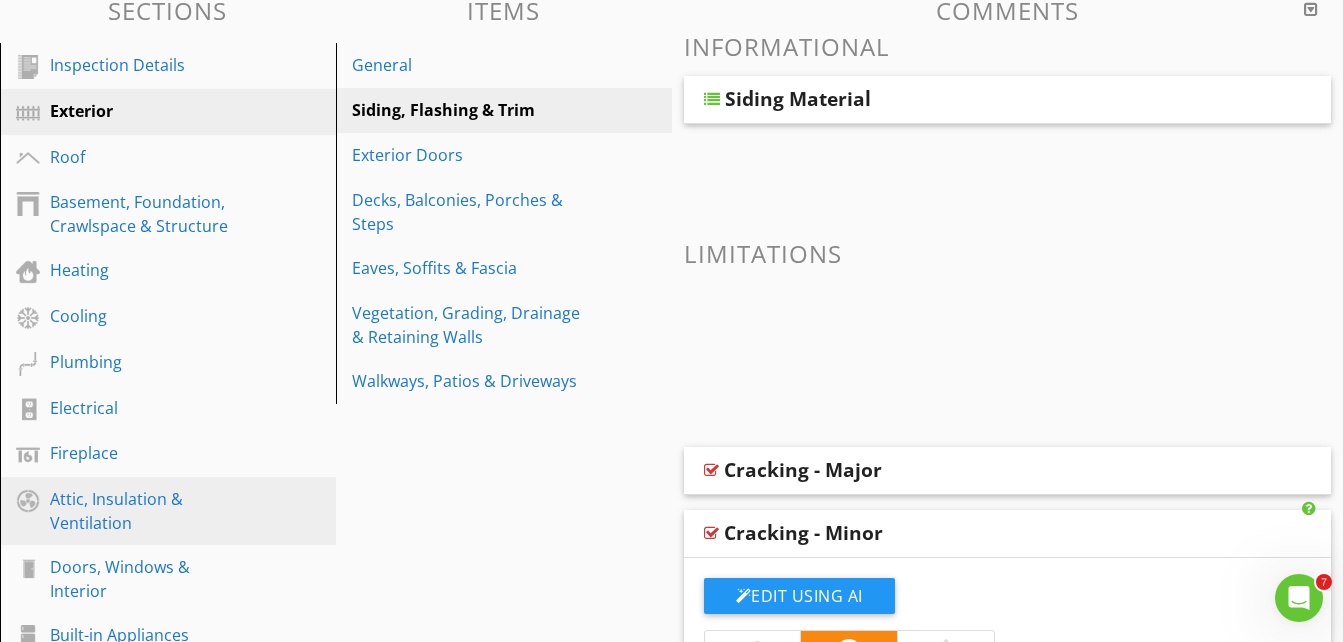 scroll, scrollTop: 172, scrollLeft: 0, axis: vertical 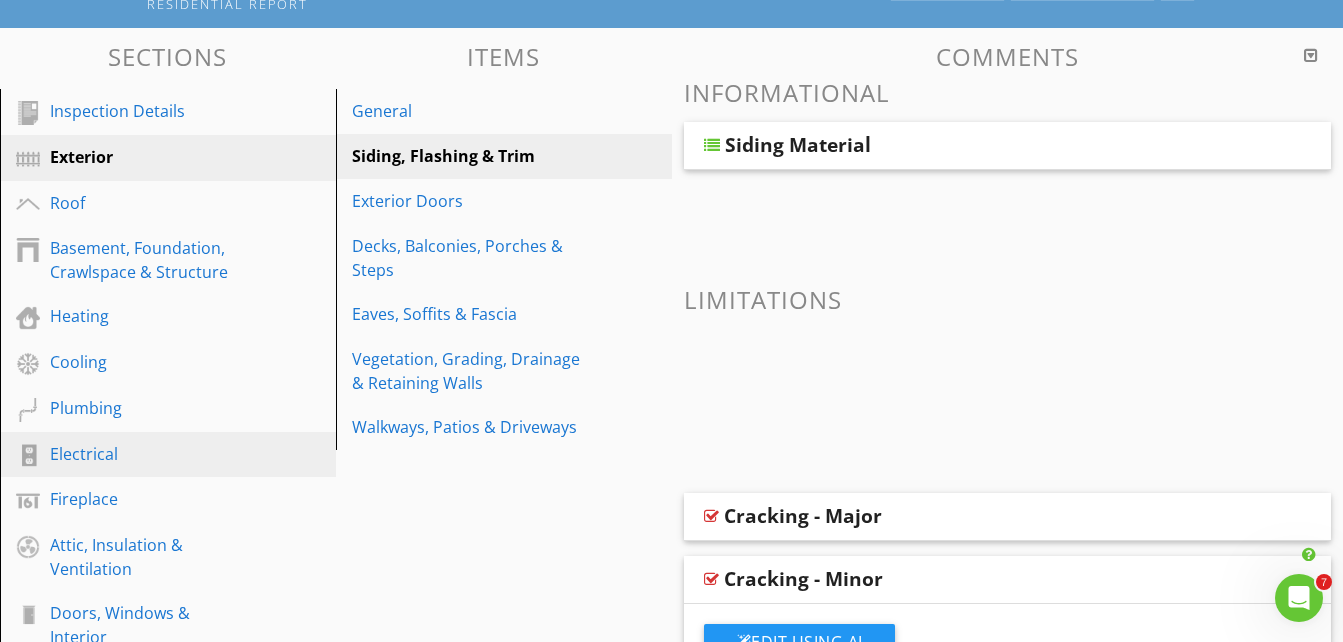 click on "Electrical" at bounding box center (145, 454) 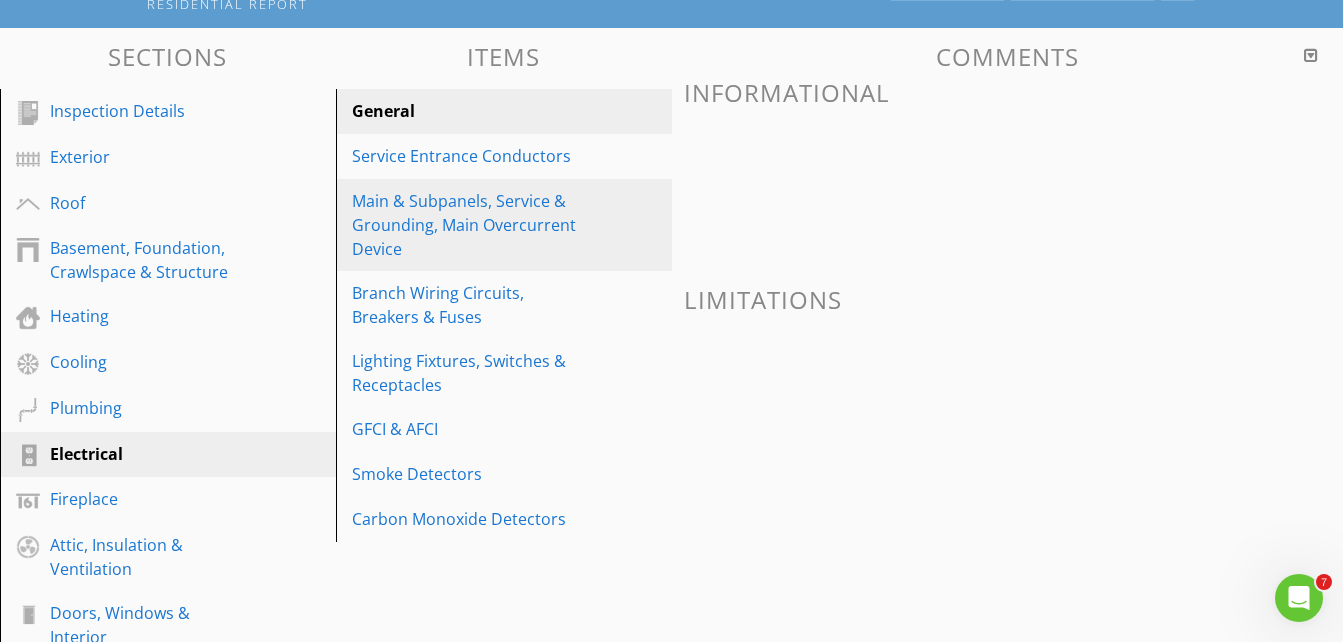 click on "Main & Subpanels, Service & Grounding, Main Overcurrent Device" at bounding box center [469, 225] 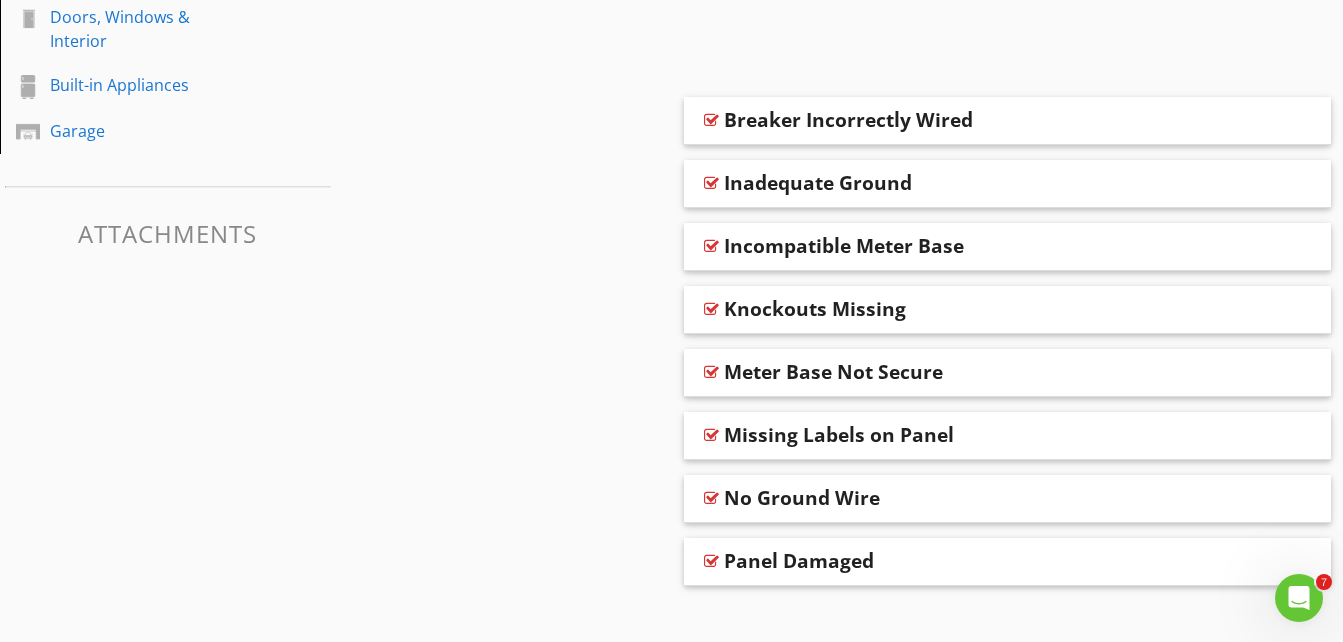 scroll, scrollTop: 772, scrollLeft: 0, axis: vertical 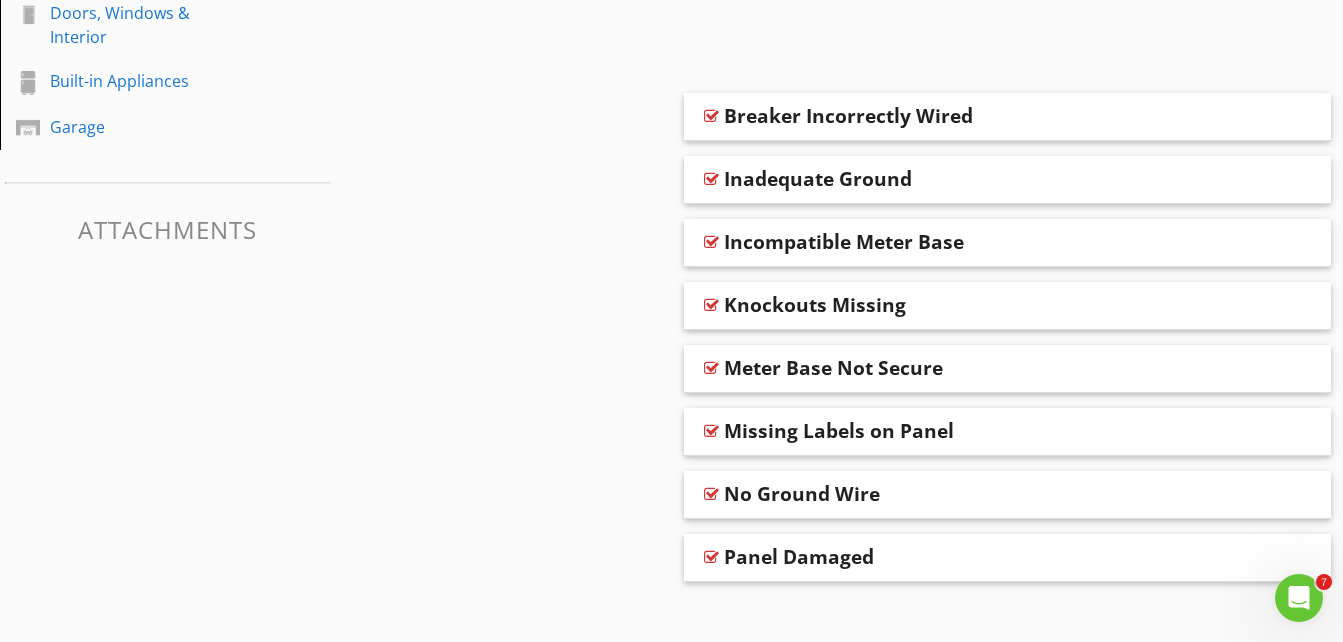 click on "Breaker Incorrectly Wired" at bounding box center (848, 116) 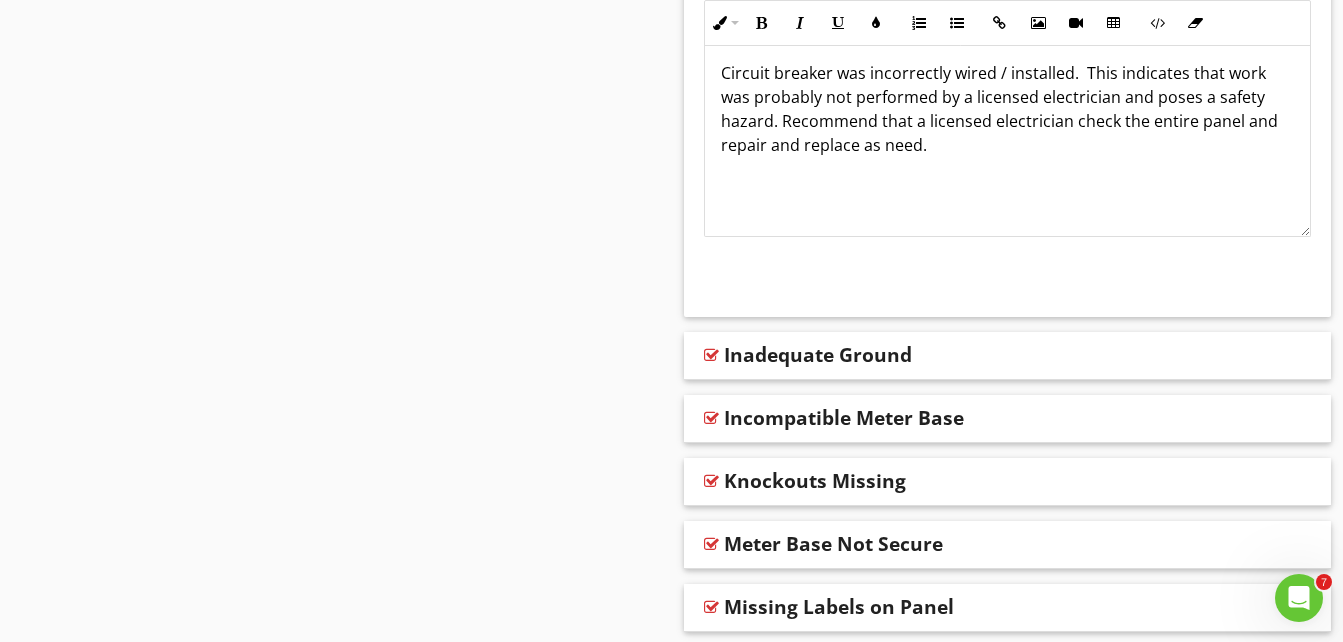 scroll, scrollTop: 1298, scrollLeft: 0, axis: vertical 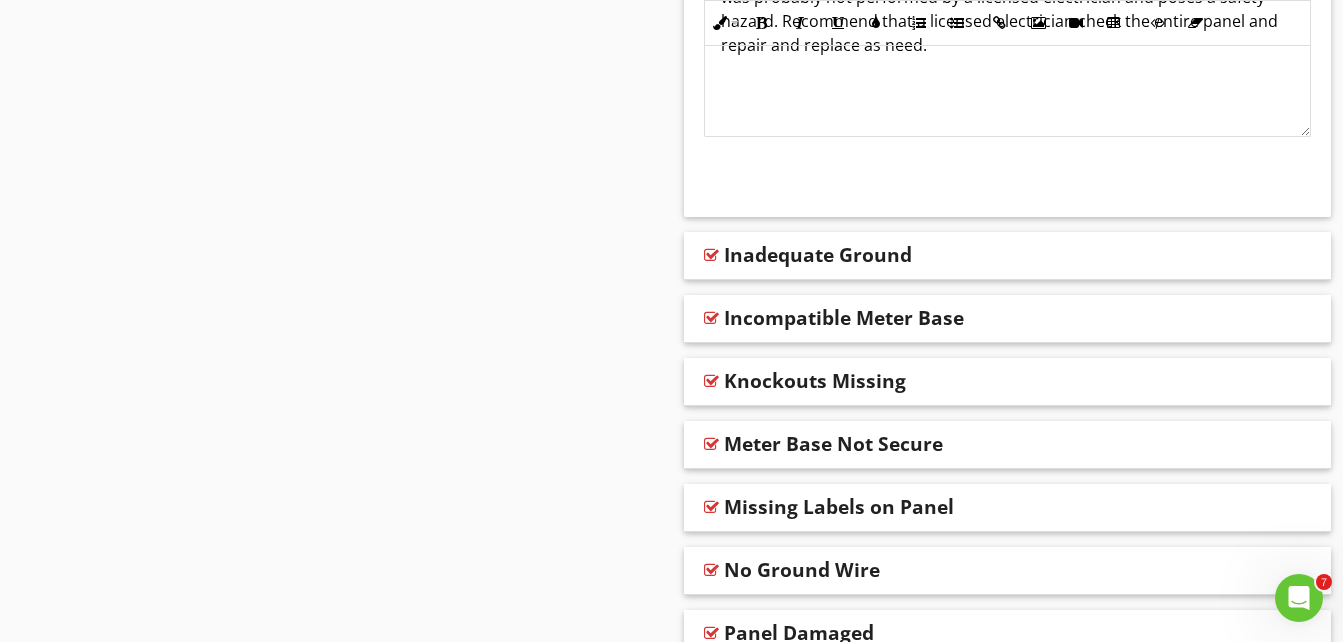 click on "Knockouts Missing" at bounding box center [815, 381] 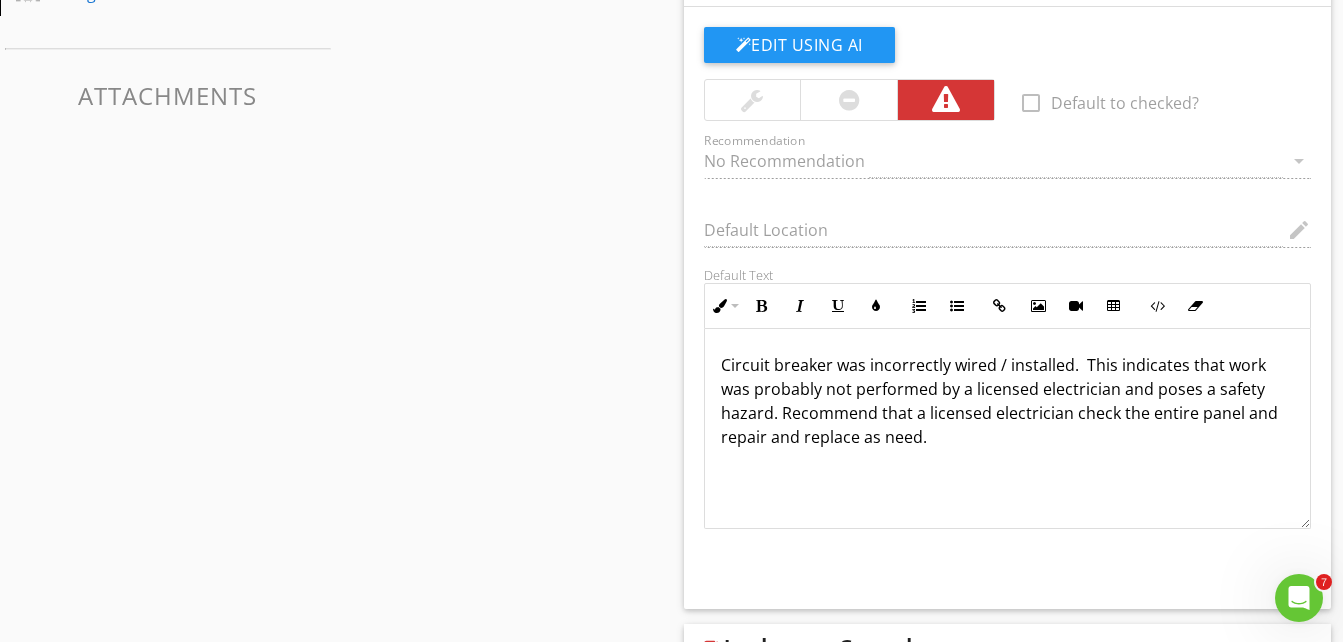 scroll, scrollTop: 898, scrollLeft: 0, axis: vertical 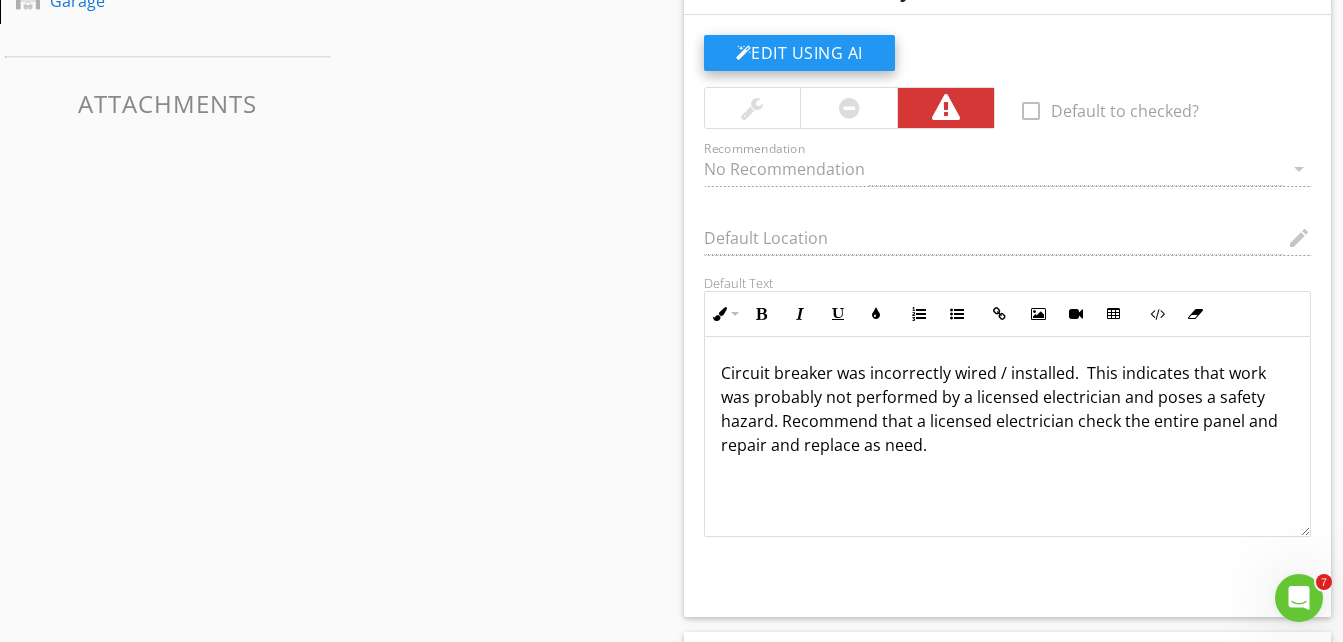 click on "Edit Using AI" at bounding box center [799, 53] 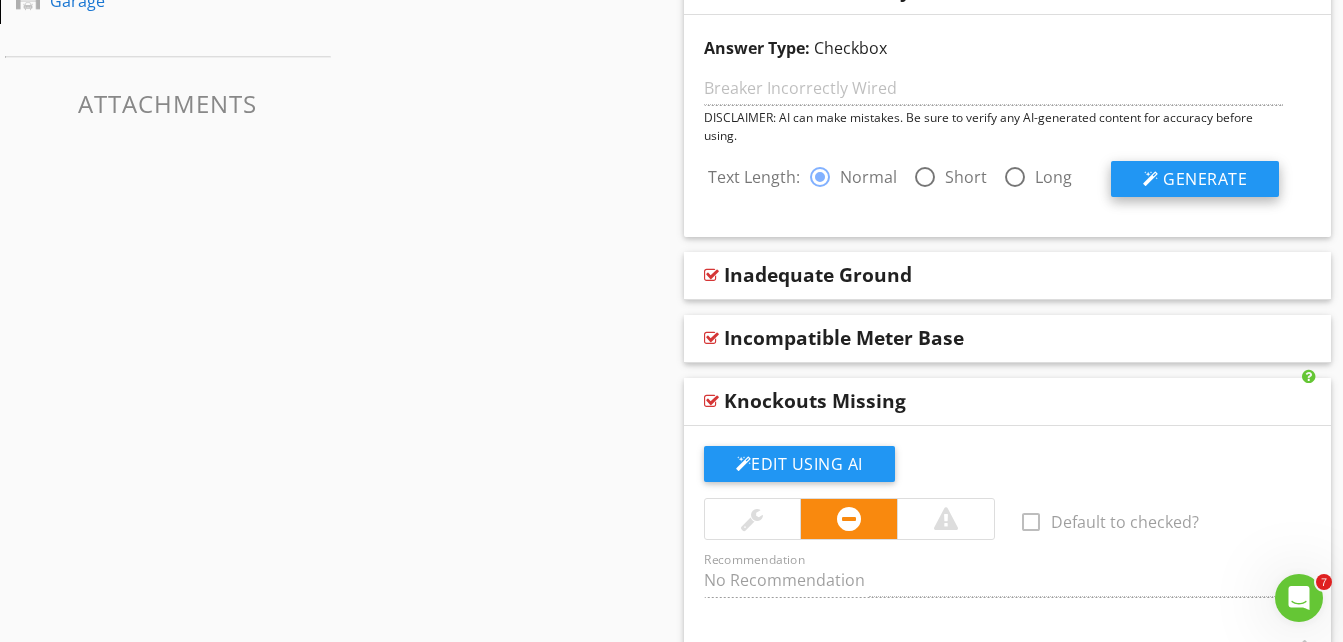 click on "Generate" at bounding box center (1205, 179) 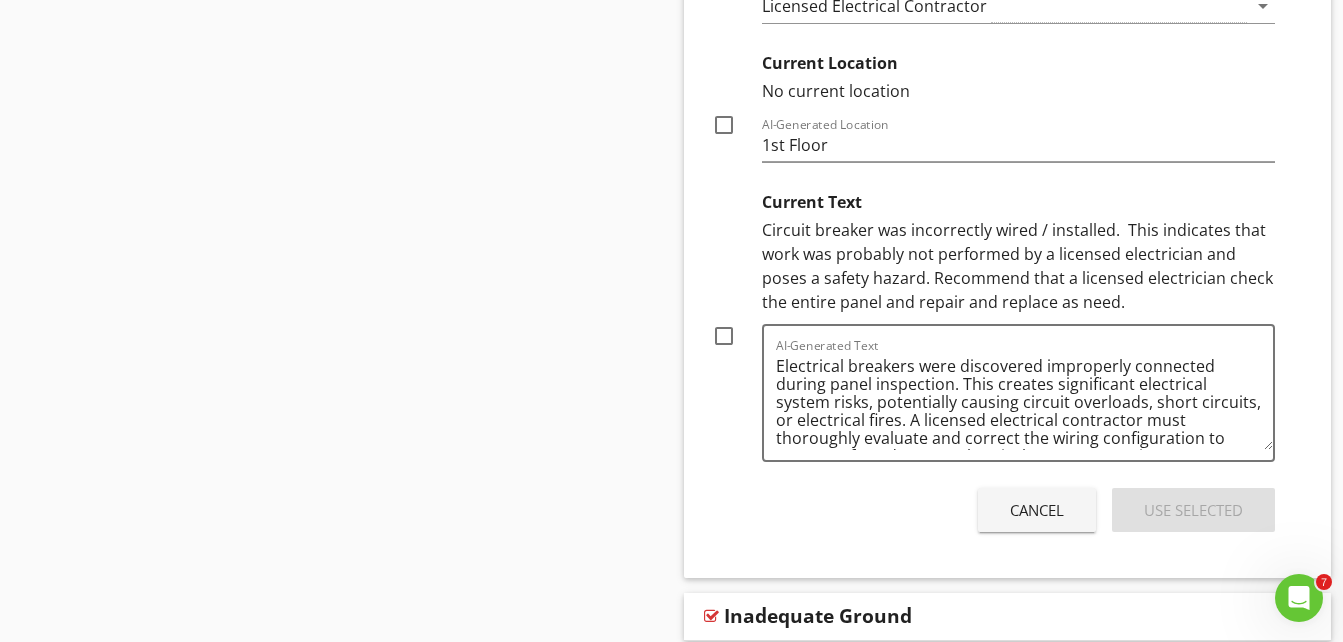 scroll, scrollTop: 1398, scrollLeft: 0, axis: vertical 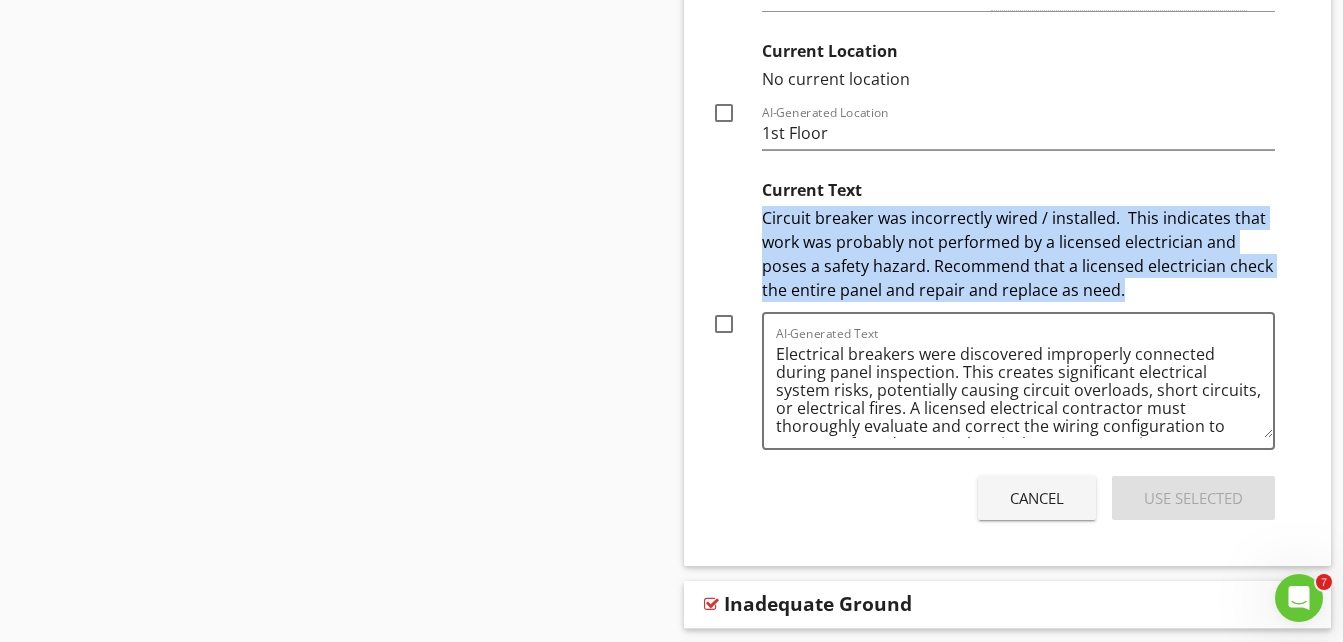 drag, startPoint x: 758, startPoint y: 218, endPoint x: 1138, endPoint y: 293, distance: 387.3306 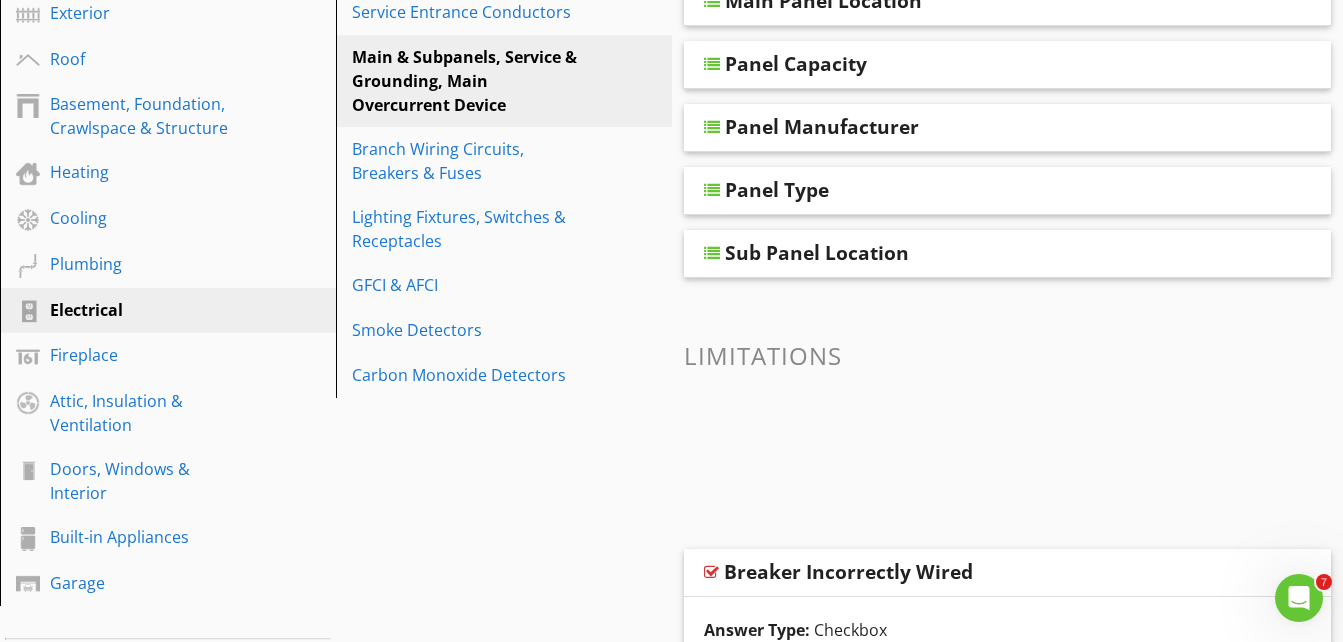 scroll, scrollTop: 298, scrollLeft: 0, axis: vertical 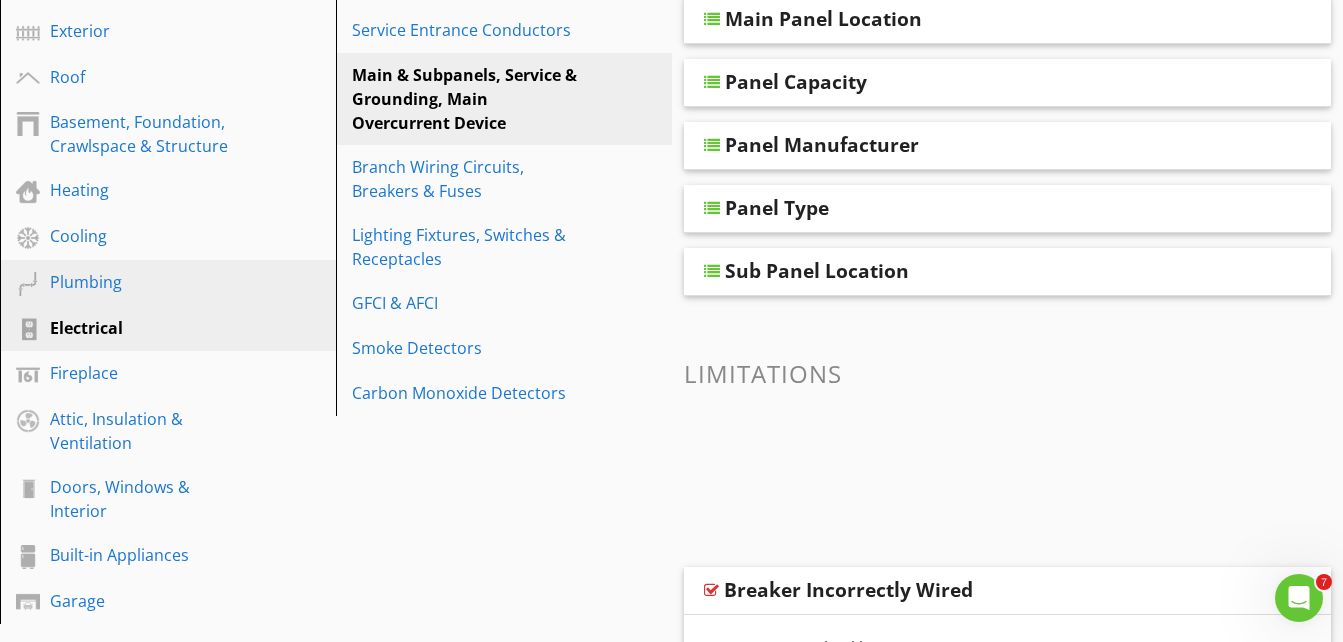 click on "Plumbing" at bounding box center (145, 282) 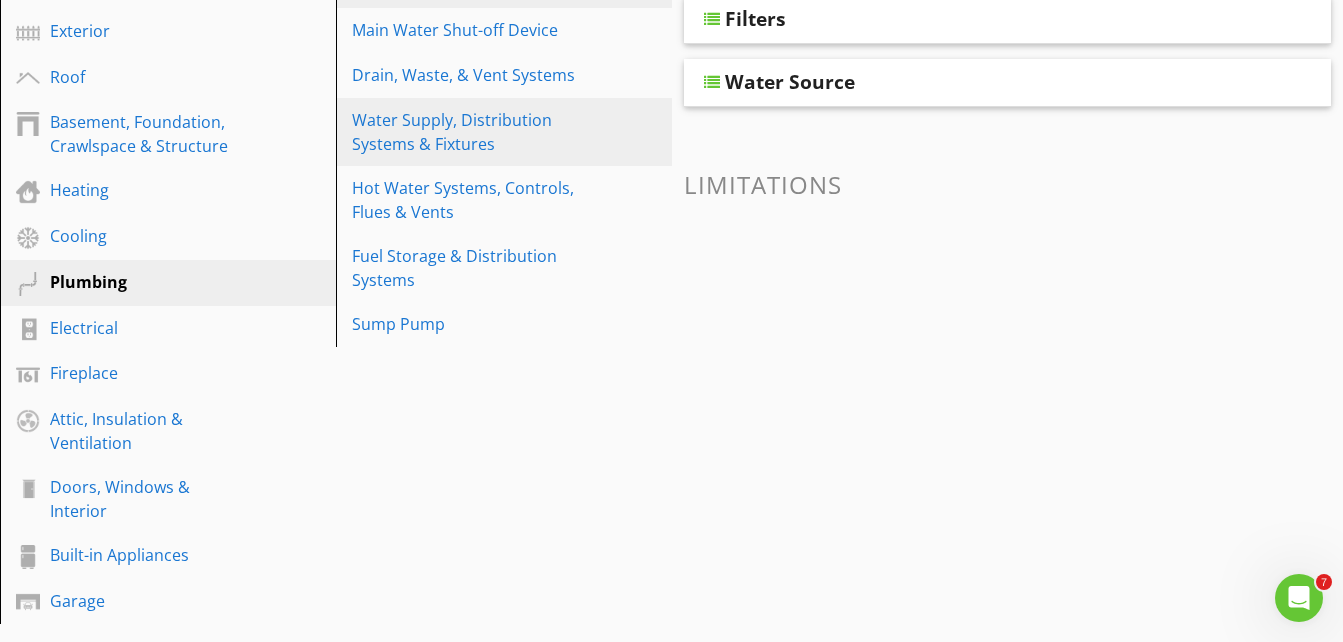 click on "Water Supply, Distribution Systems & Fixtures" at bounding box center (469, 132) 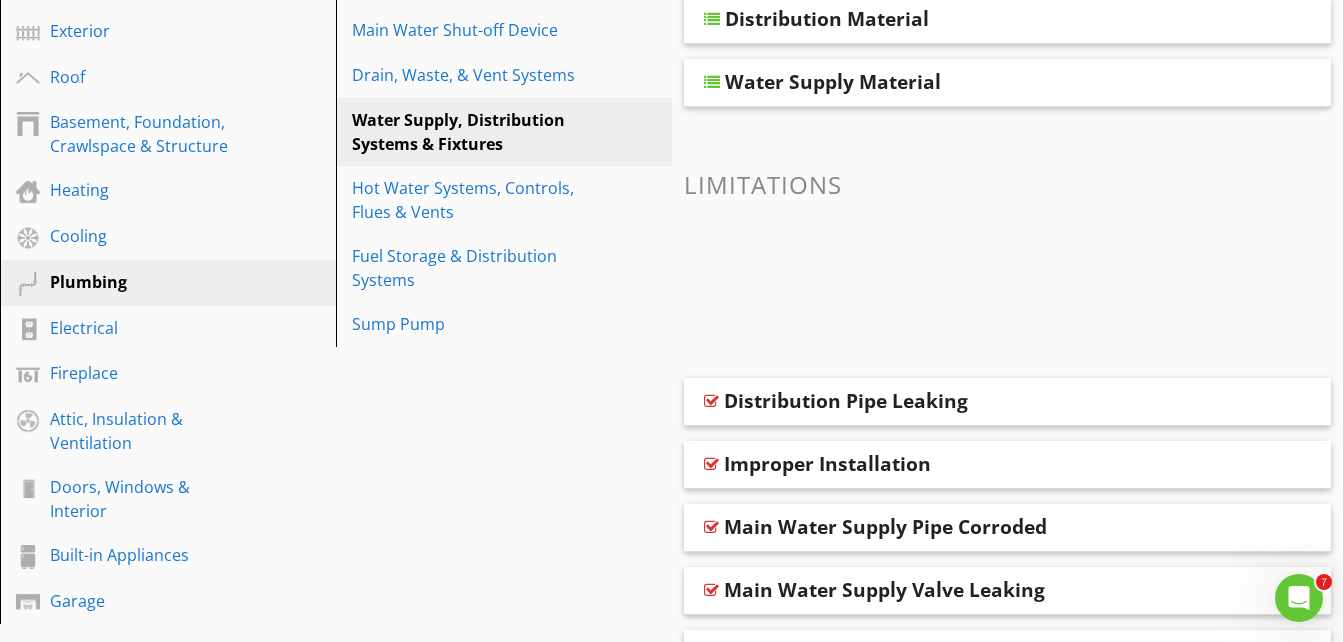 click on "Distribution Pipe Leaking" at bounding box center [846, 401] 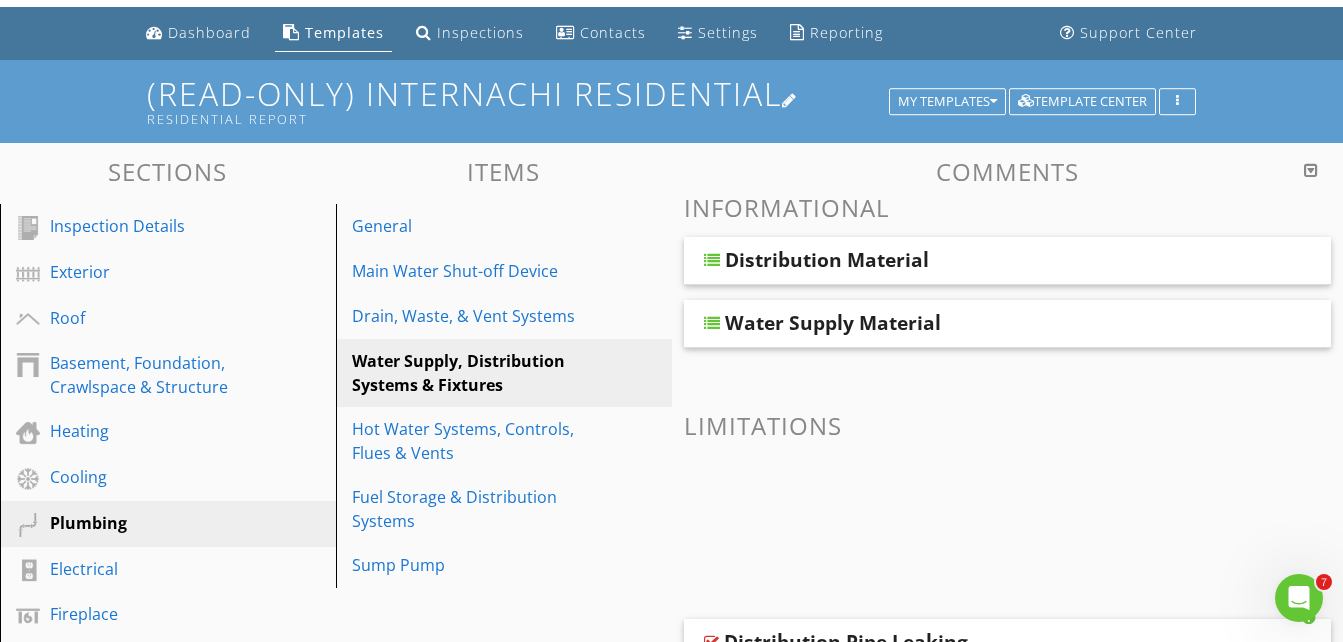 scroll, scrollTop: 0, scrollLeft: 0, axis: both 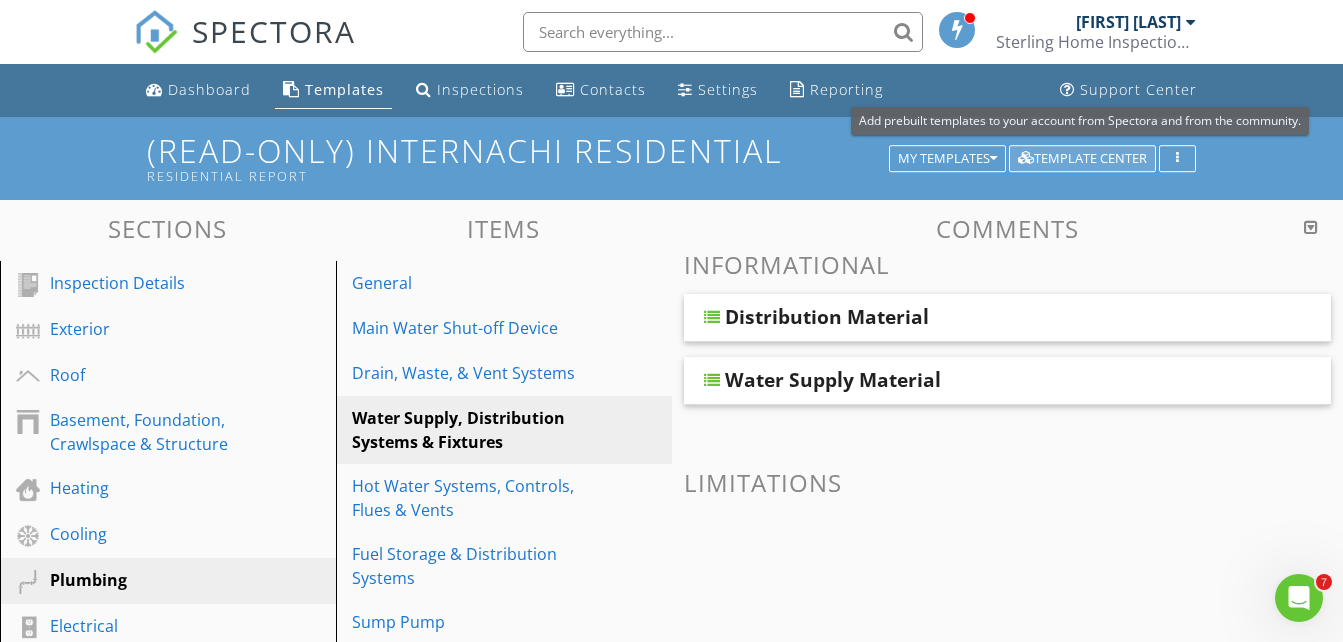 click on "Template Center" at bounding box center [1082, 159] 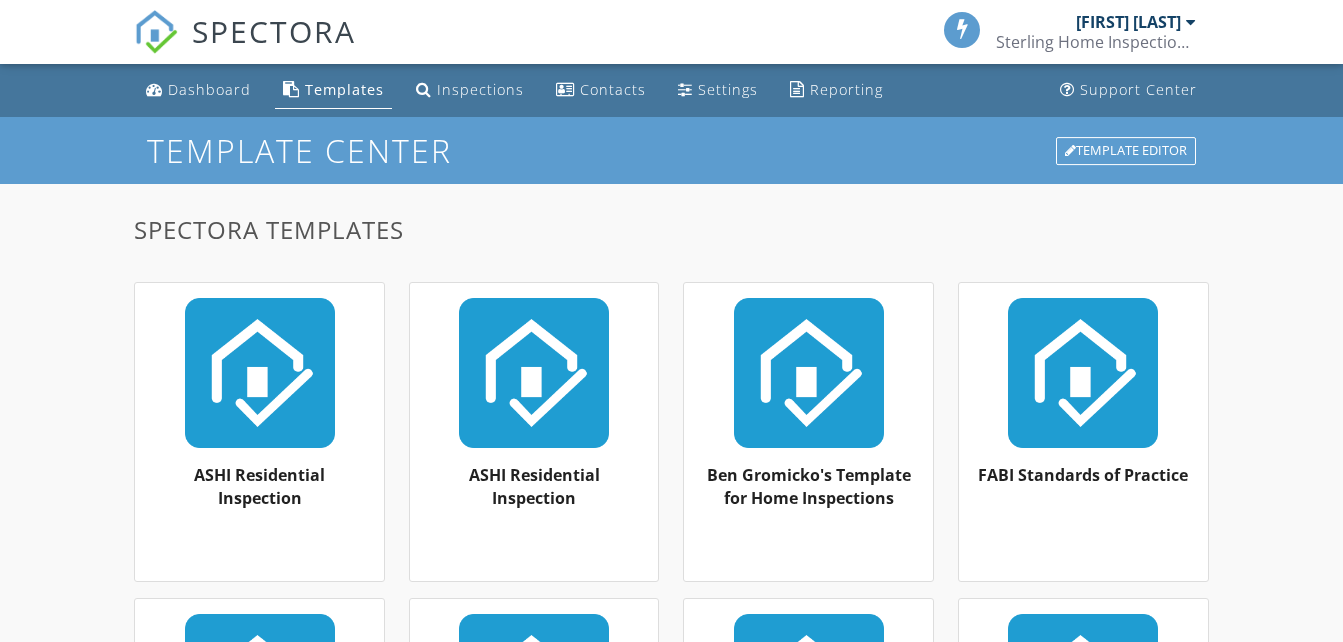 click on "Ben Gromicko's Template for Home Inspections" at bounding box center [808, 432] 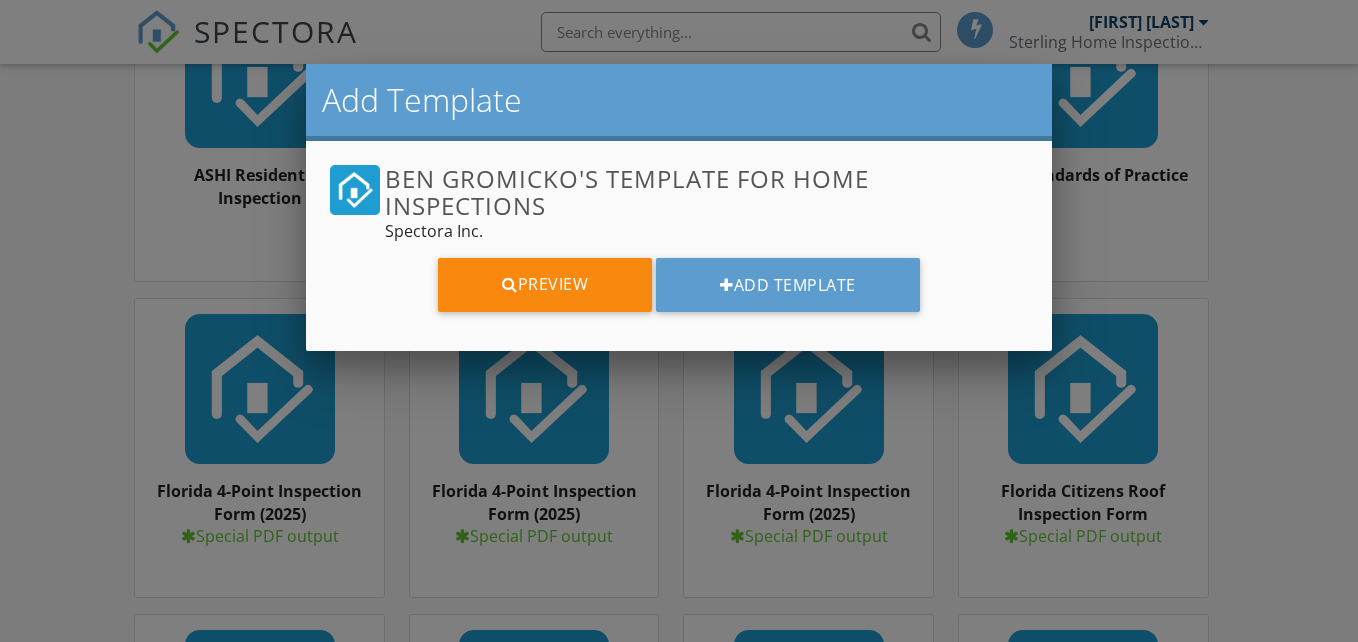 scroll, scrollTop: 300, scrollLeft: 0, axis: vertical 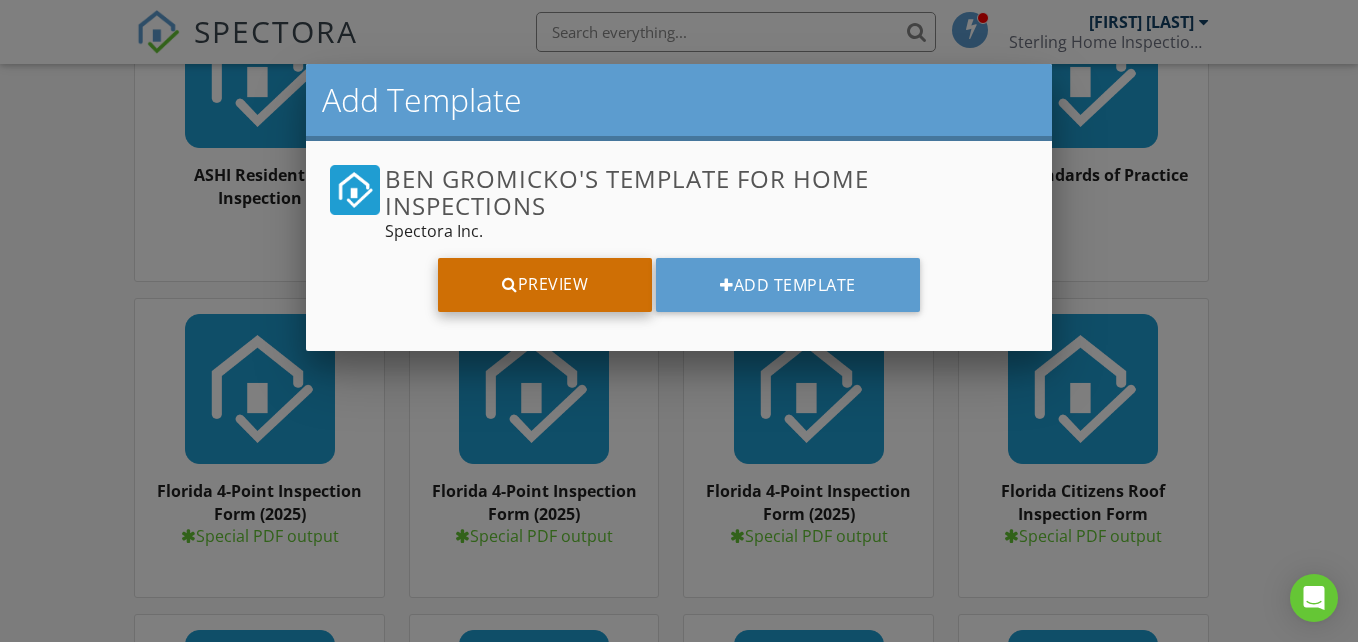 click on "Preview" at bounding box center [545, 285] 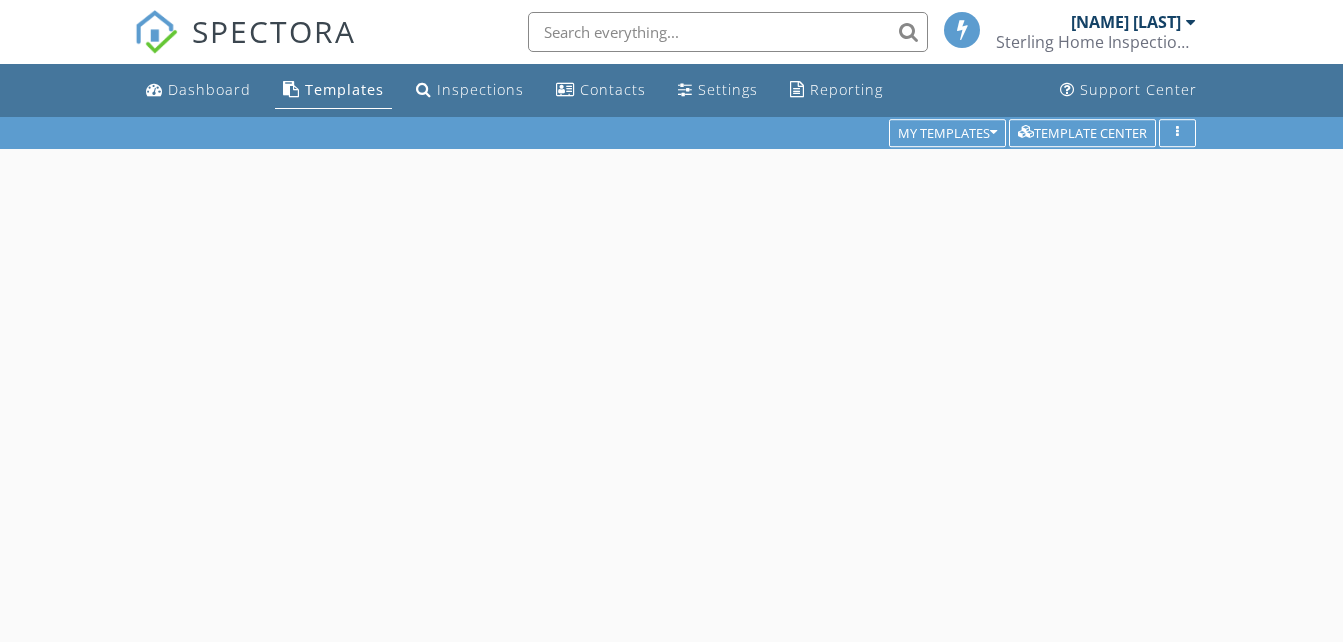 scroll, scrollTop: 0, scrollLeft: 0, axis: both 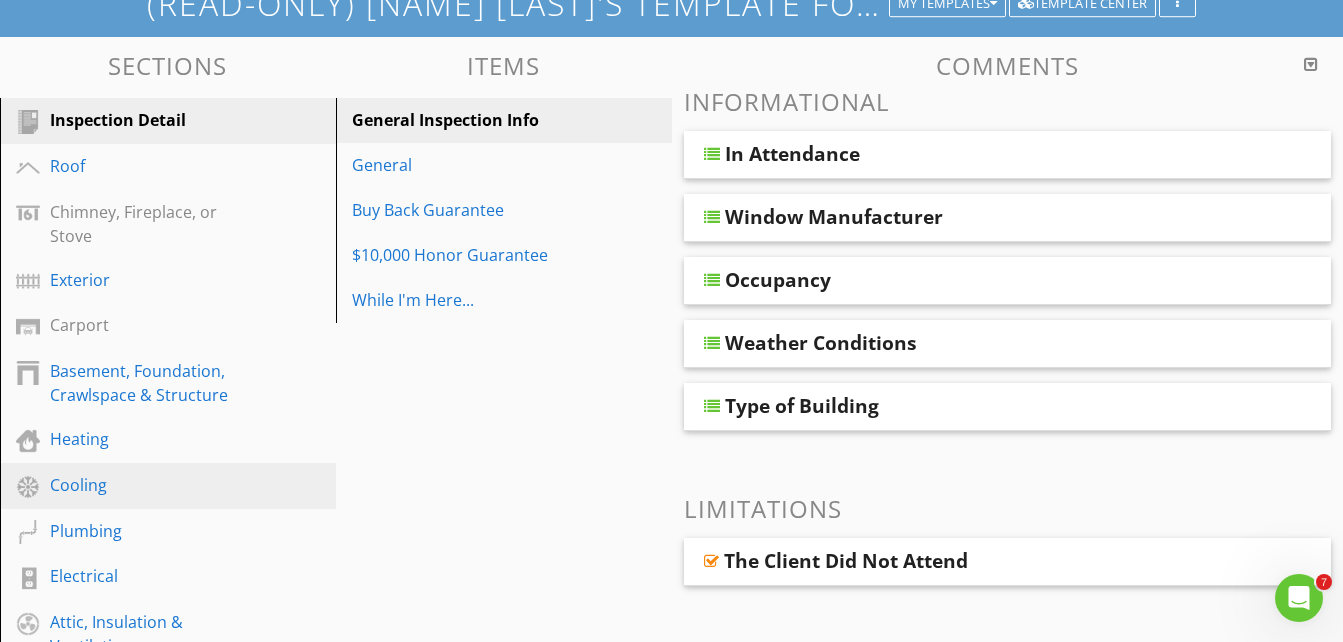 click on "Cooling" at bounding box center (145, 485) 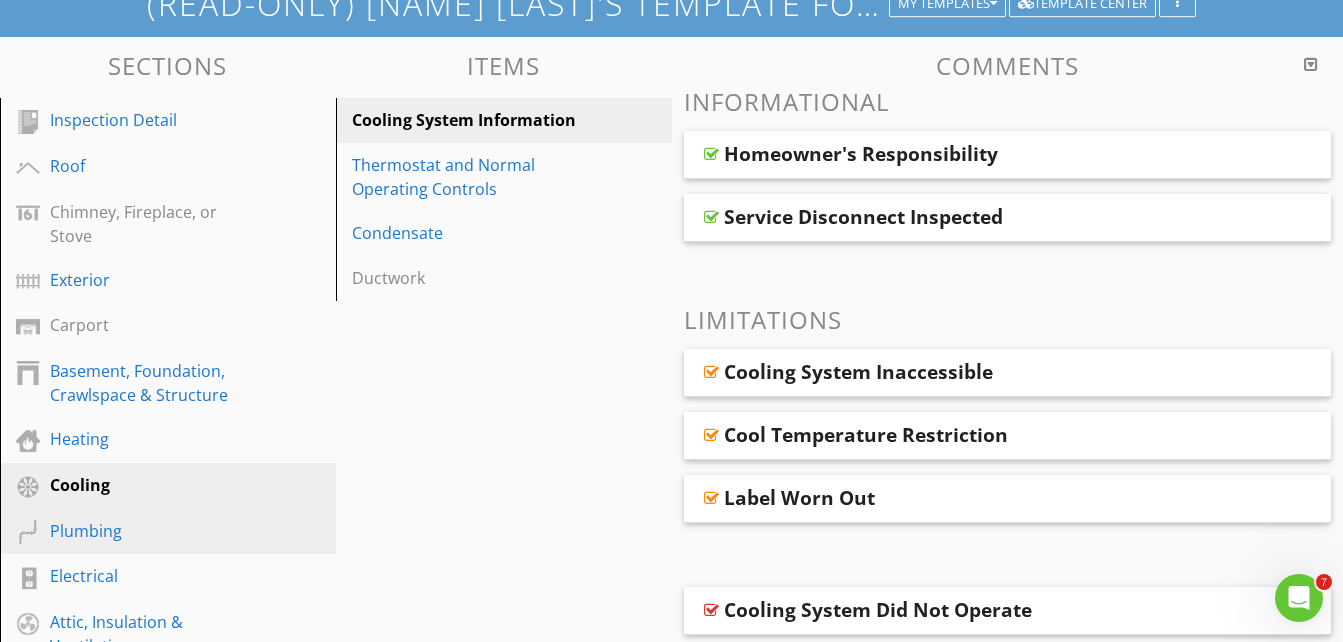 click on "Plumbing" at bounding box center [145, 531] 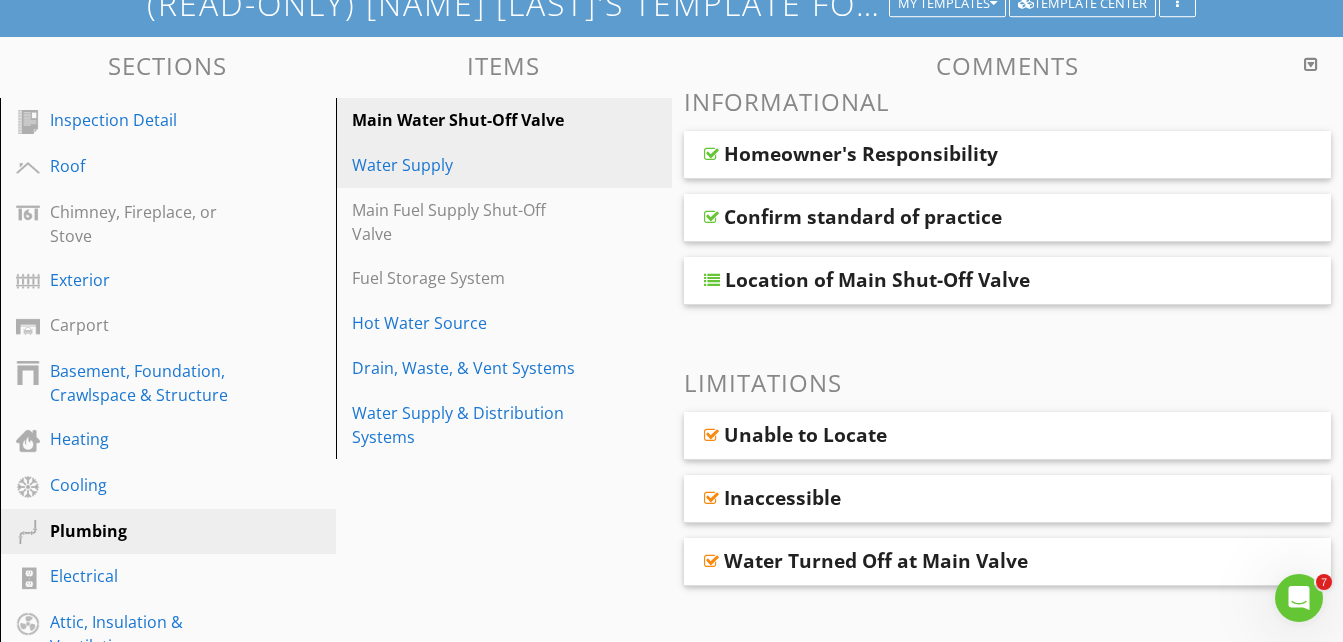 click on "Water Supply" at bounding box center [469, 165] 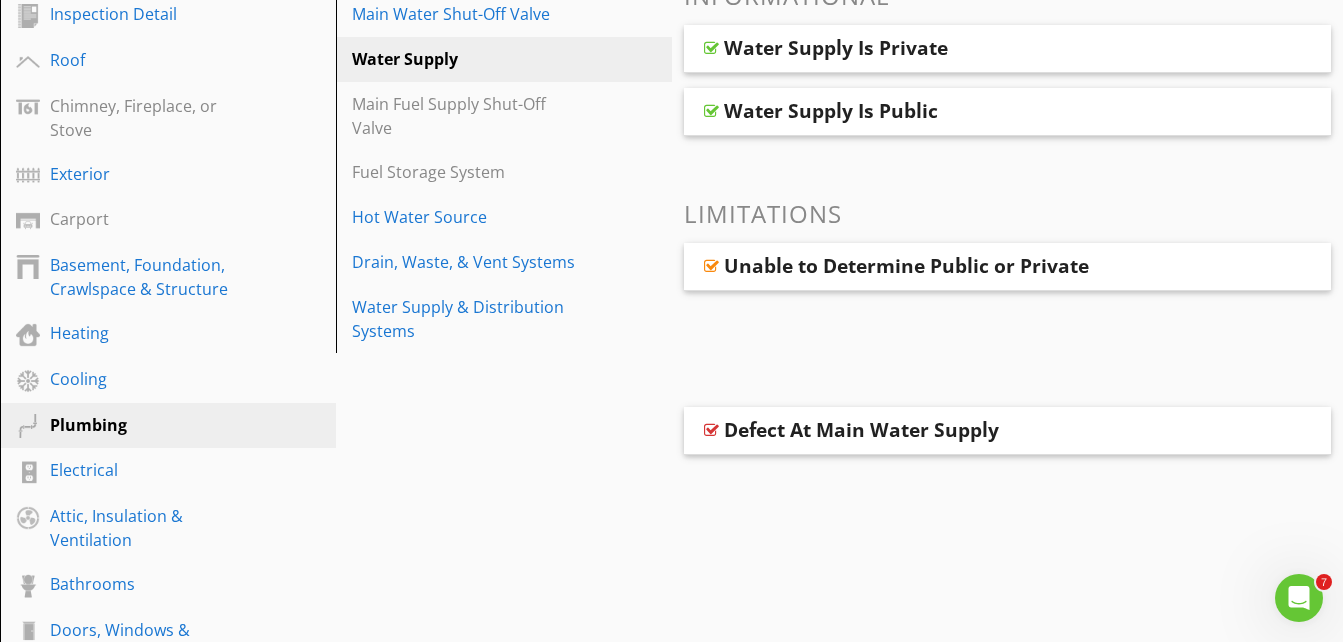 scroll, scrollTop: 147, scrollLeft: 0, axis: vertical 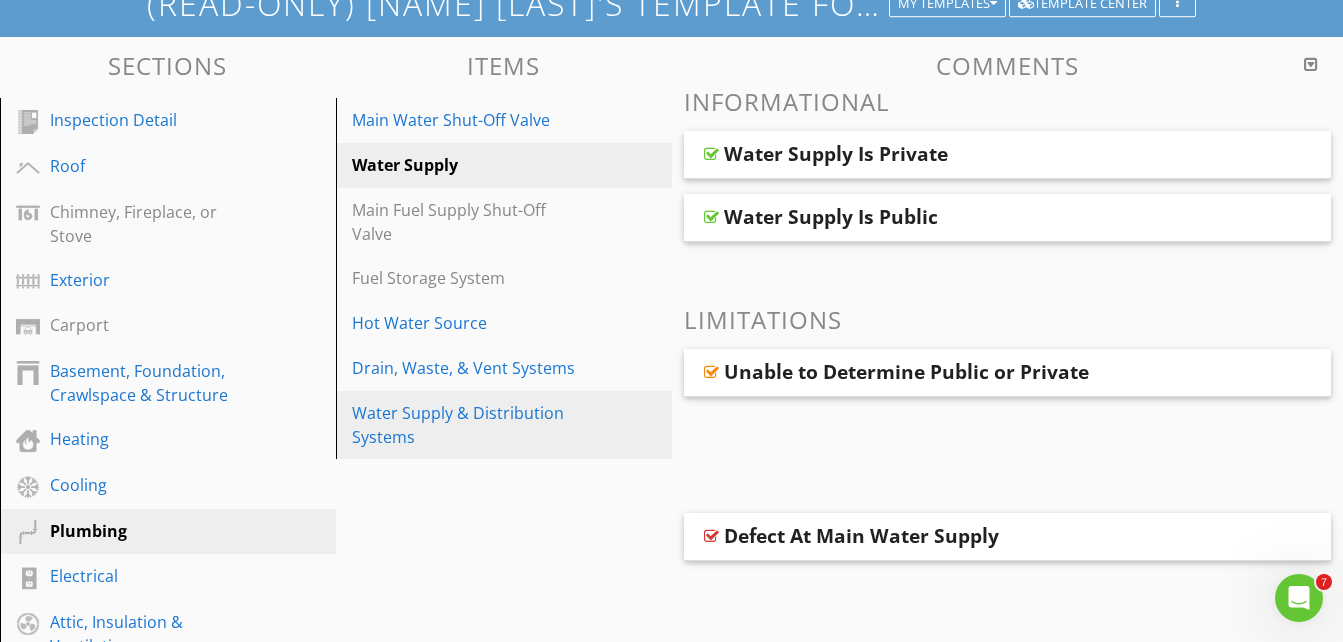 click on "Water Supply & Distribution Systems" at bounding box center [469, 425] 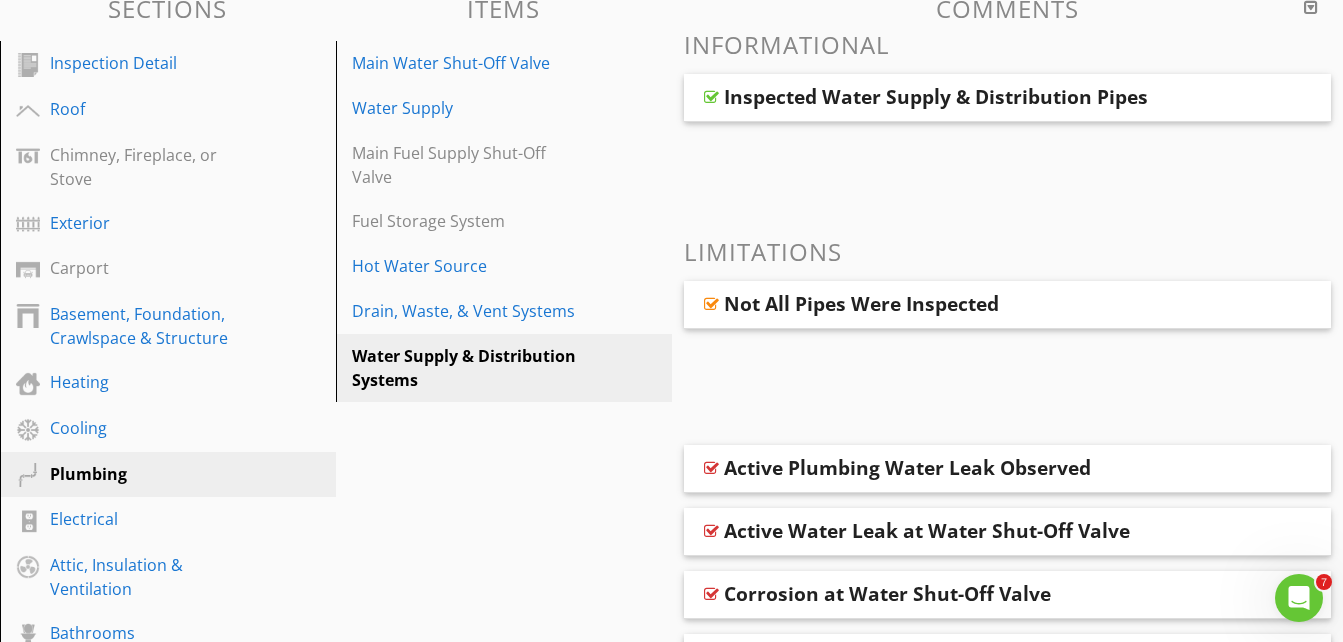 scroll, scrollTop: 347, scrollLeft: 0, axis: vertical 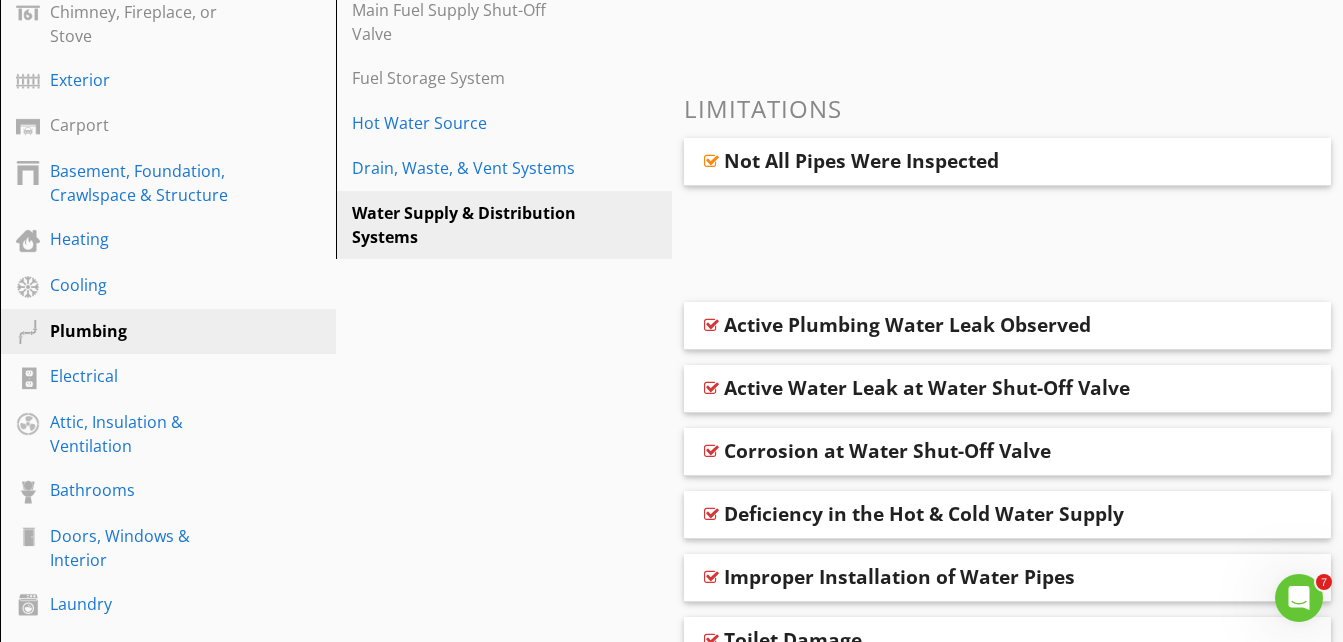 click on "Active Plumbing Water Leak Observed" at bounding box center [907, 325] 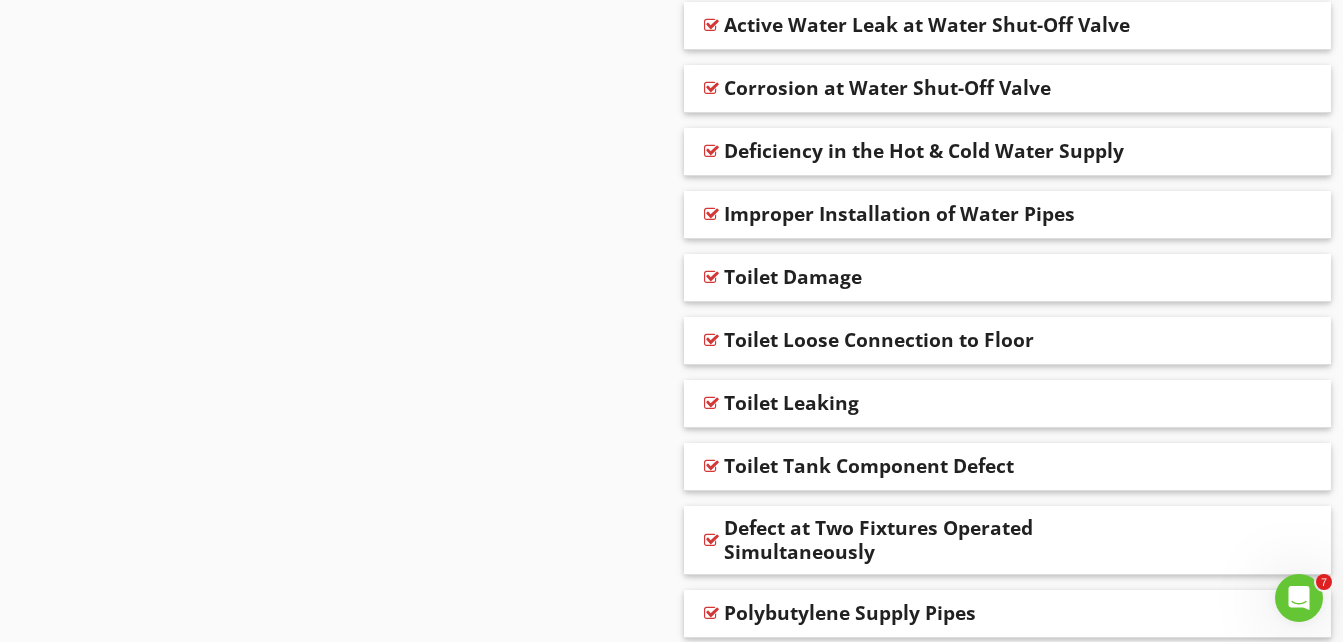 scroll, scrollTop: 1392, scrollLeft: 0, axis: vertical 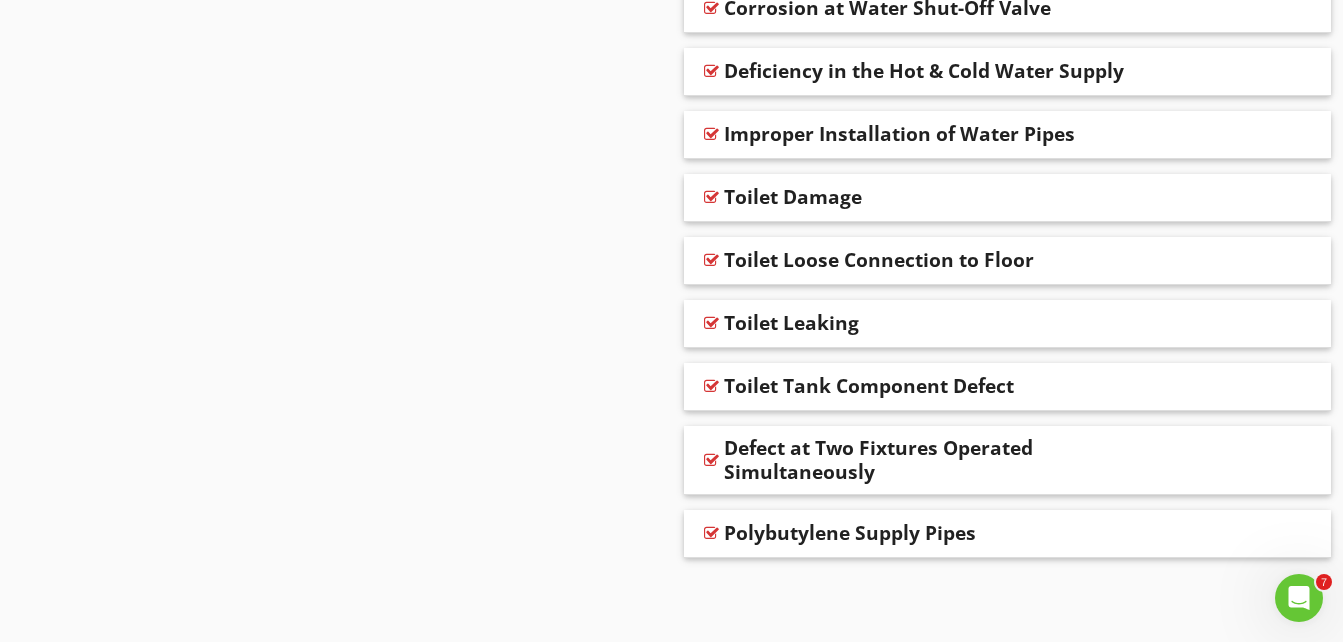 click on "Polybutylene Supply Pipes" at bounding box center [850, 533] 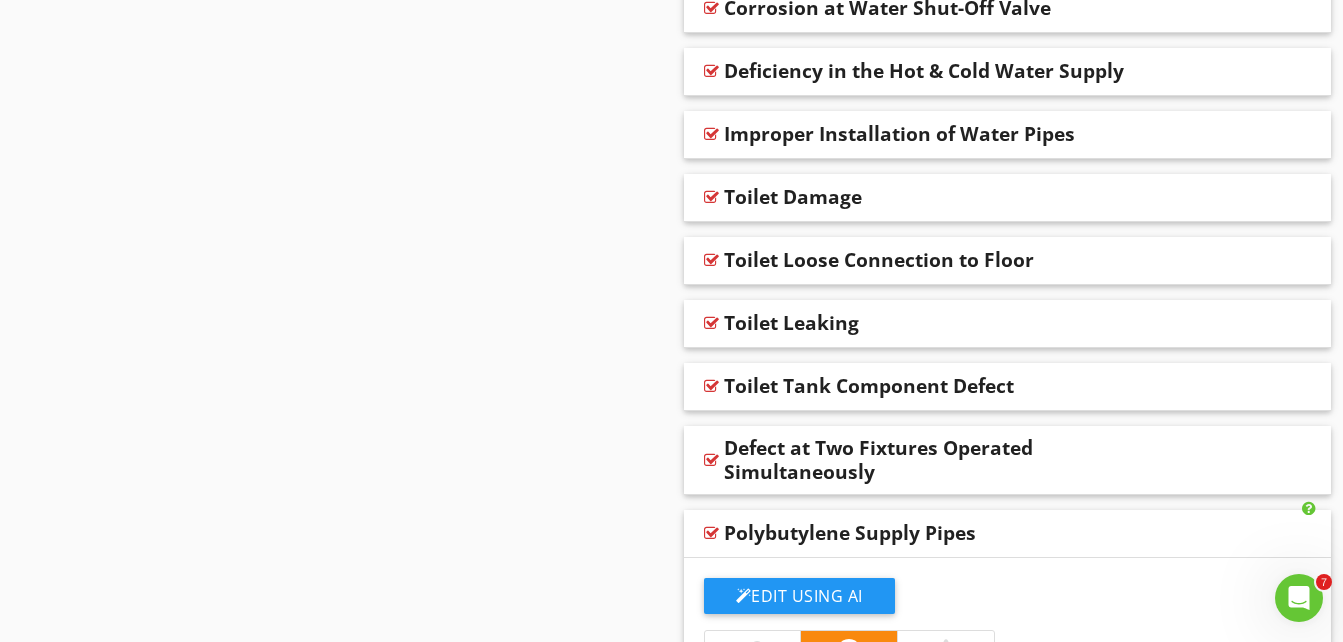 click on "Polybutylene Supply Pipes" at bounding box center (850, 533) 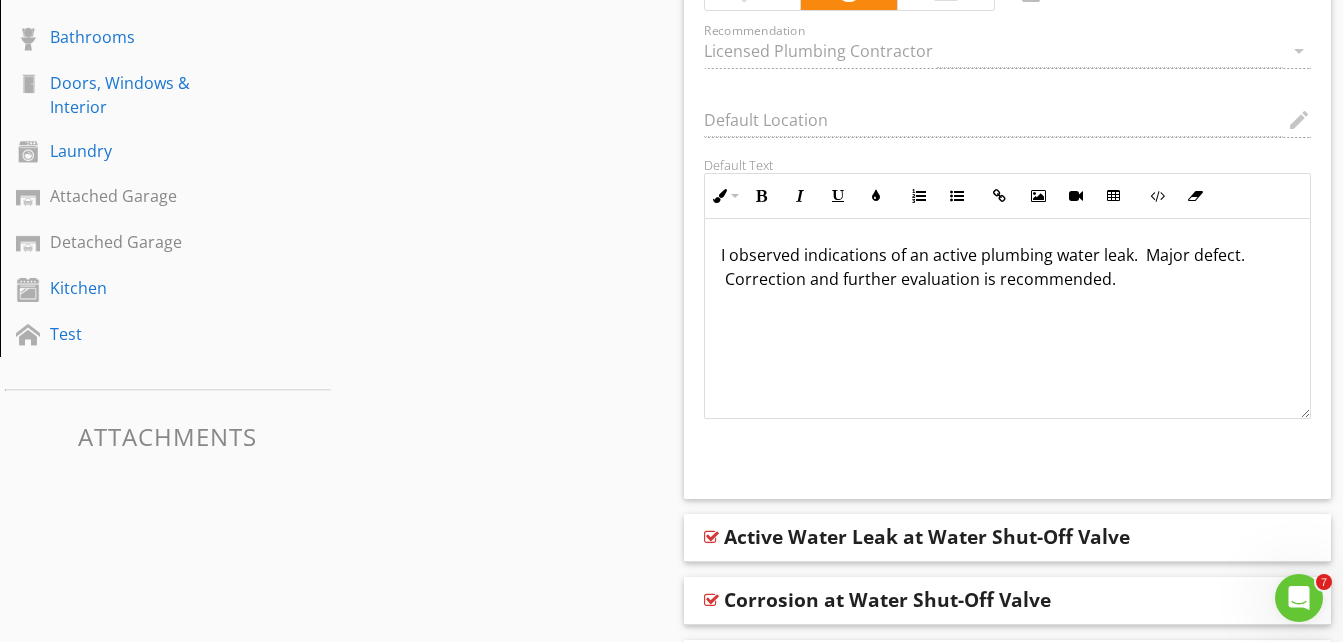 scroll, scrollTop: 1392, scrollLeft: 0, axis: vertical 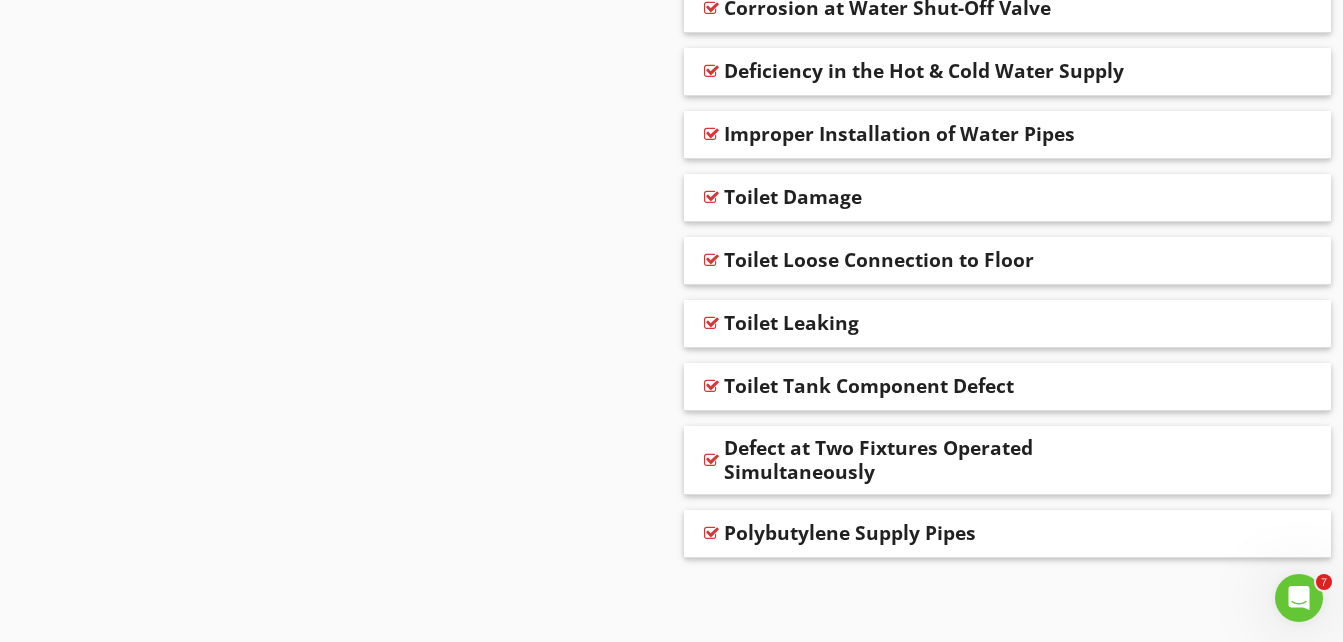 click on "Polybutylene Supply Pipes" at bounding box center [850, 533] 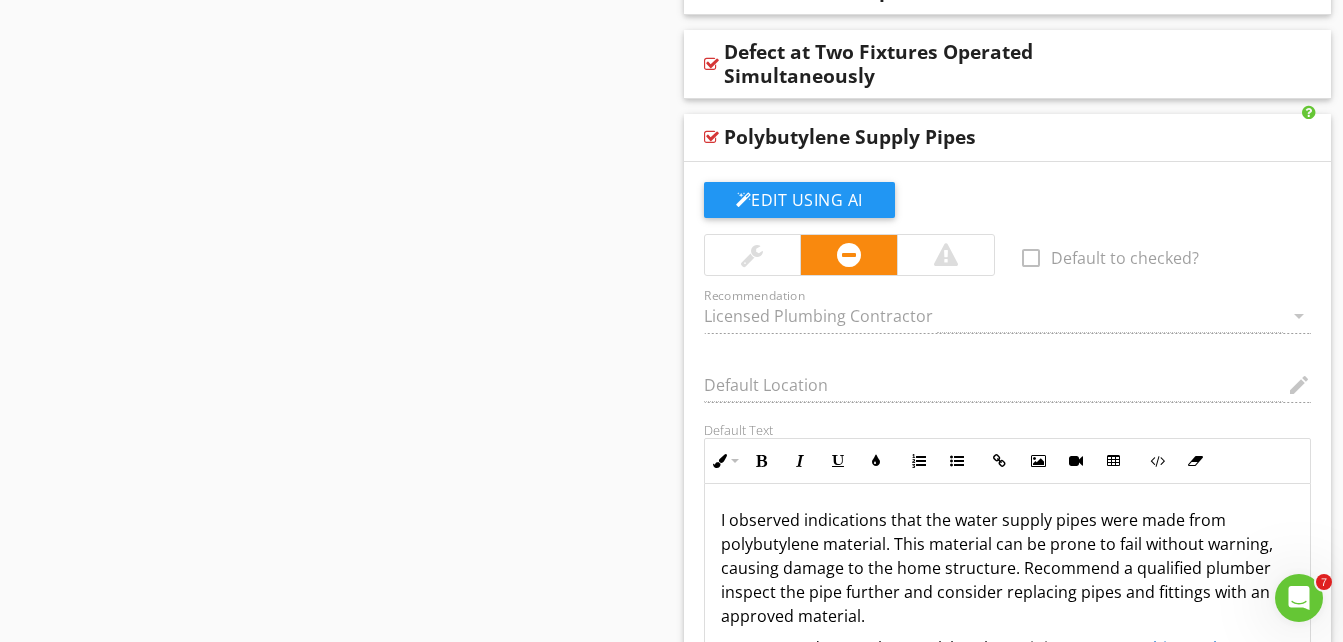 scroll, scrollTop: 1892, scrollLeft: 0, axis: vertical 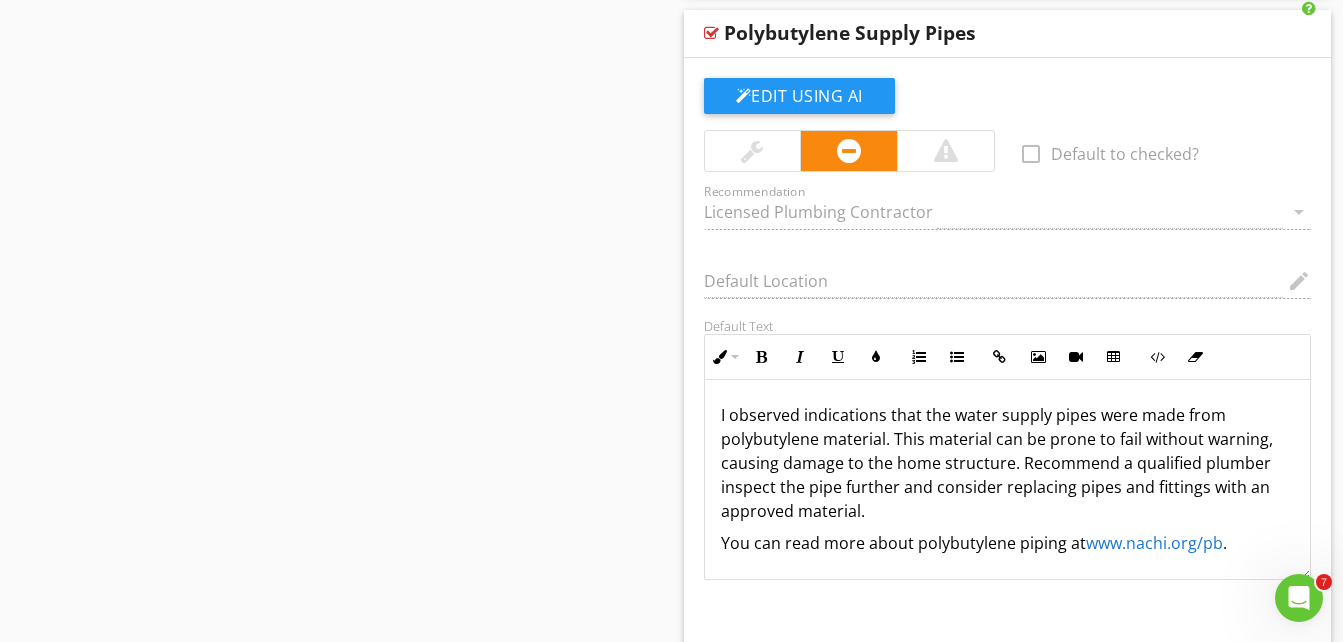 drag, startPoint x: 717, startPoint y: 410, endPoint x: 799, endPoint y: 435, distance: 85.72631 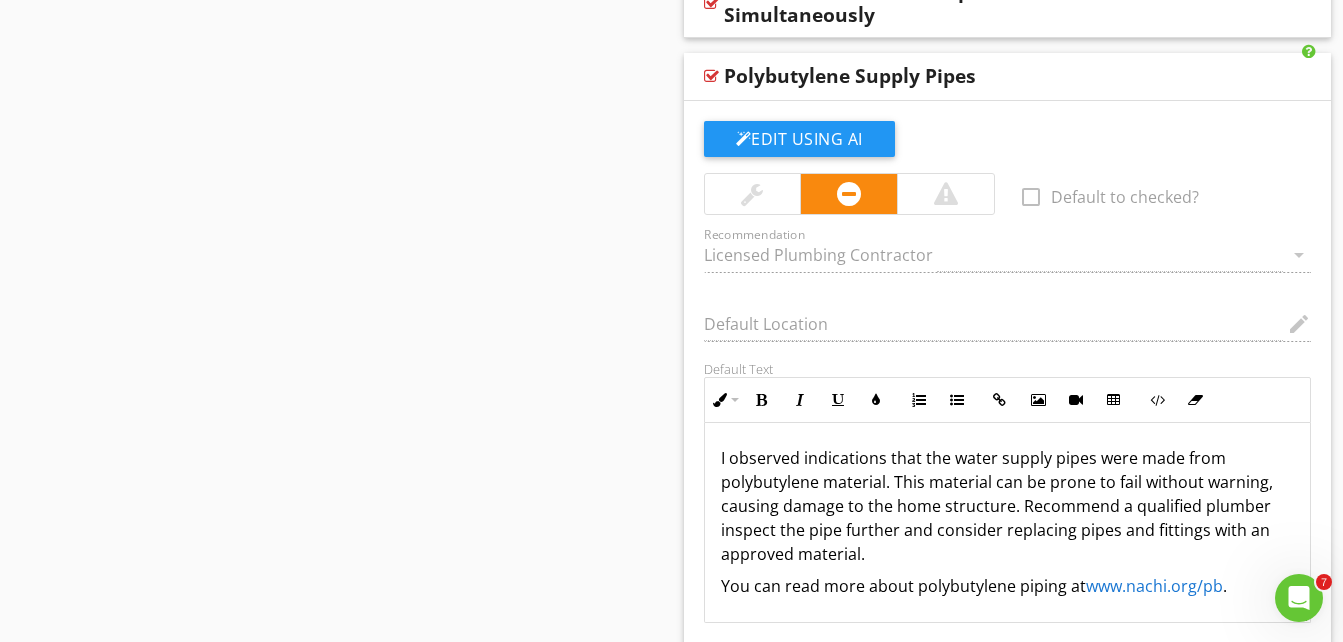 scroll, scrollTop: 1594, scrollLeft: 0, axis: vertical 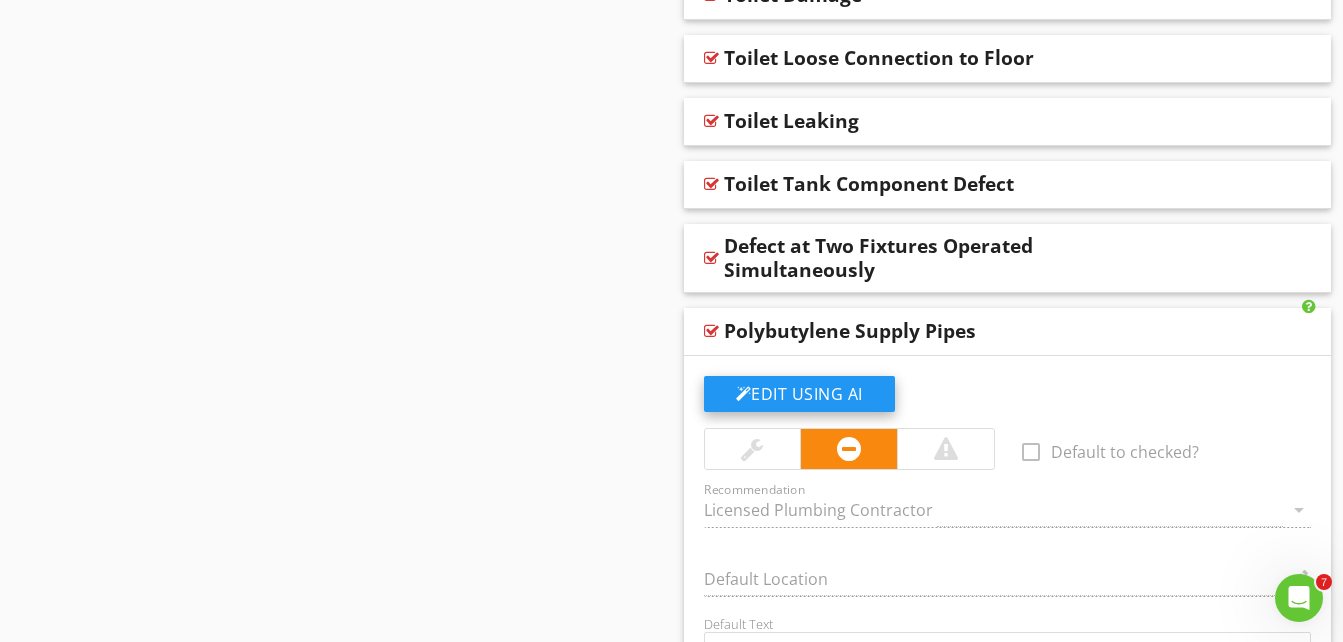 click on "Edit Using AI" at bounding box center [799, -859] 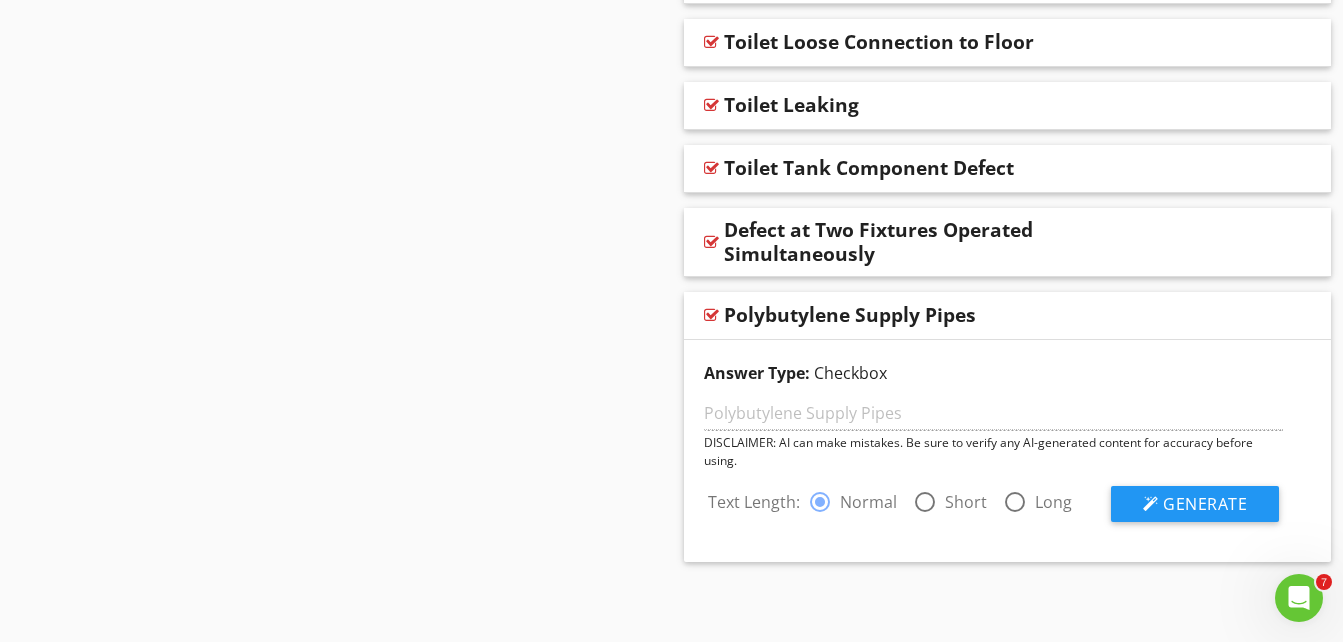 scroll, scrollTop: 1614, scrollLeft: 0, axis: vertical 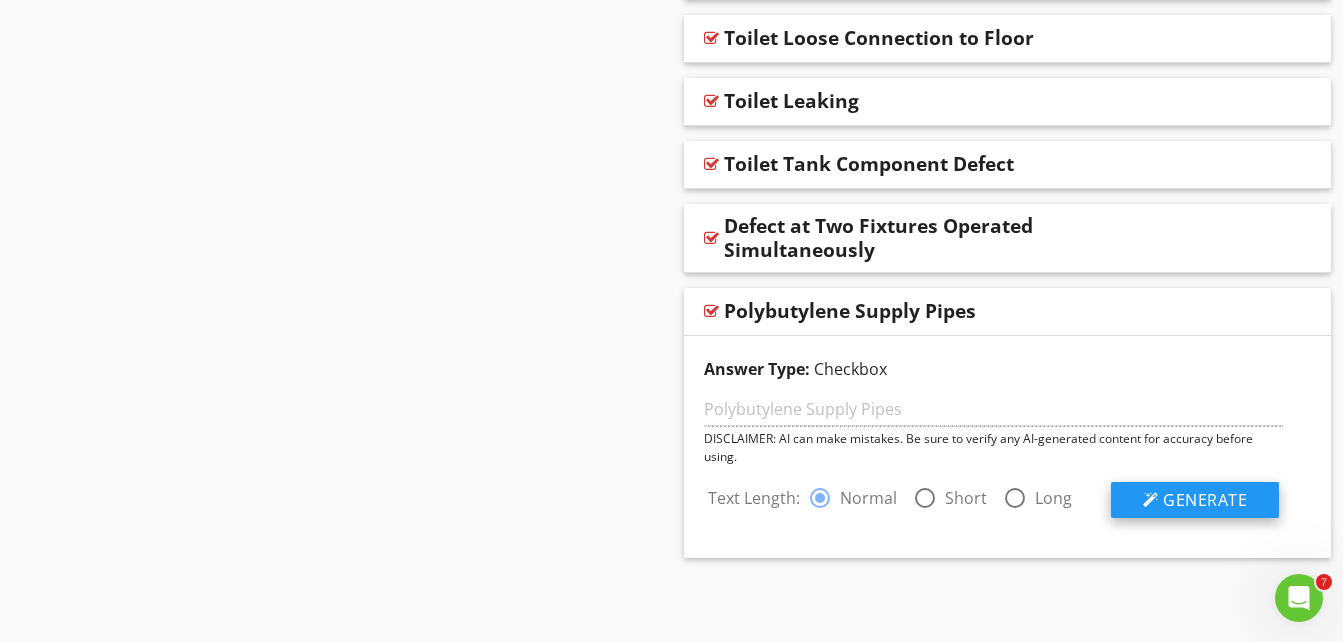 click on "Generate" at bounding box center [1205, 500] 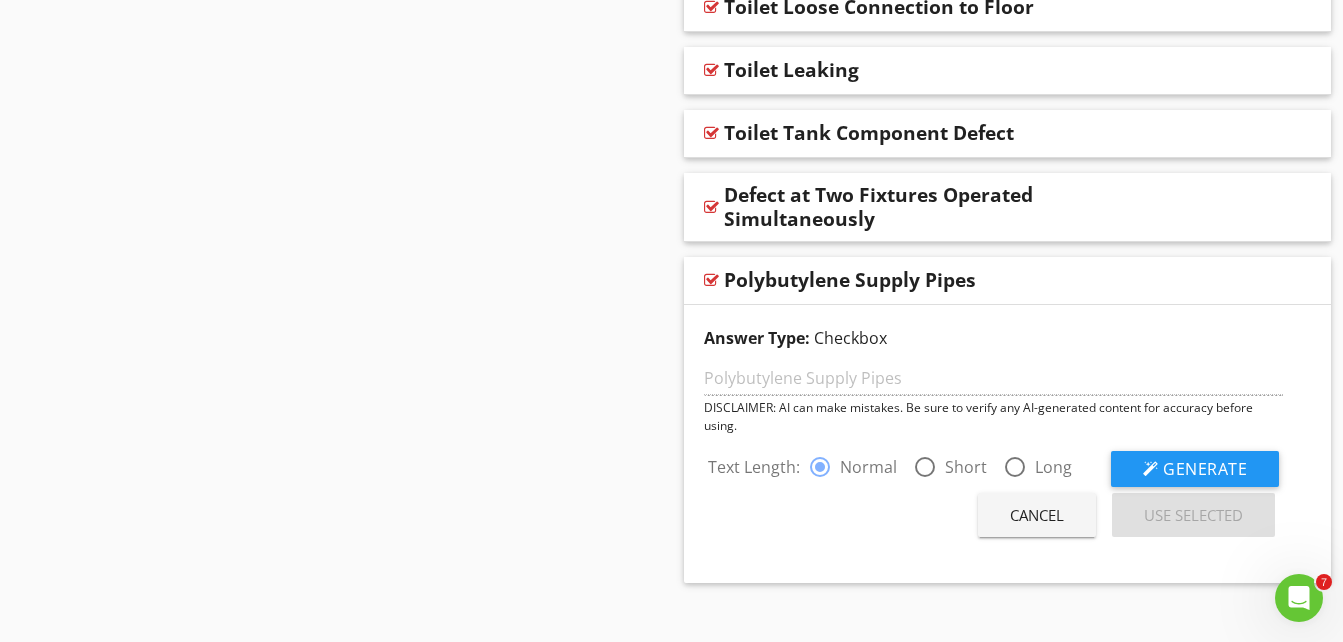 scroll, scrollTop: 1670, scrollLeft: 0, axis: vertical 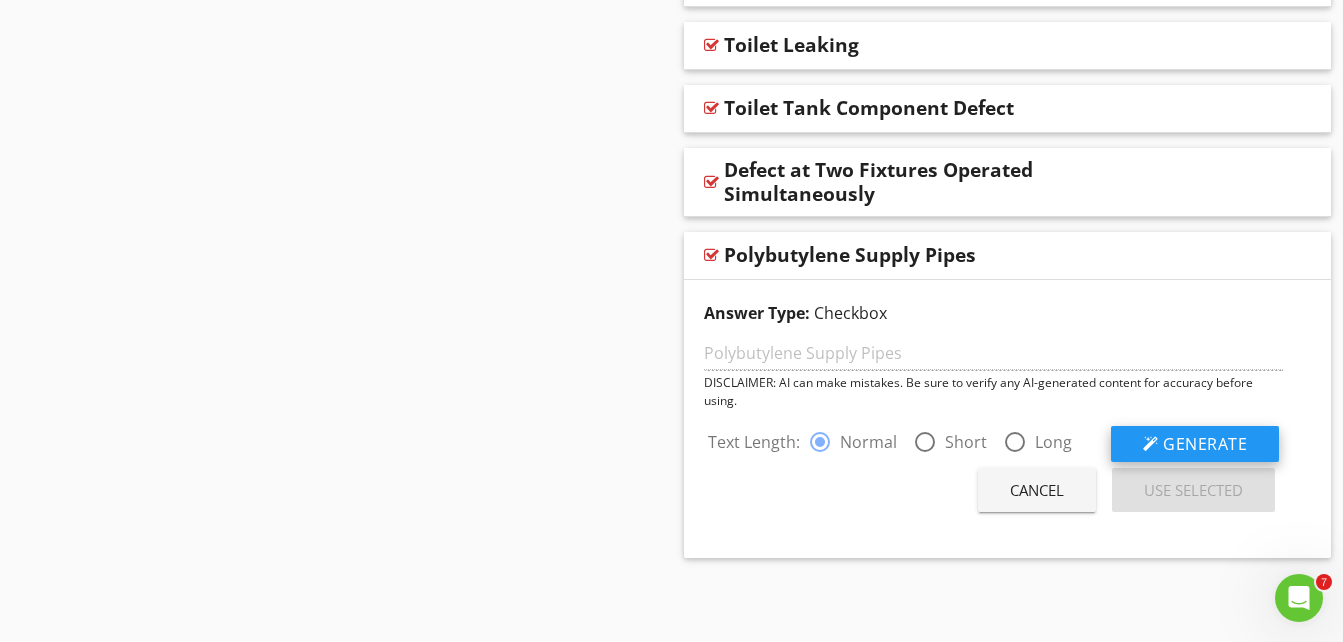 click on "Generate" at bounding box center (1205, 444) 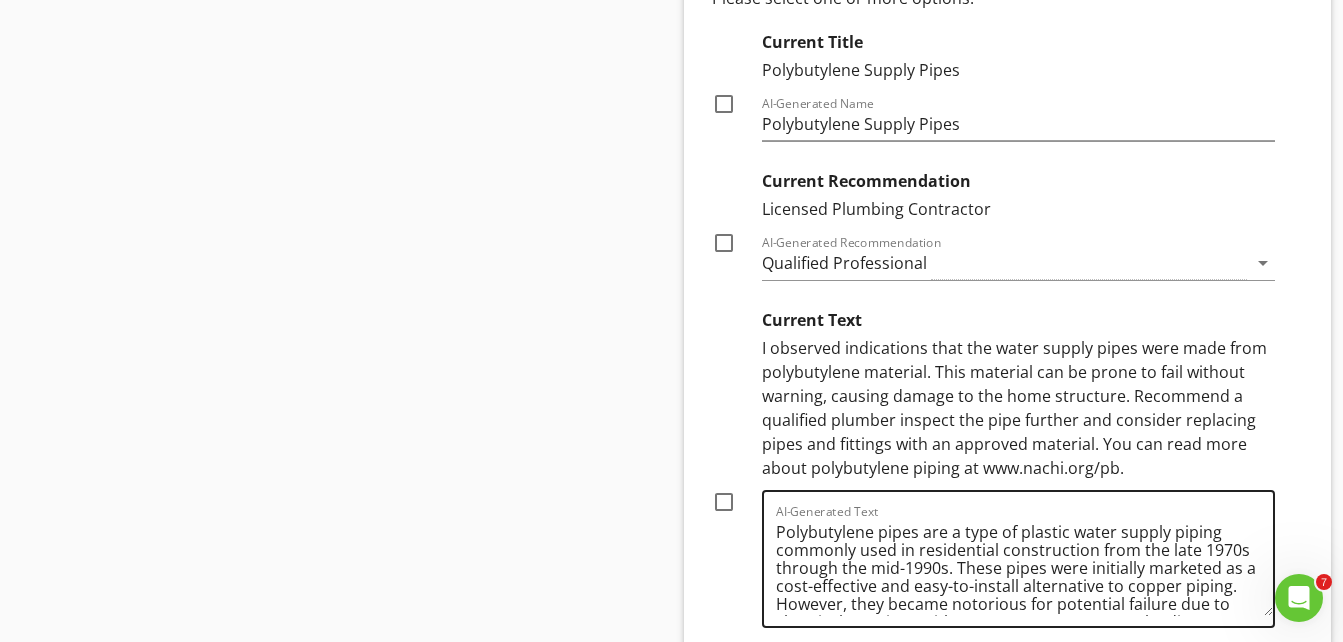 scroll, scrollTop: 2352, scrollLeft: 0, axis: vertical 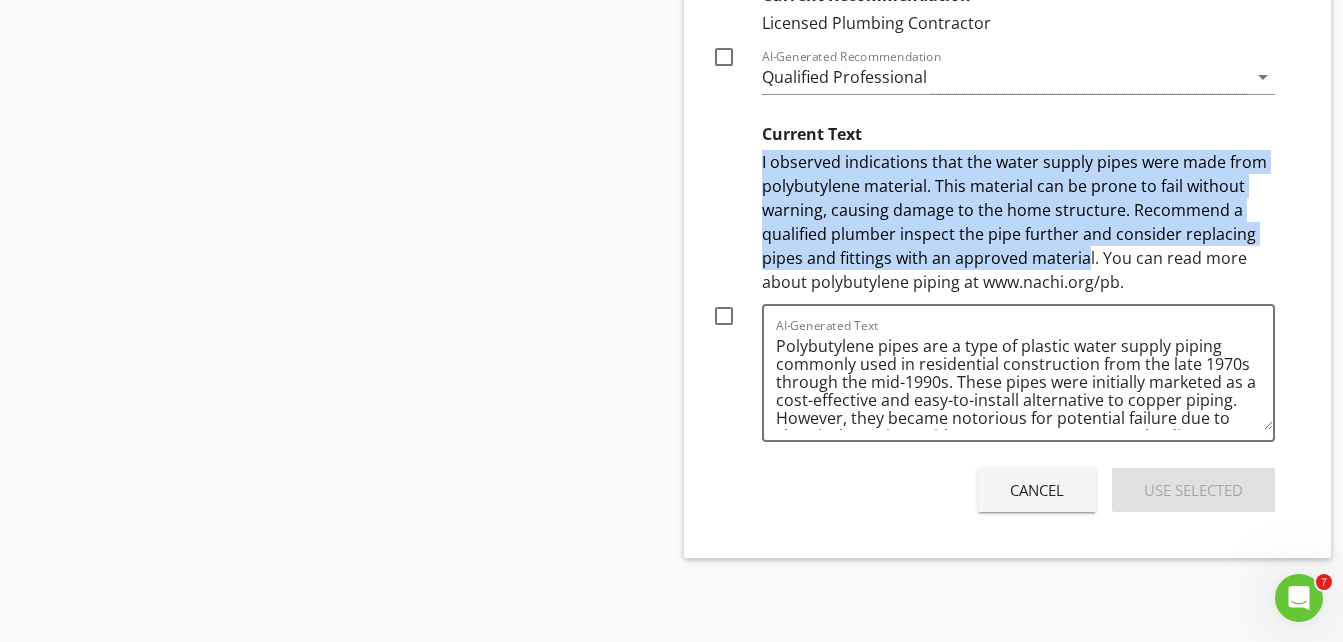 drag, startPoint x: 757, startPoint y: 154, endPoint x: 1083, endPoint y: 257, distance: 341.8845 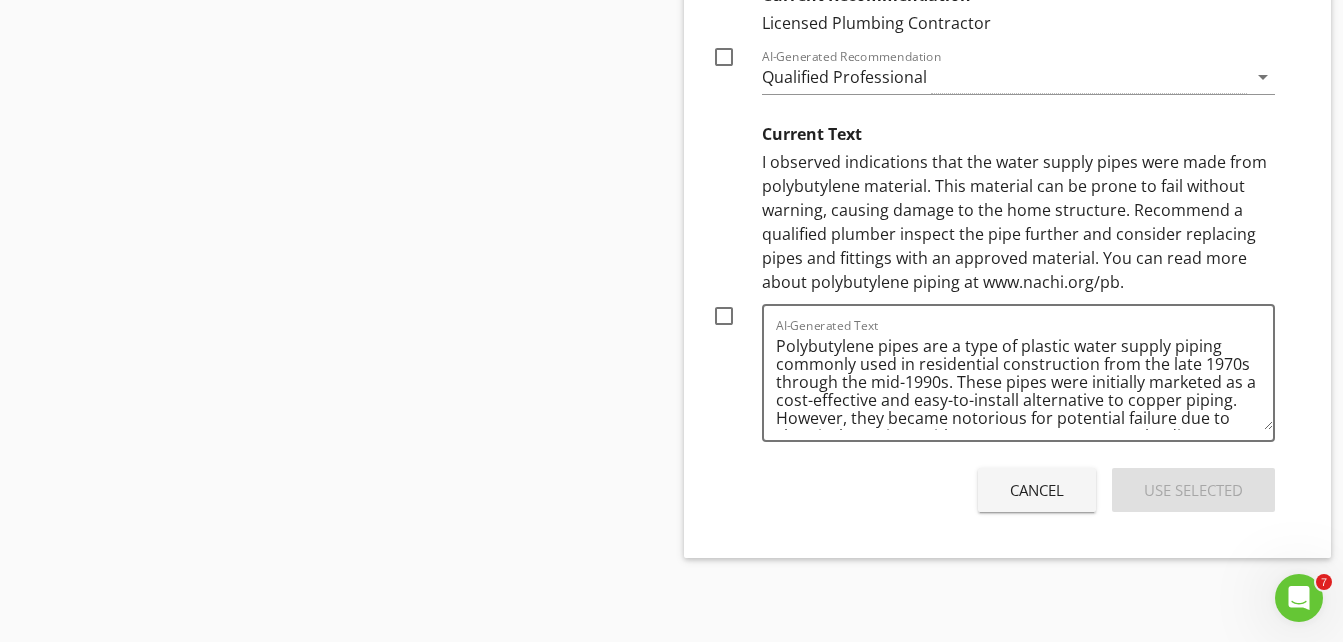 click at bounding box center (732, 204) 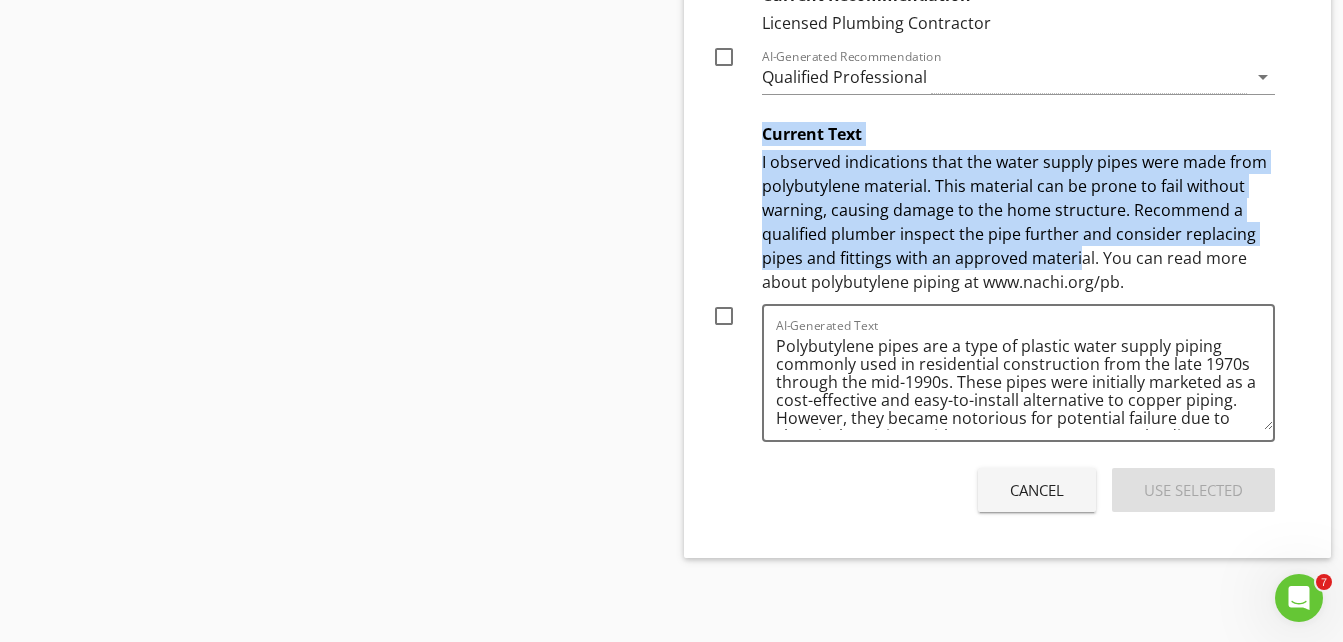 drag, startPoint x: 751, startPoint y: 157, endPoint x: 1079, endPoint y: 255, distance: 342.32733 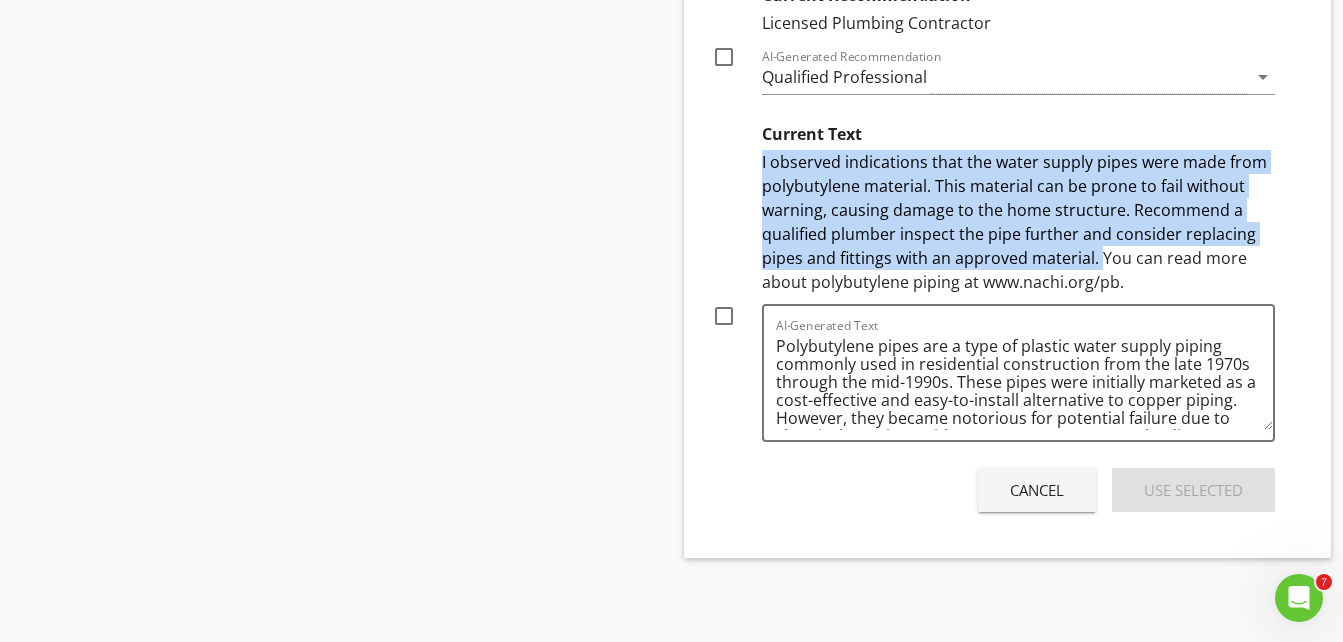 drag, startPoint x: 757, startPoint y: 161, endPoint x: 1097, endPoint y: 261, distance: 354.4009 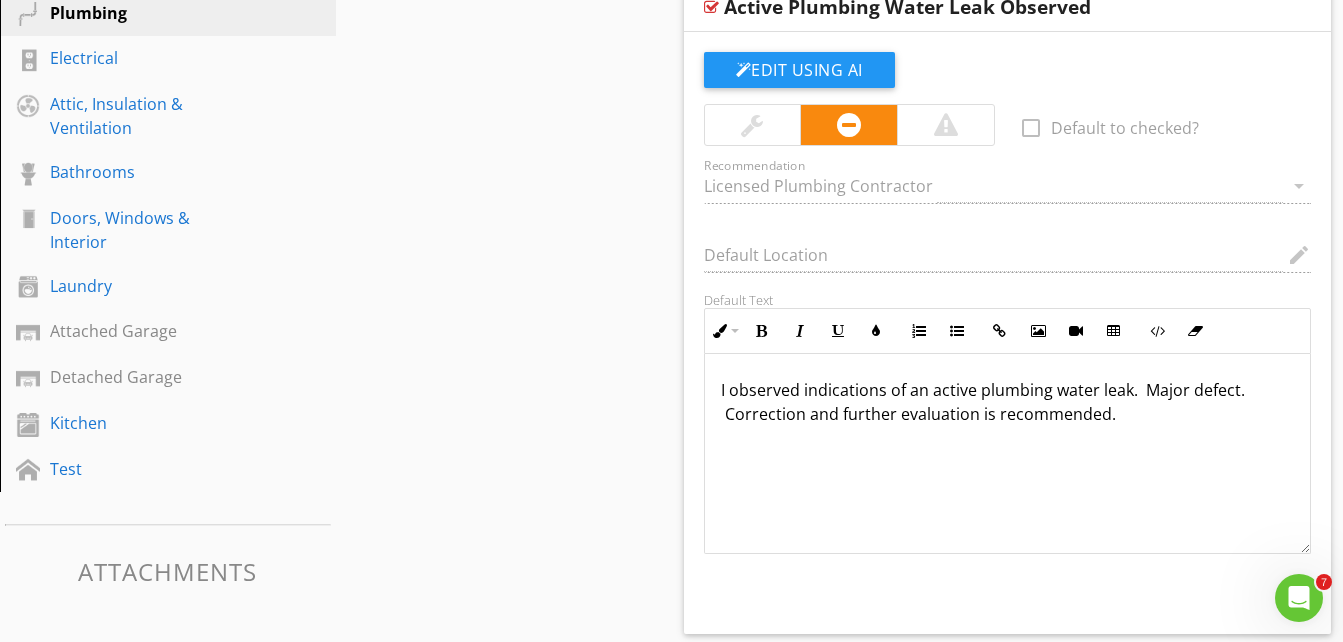 scroll, scrollTop: 652, scrollLeft: 0, axis: vertical 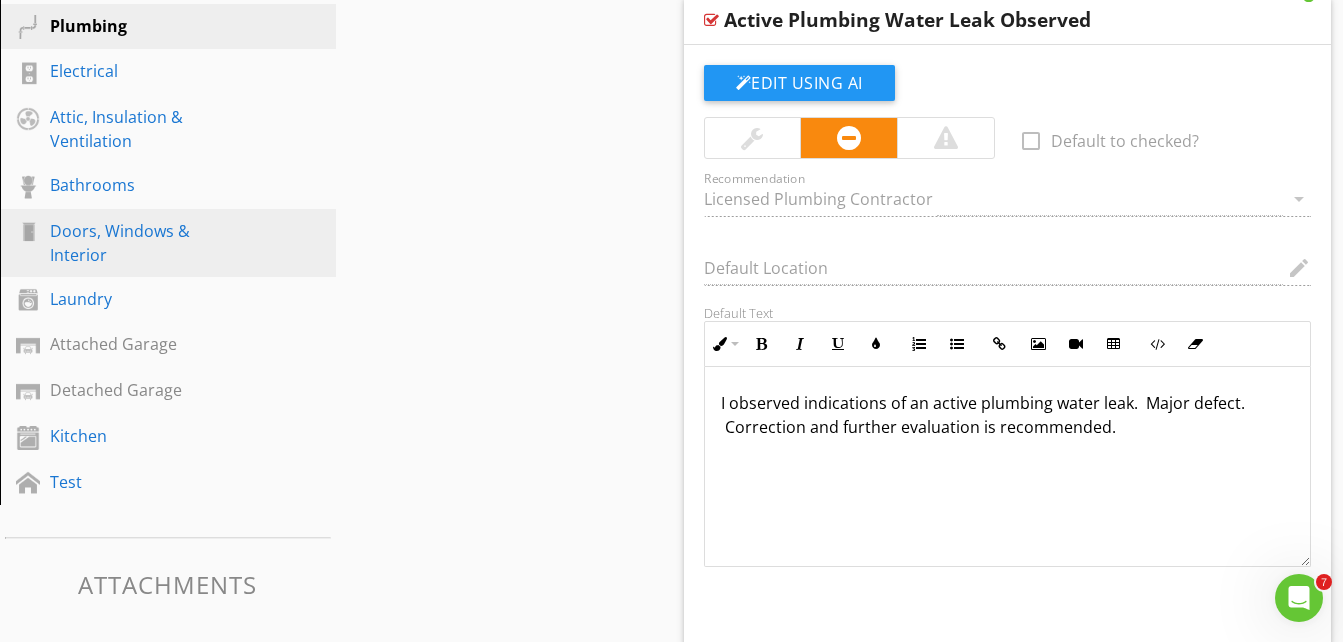 click on "Doors, Windows & Interior" at bounding box center [145, 243] 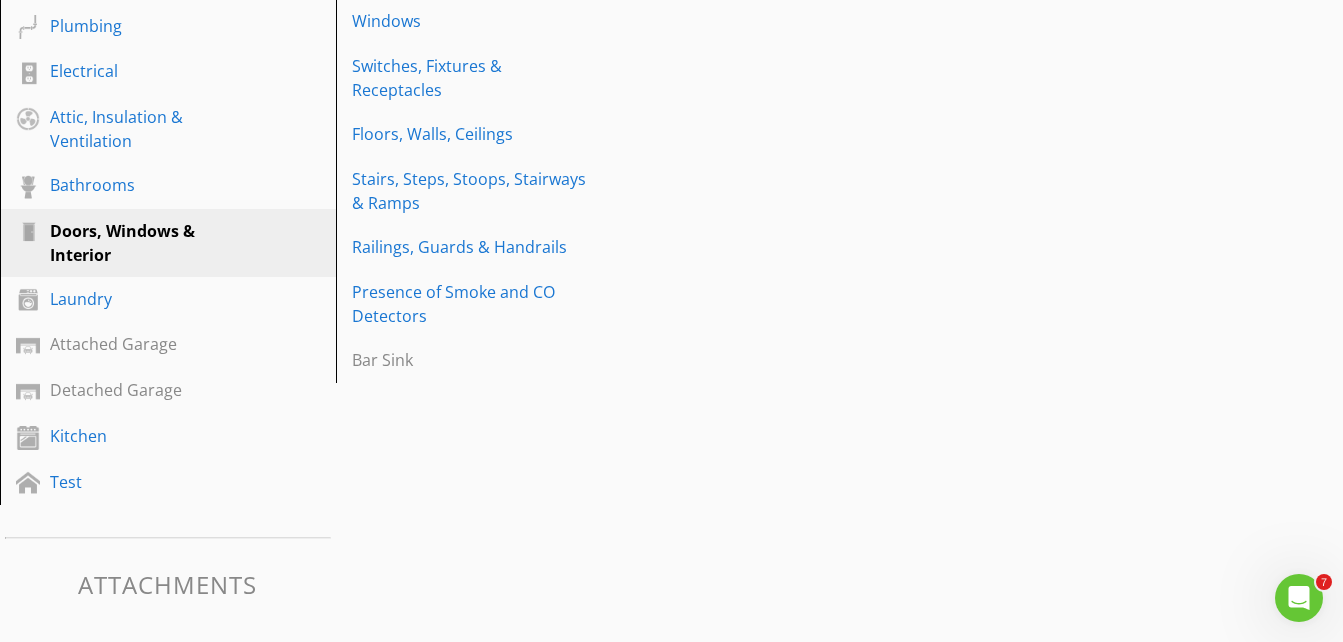 scroll, scrollTop: 647, scrollLeft: 0, axis: vertical 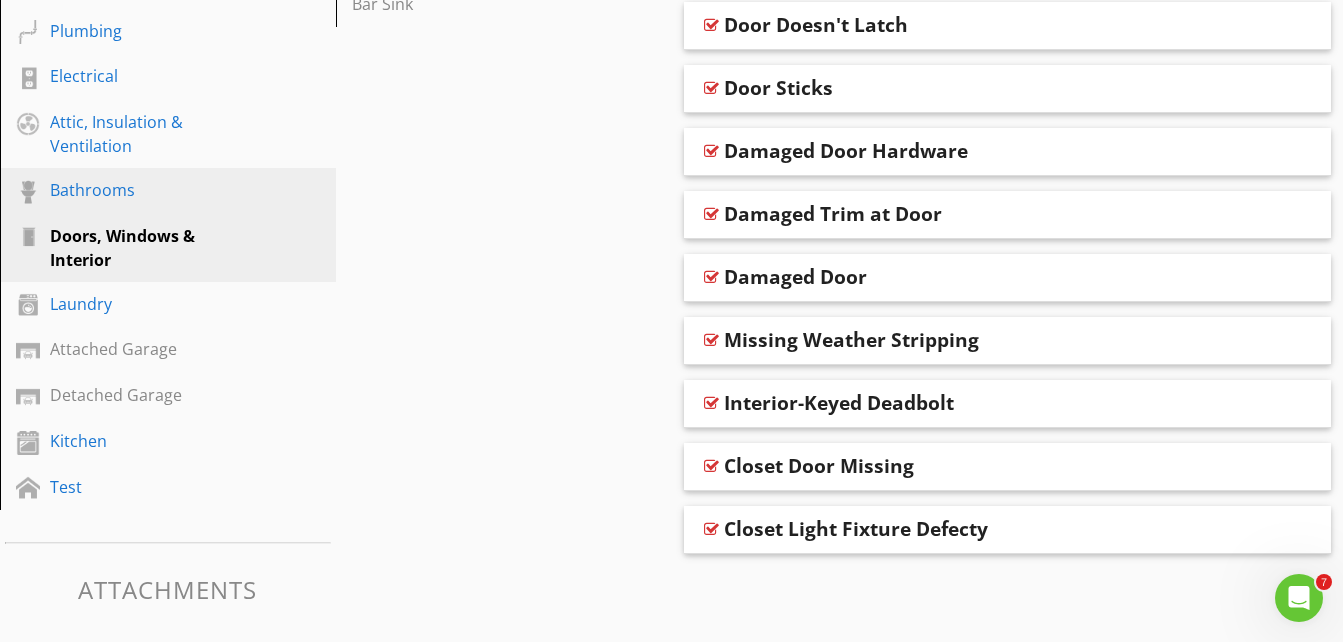 click on "Bathrooms" at bounding box center (145, 190) 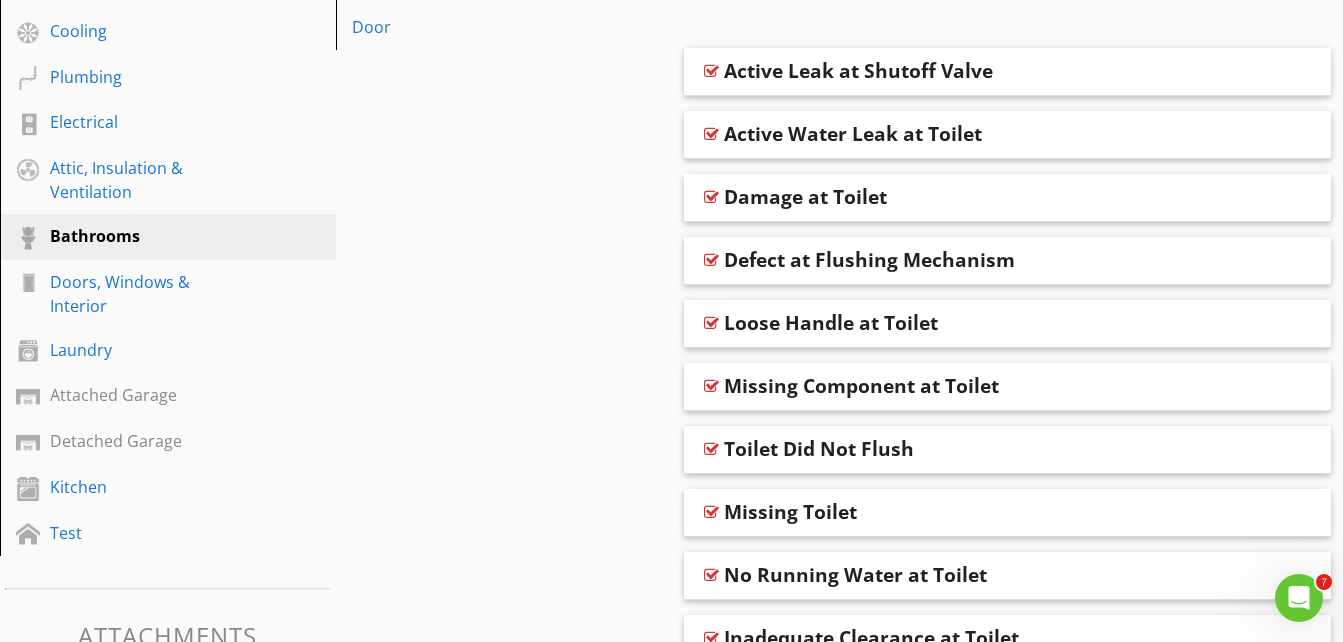 scroll, scrollTop: 306, scrollLeft: 0, axis: vertical 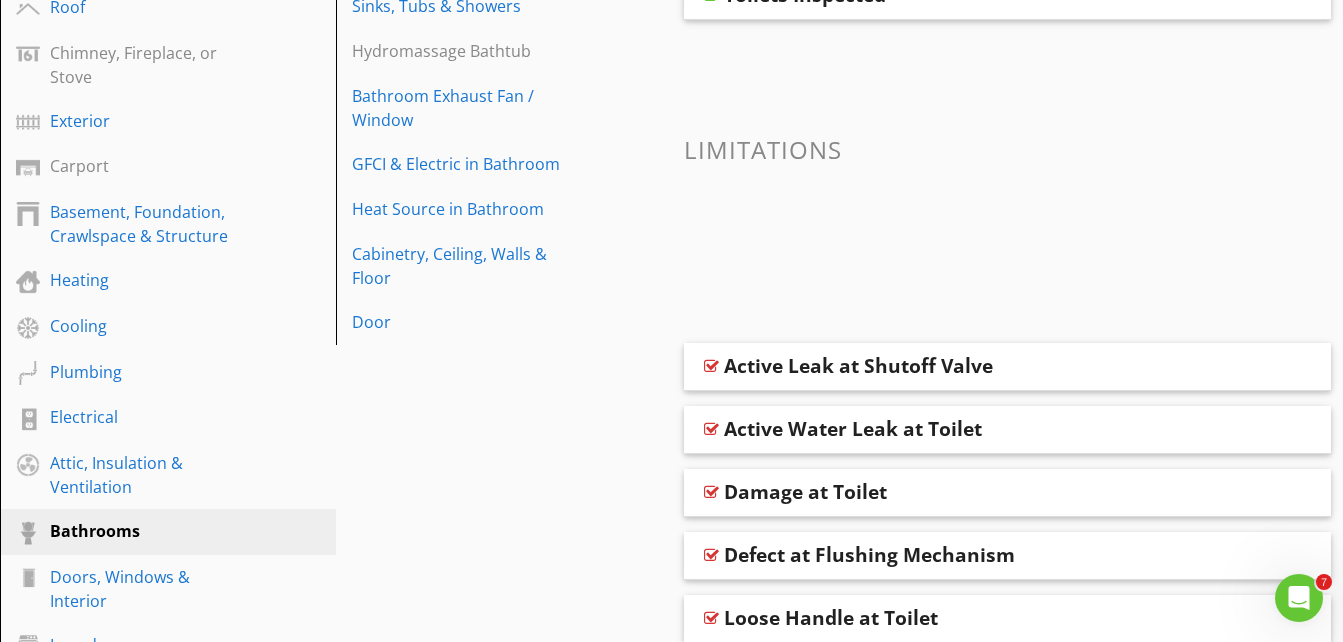 click on "Active Leak at Shutoff Valve" at bounding box center [858, 366] 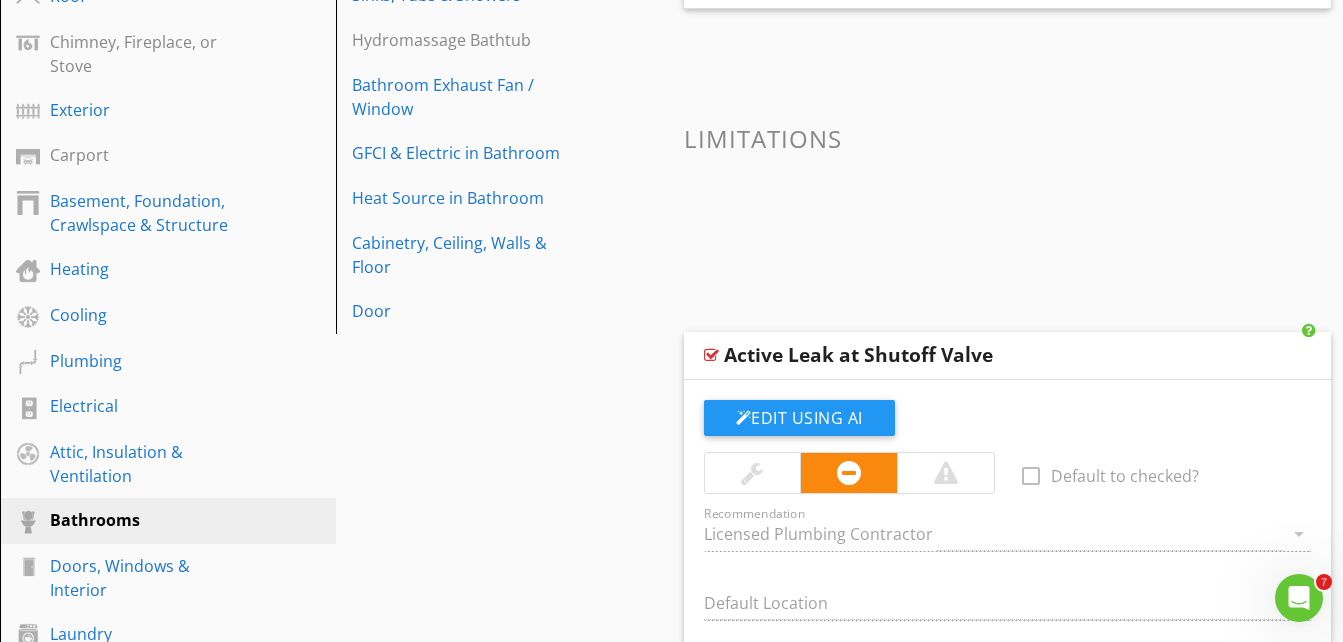 scroll, scrollTop: 306, scrollLeft: 0, axis: vertical 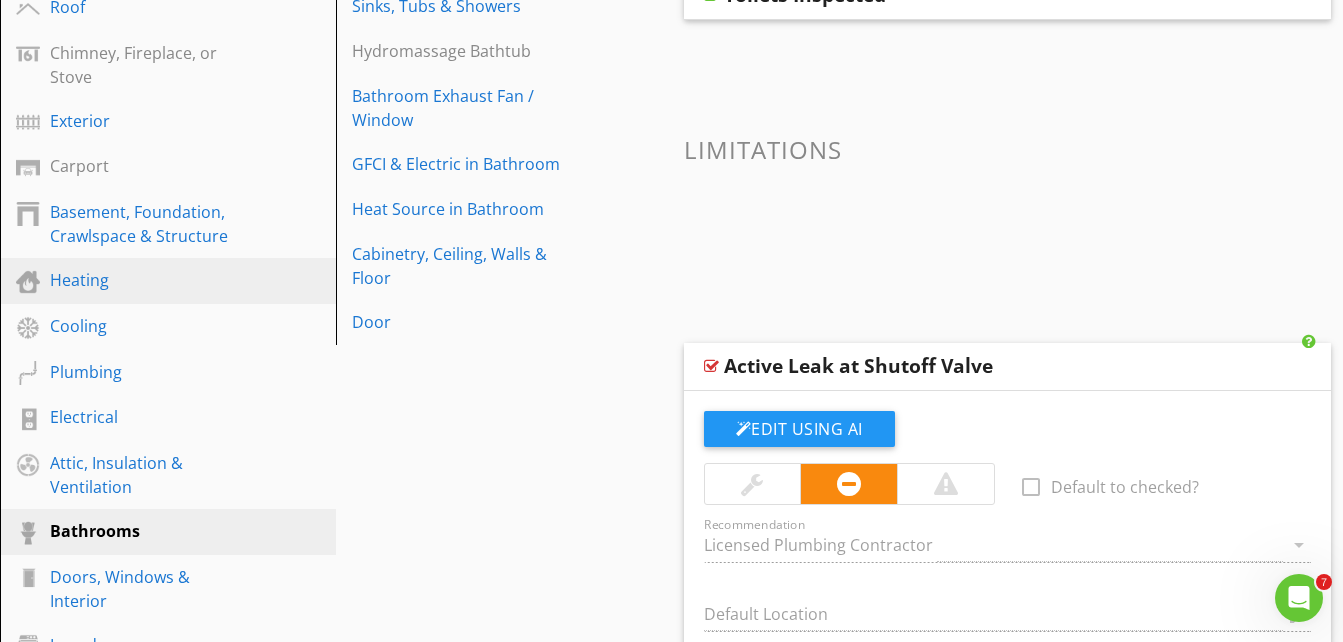 click on "Heating" at bounding box center [145, 280] 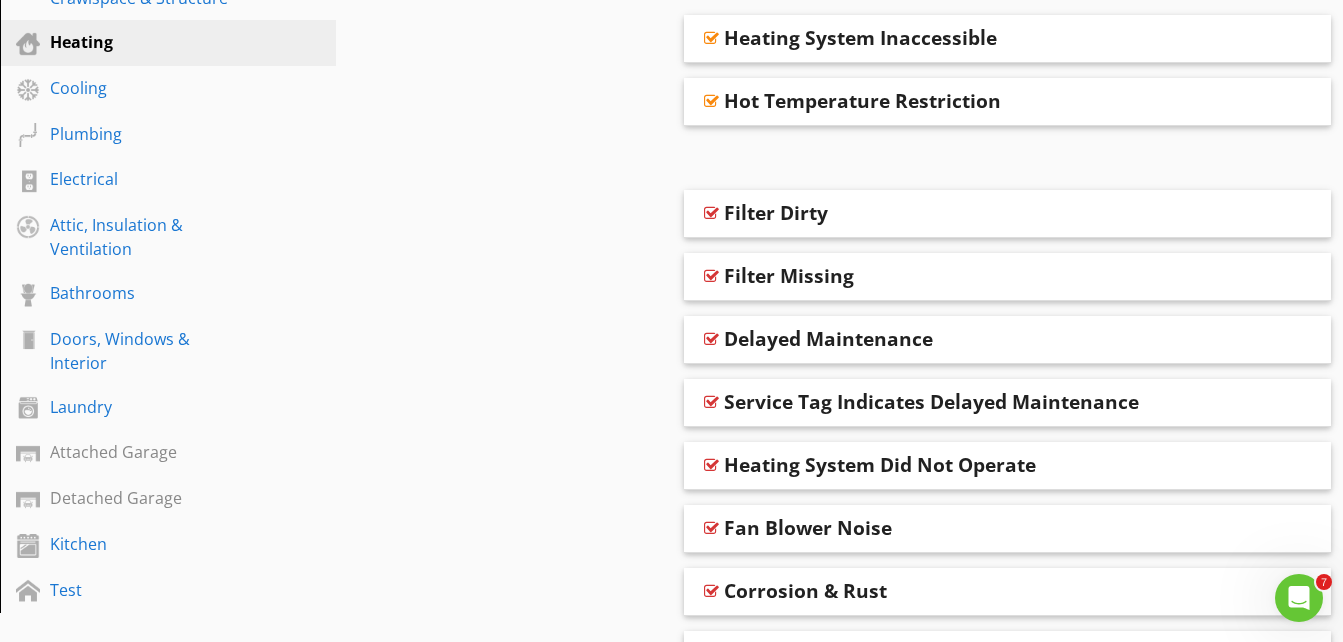 scroll, scrollTop: 575, scrollLeft: 0, axis: vertical 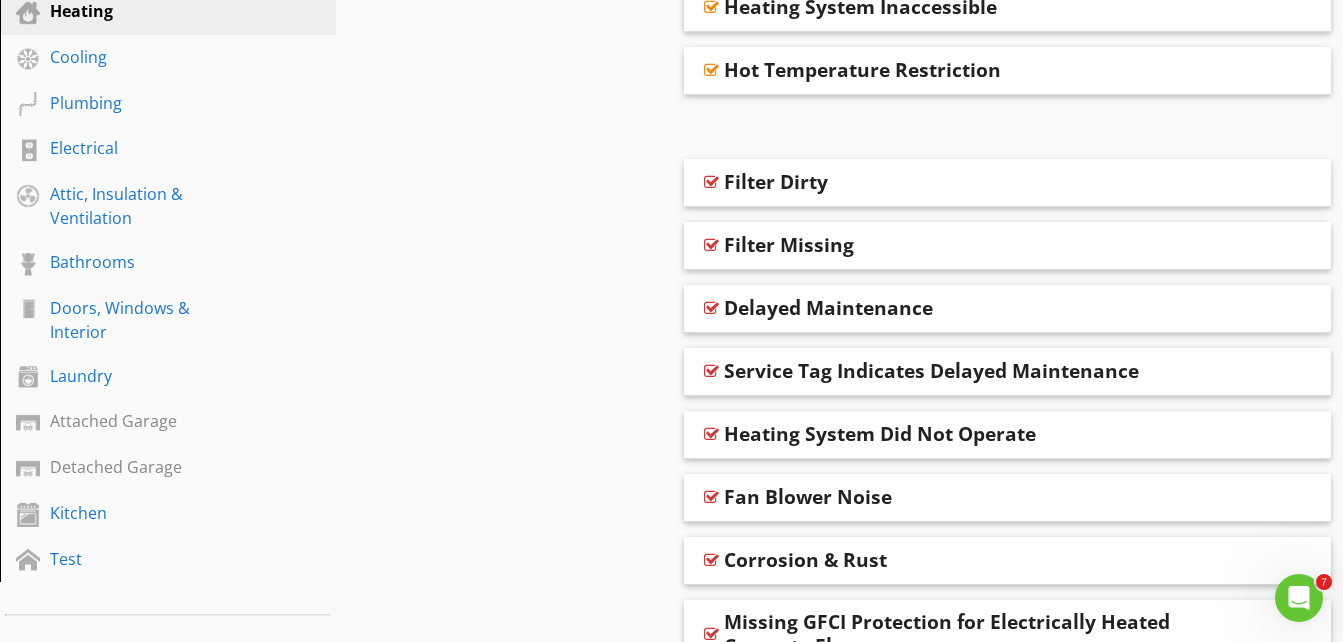 click on "Fan Blower Noise" at bounding box center [808, 497] 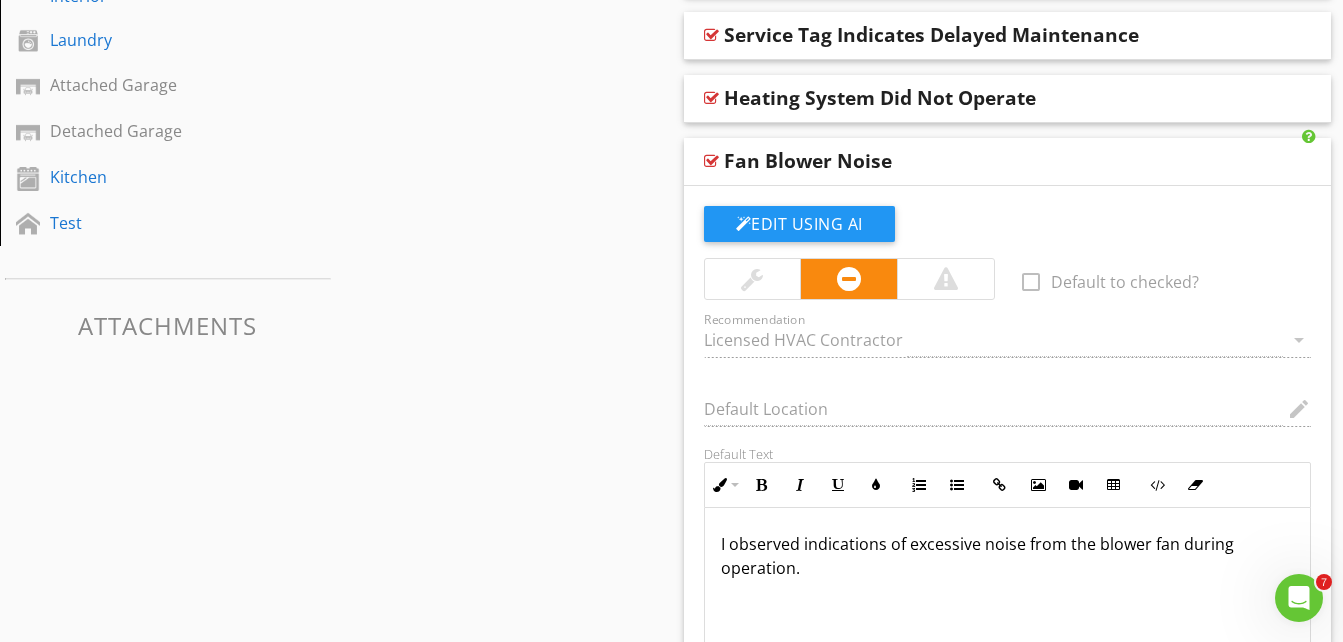 scroll, scrollTop: 975, scrollLeft: 0, axis: vertical 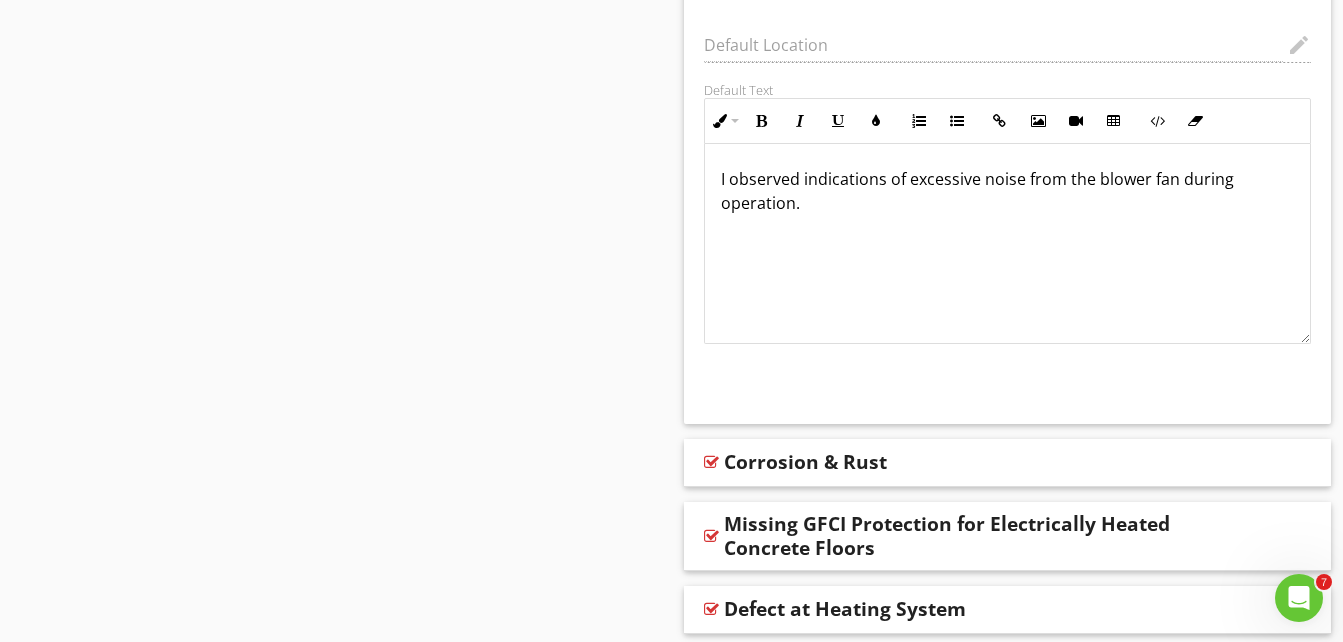 click on "Corrosion & Rust" at bounding box center [805, 462] 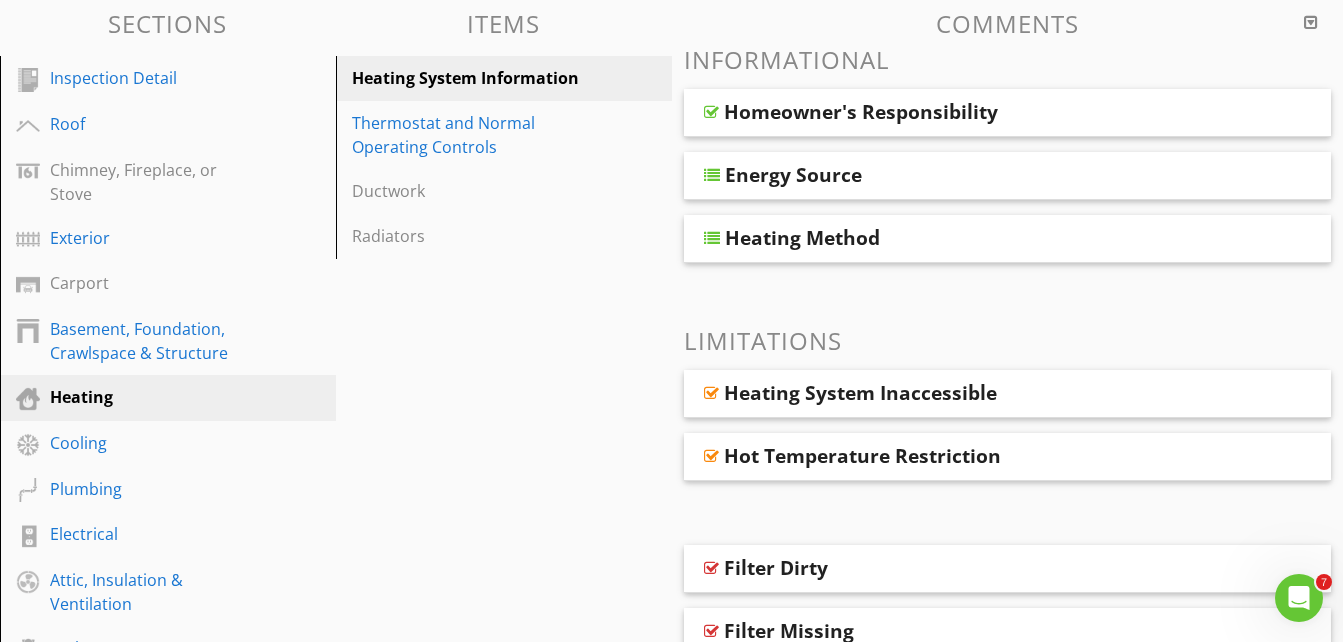 scroll, scrollTop: 179, scrollLeft: 0, axis: vertical 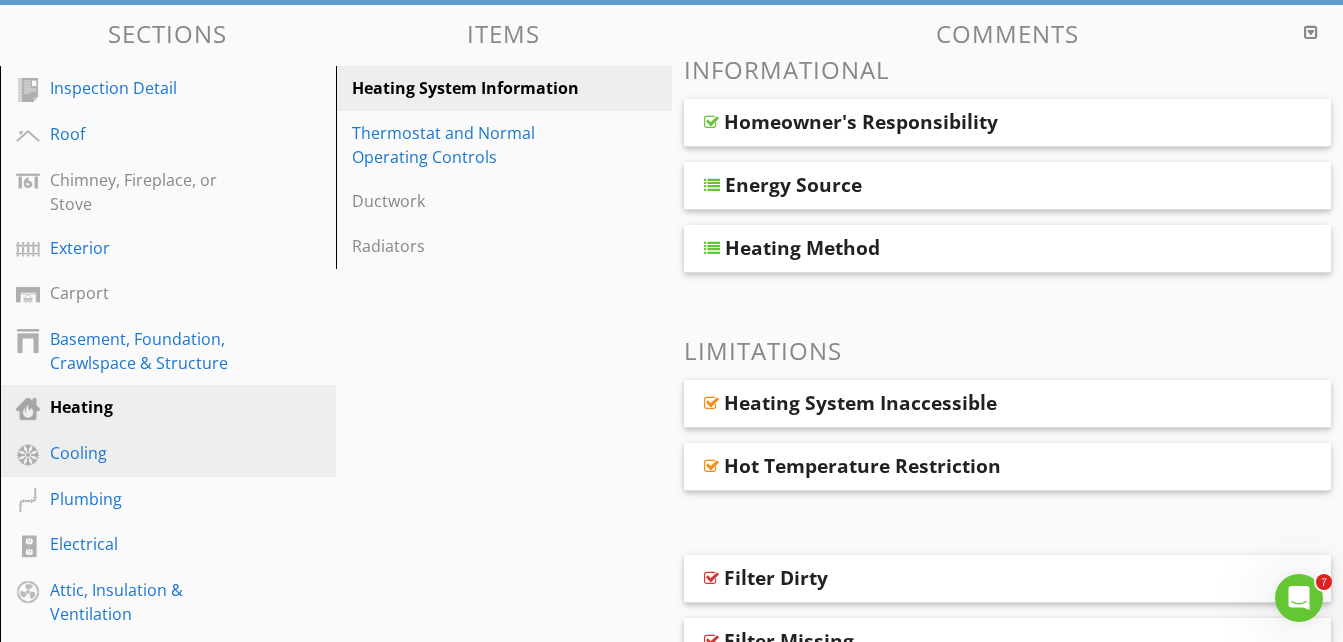 click on "Cooling" at bounding box center (145, 453) 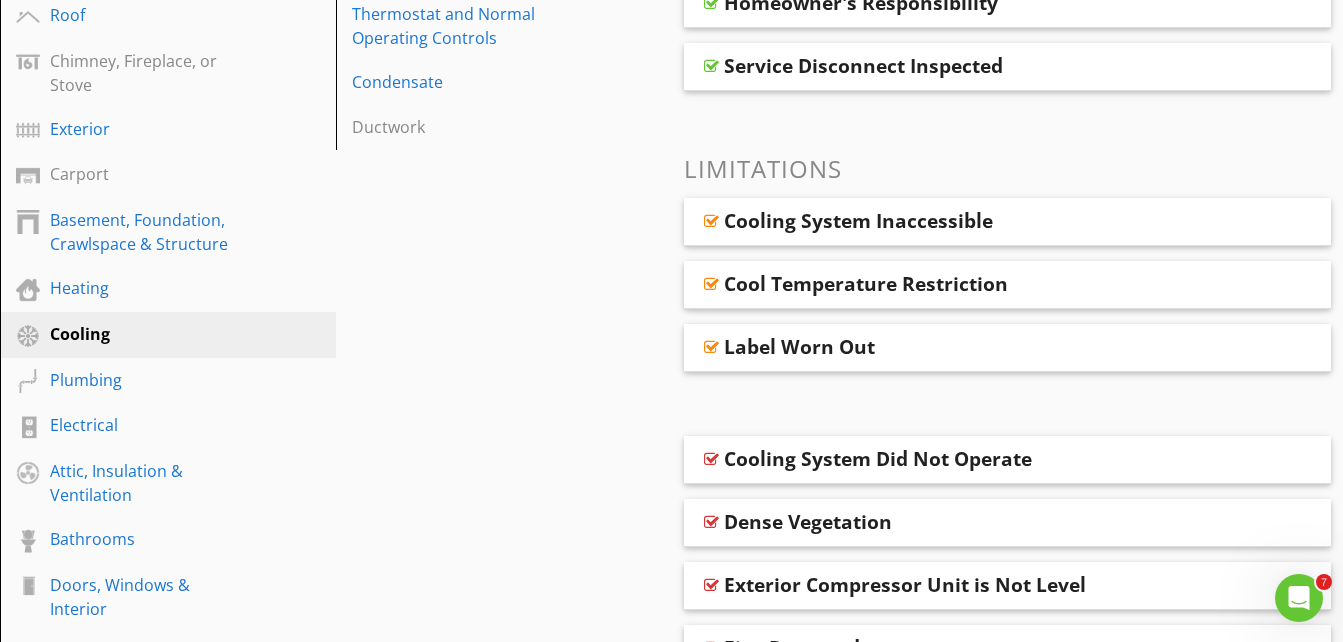 scroll, scrollTop: 479, scrollLeft: 0, axis: vertical 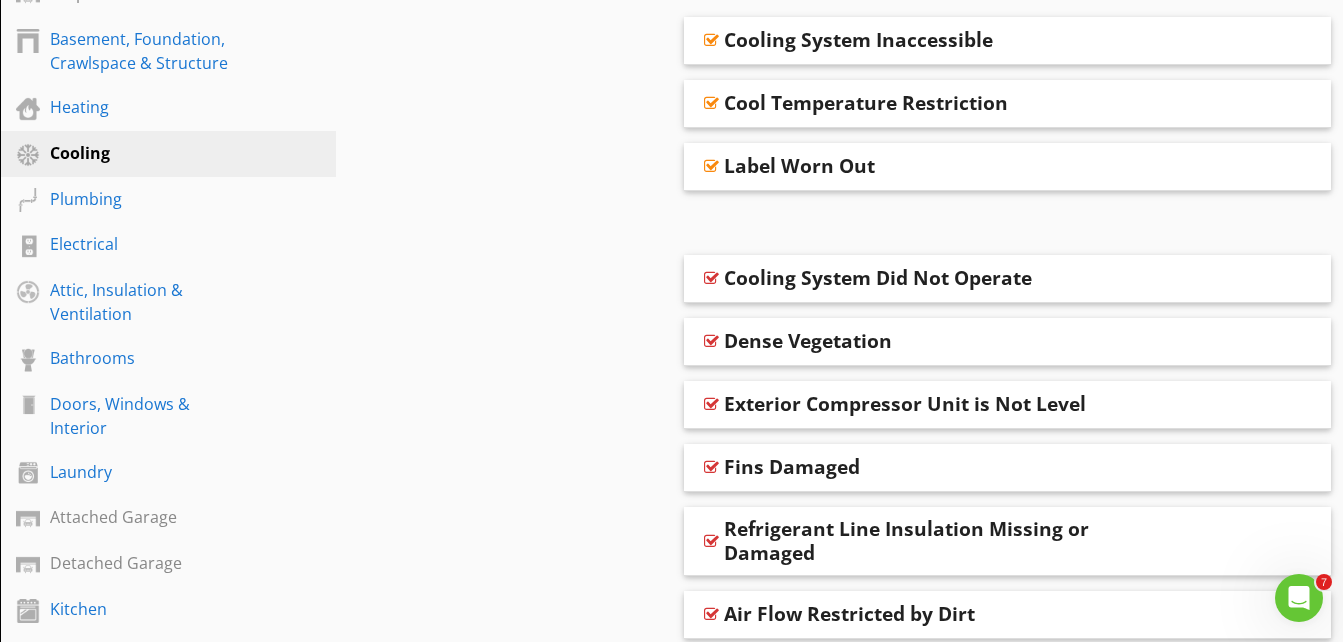click on "Cooling System Did Not Operate" at bounding box center [878, 278] 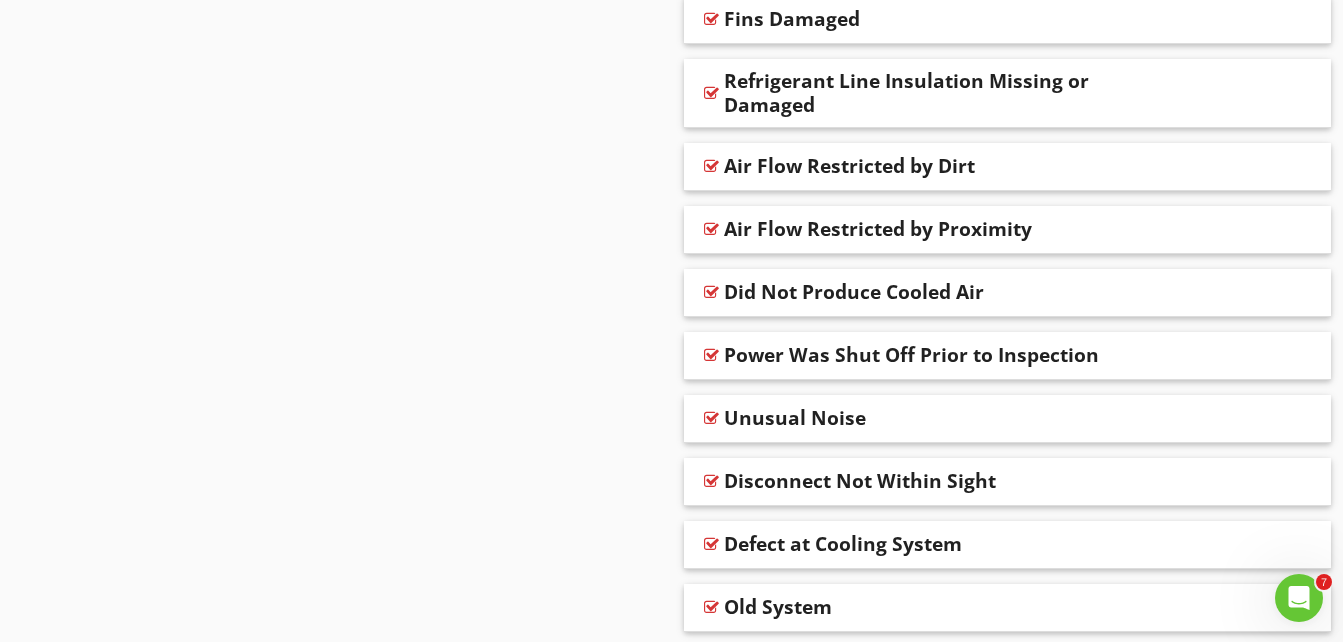 scroll, scrollTop: 1579, scrollLeft: 0, axis: vertical 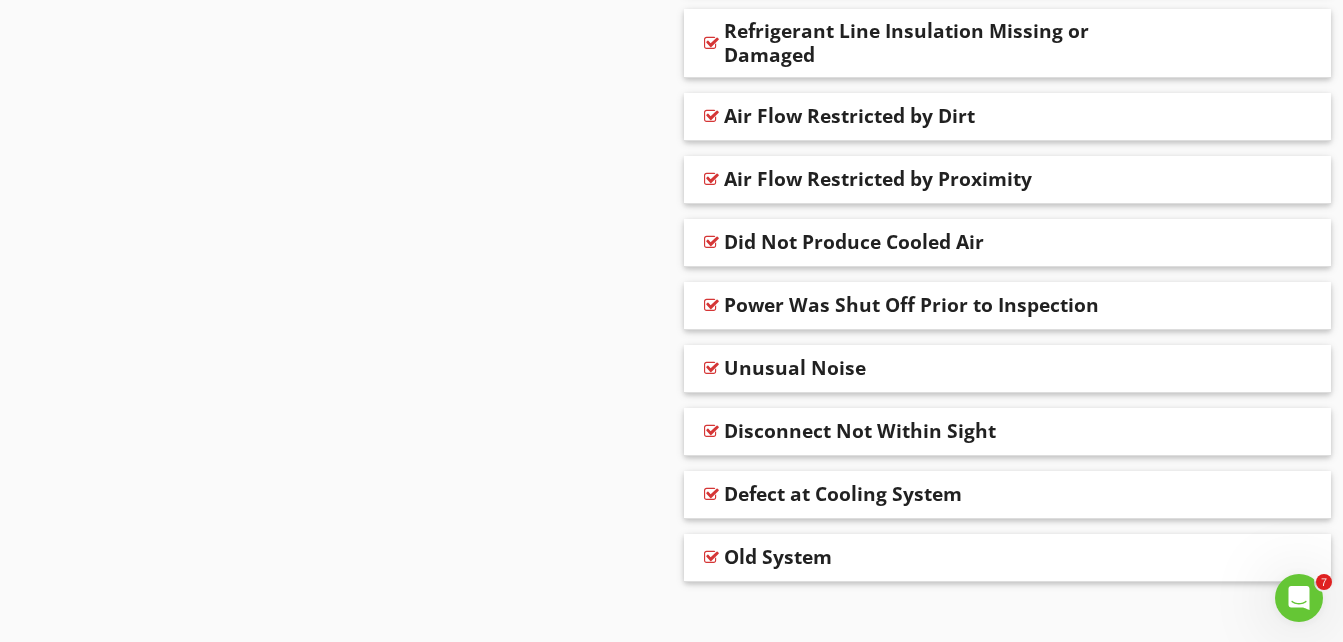 click on "Defect at Cooling System" at bounding box center [843, 494] 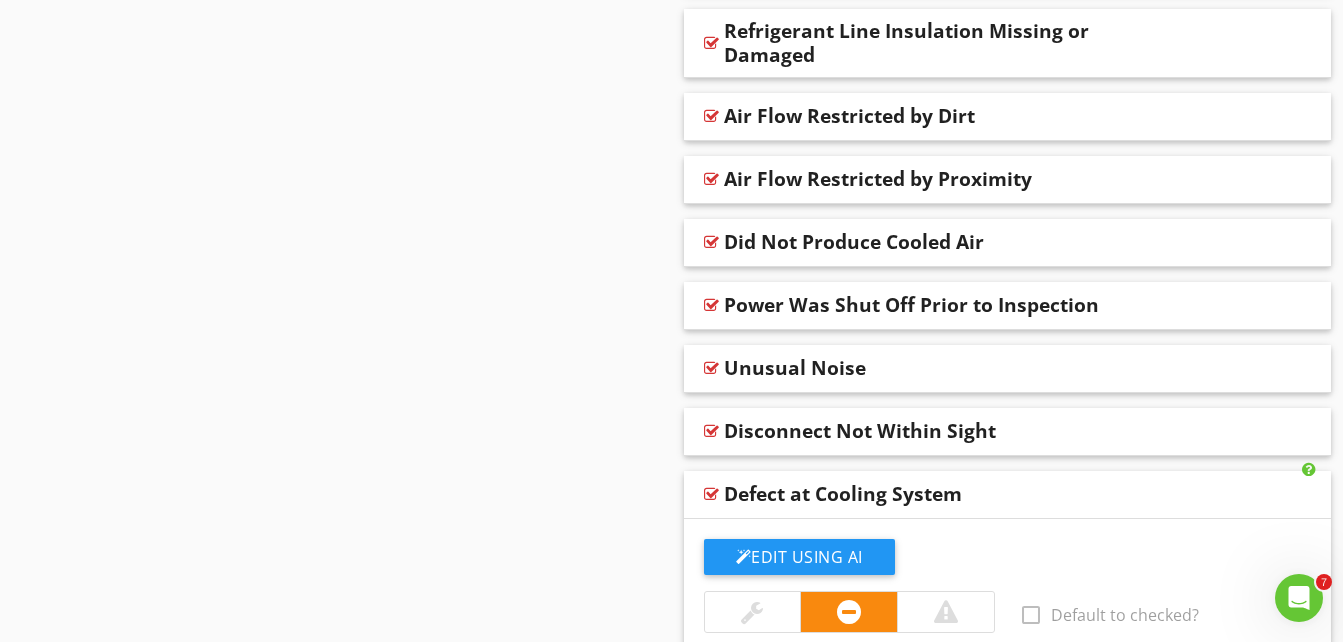 scroll, scrollTop: 1479, scrollLeft: 0, axis: vertical 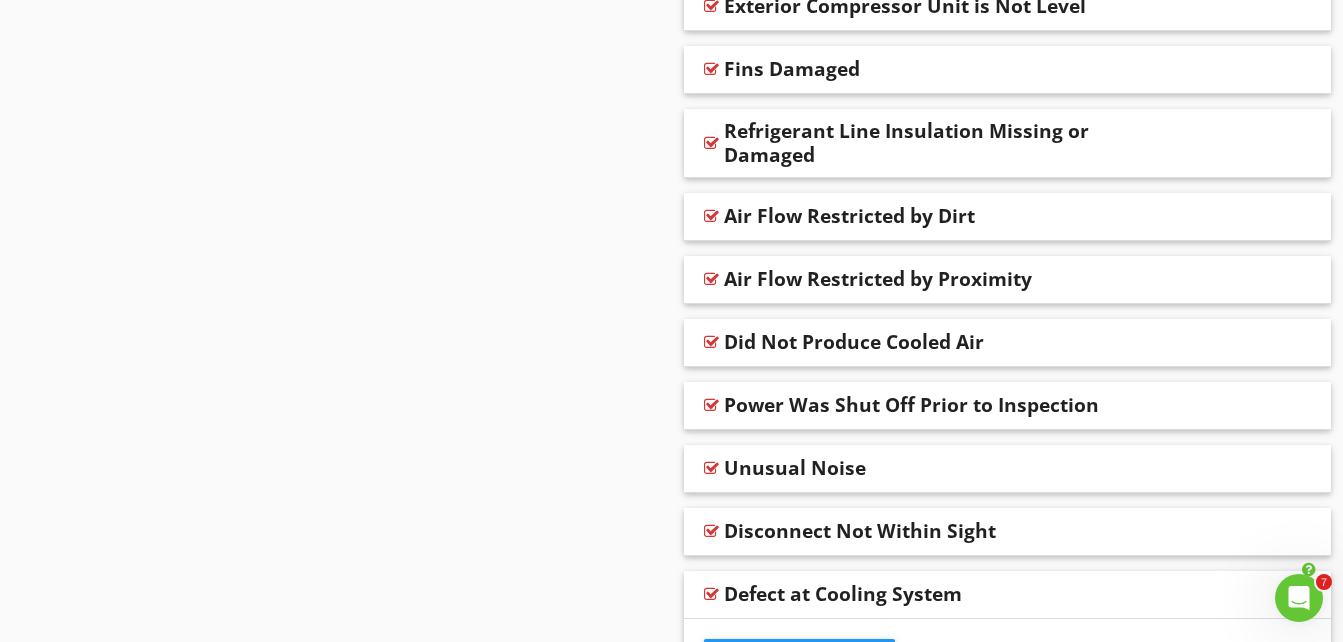click on "Did Not Produce Cooled Air" at bounding box center [854, 342] 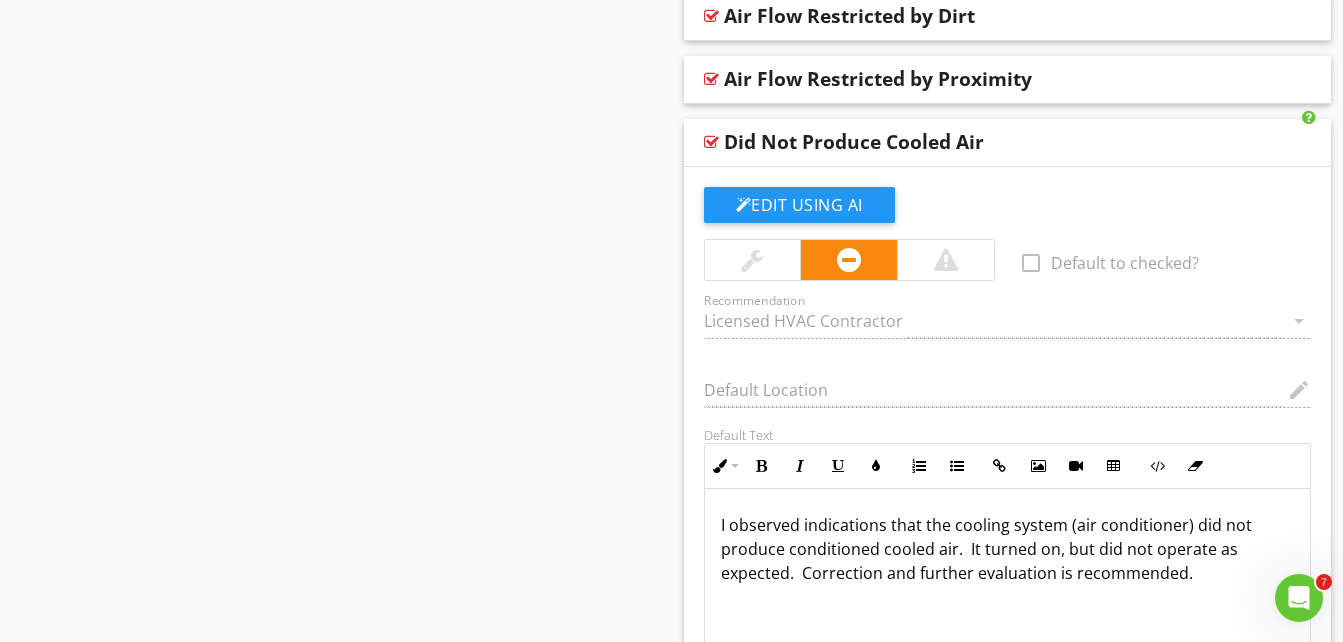 scroll, scrollTop: 1779, scrollLeft: 0, axis: vertical 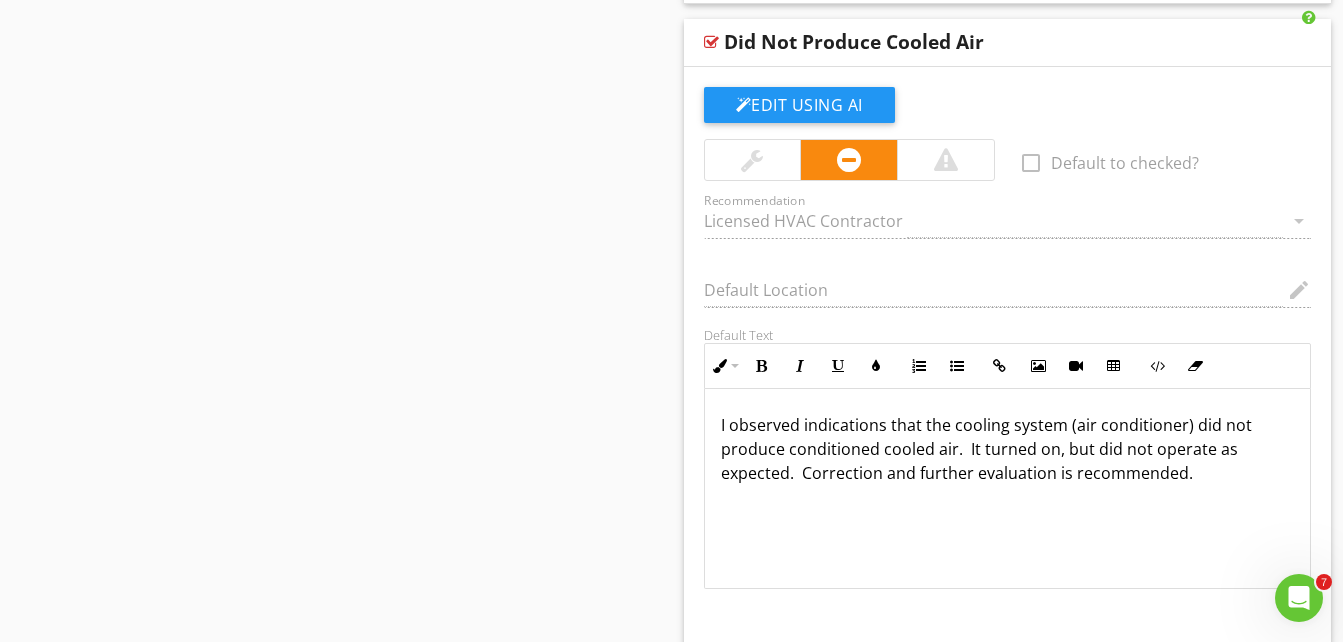 drag, startPoint x: 720, startPoint y: 422, endPoint x: 874, endPoint y: 436, distance: 154.63506 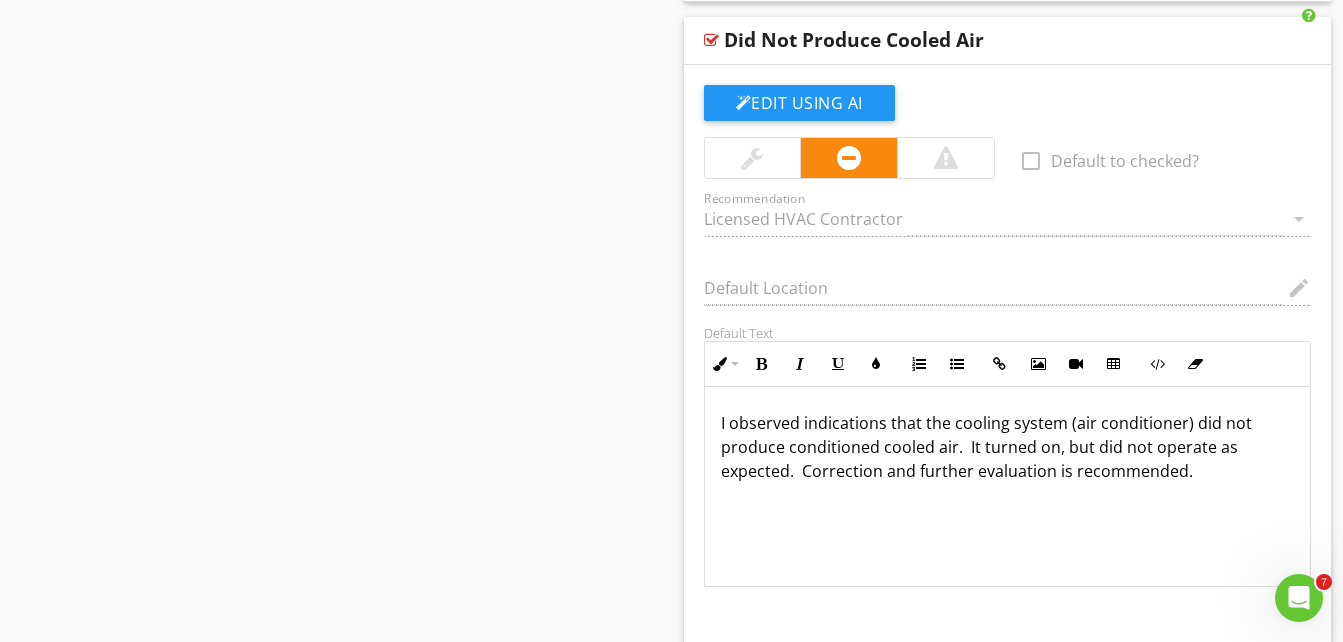 scroll, scrollTop: 1779, scrollLeft: 0, axis: vertical 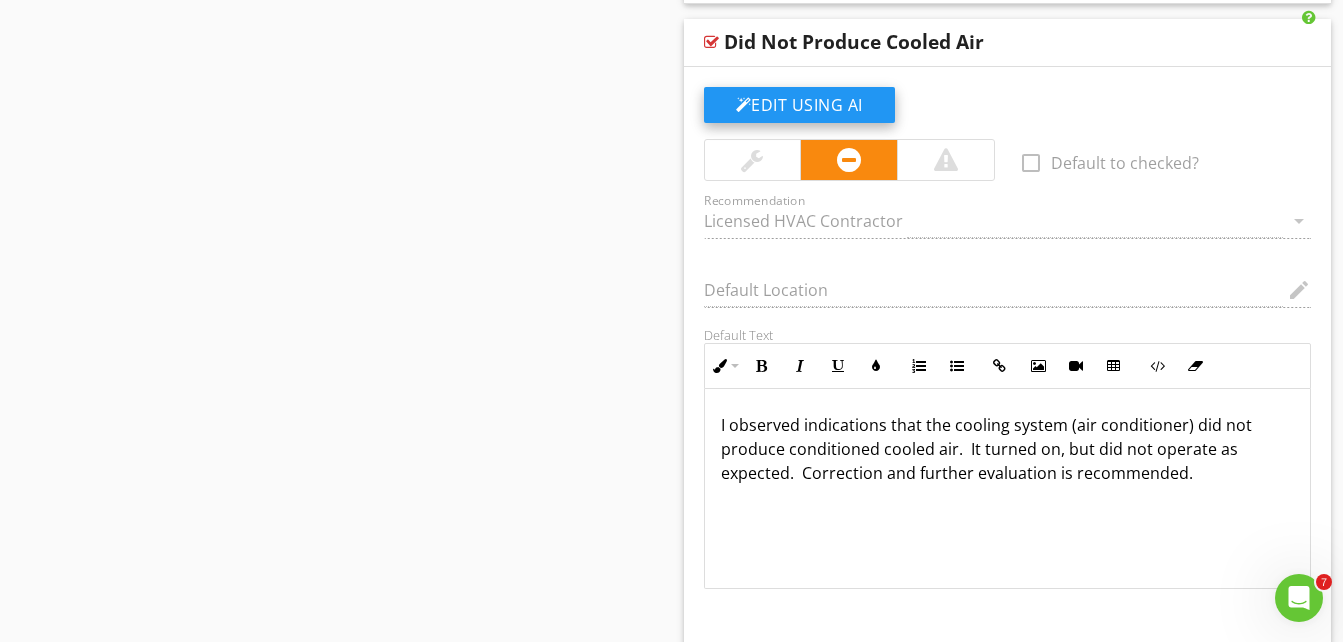 click on "Edit Using AI" at bounding box center [799, -959] 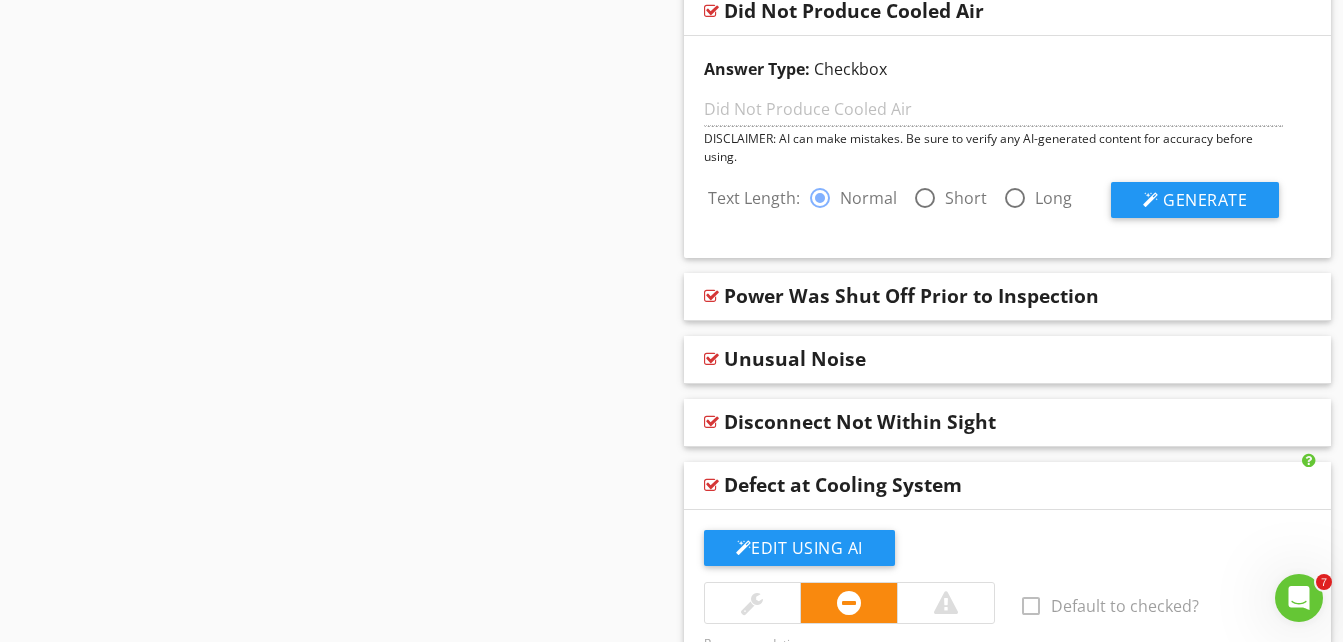 scroll, scrollTop: 1679, scrollLeft: 0, axis: vertical 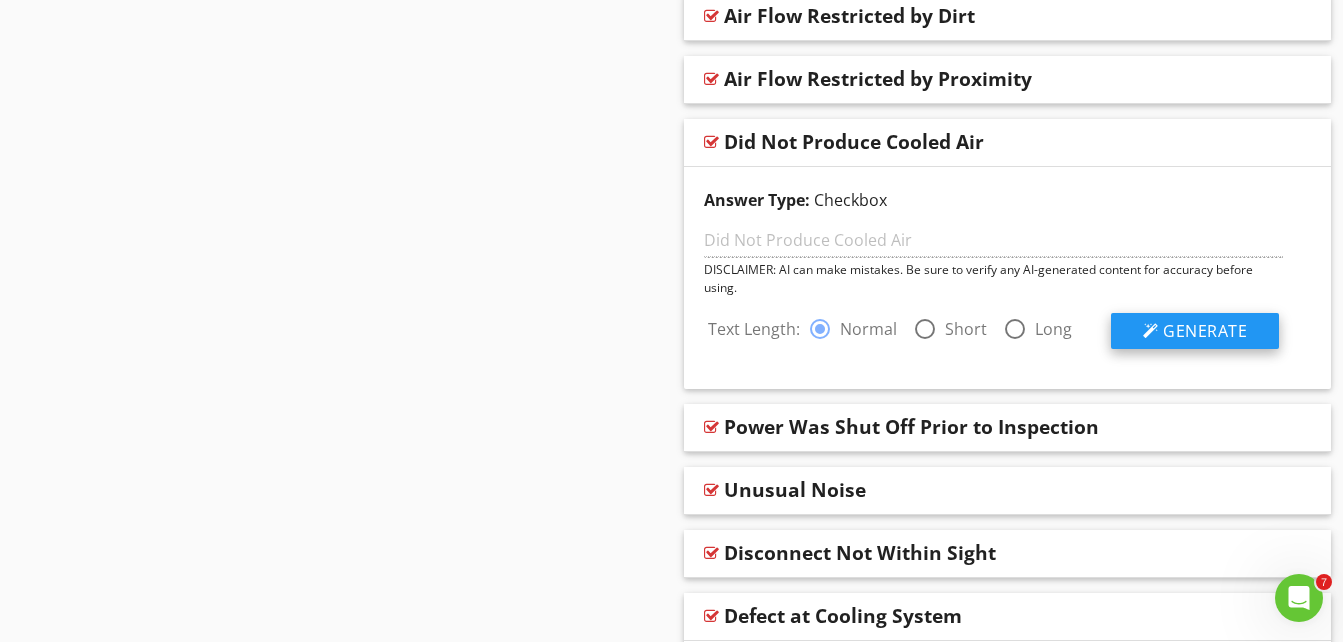 click on "Generate" at bounding box center [1205, 331] 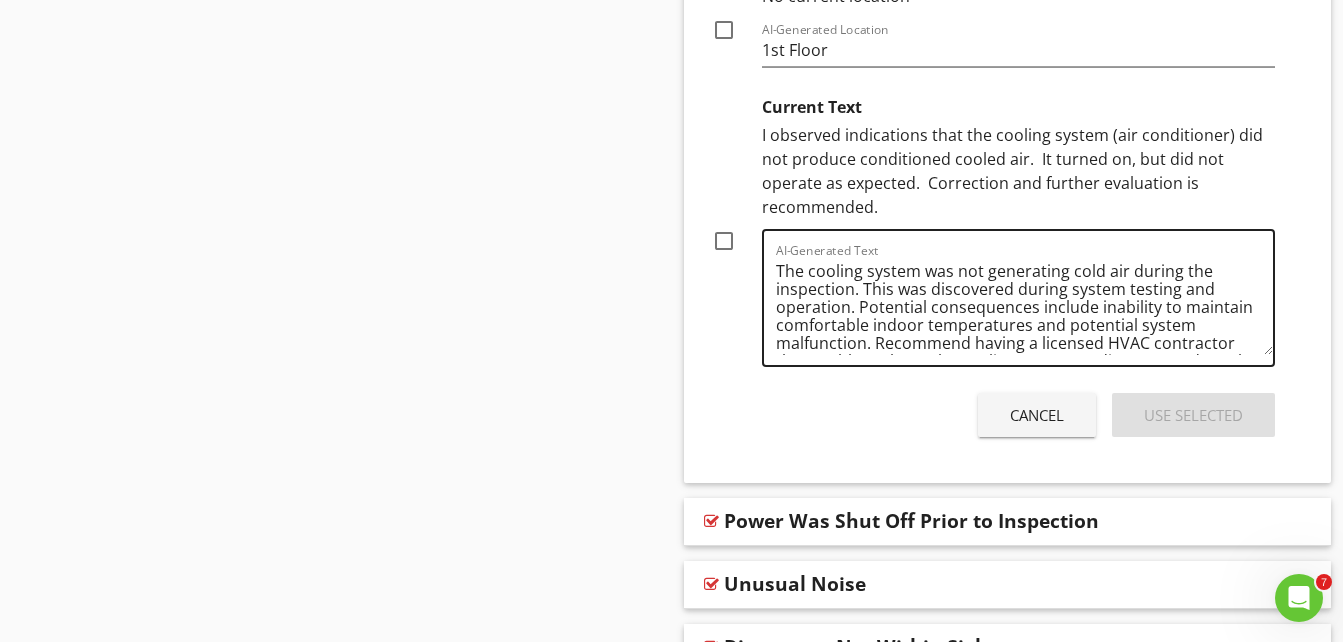 scroll, scrollTop: 2279, scrollLeft: 0, axis: vertical 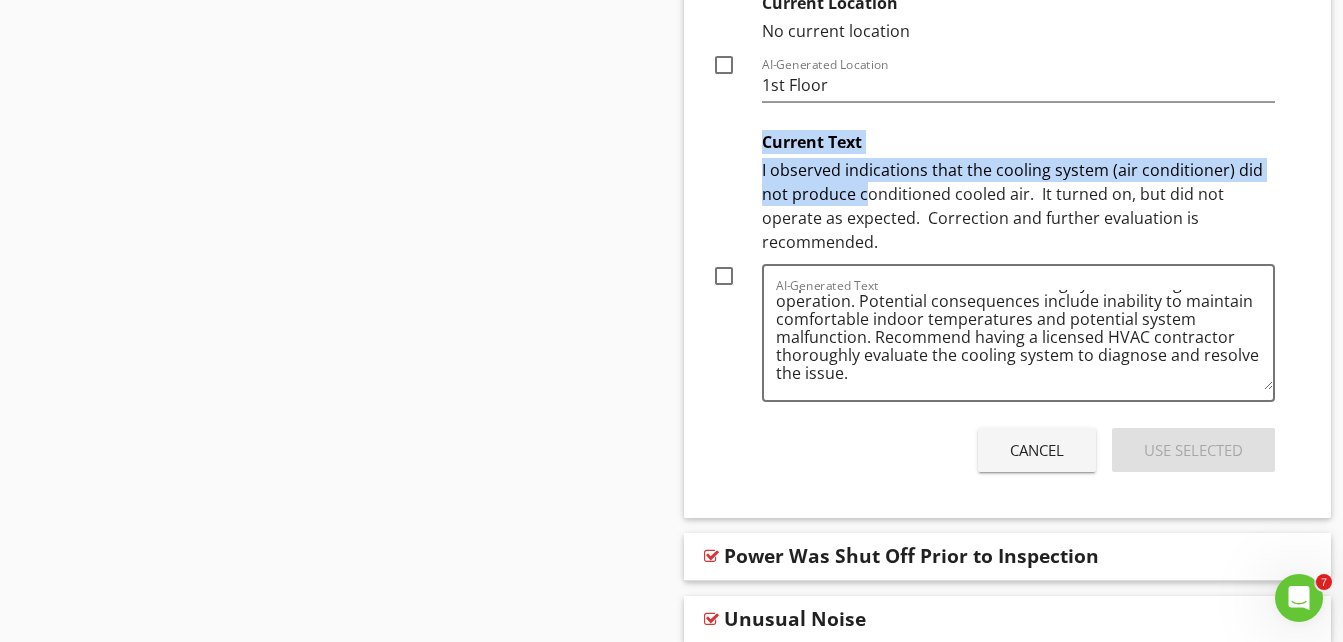 drag, startPoint x: 755, startPoint y: 169, endPoint x: 867, endPoint y: 183, distance: 112.871605 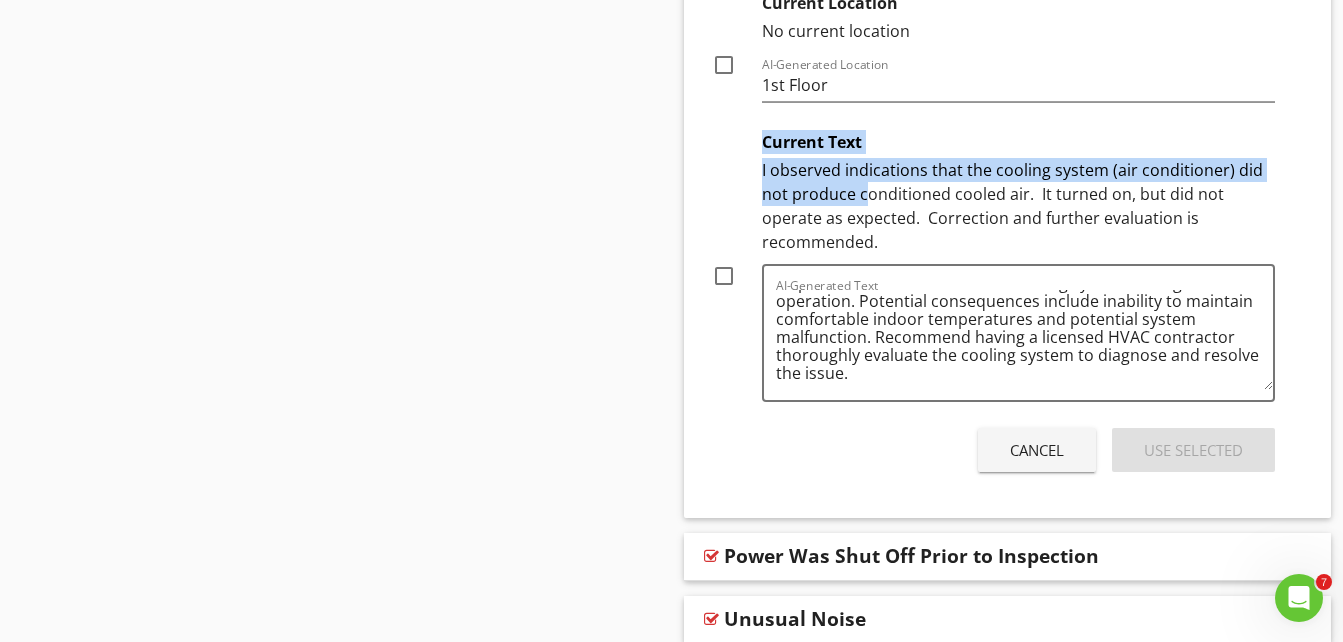 drag, startPoint x: 867, startPoint y: 183, endPoint x: 733, endPoint y: 189, distance: 134.13426 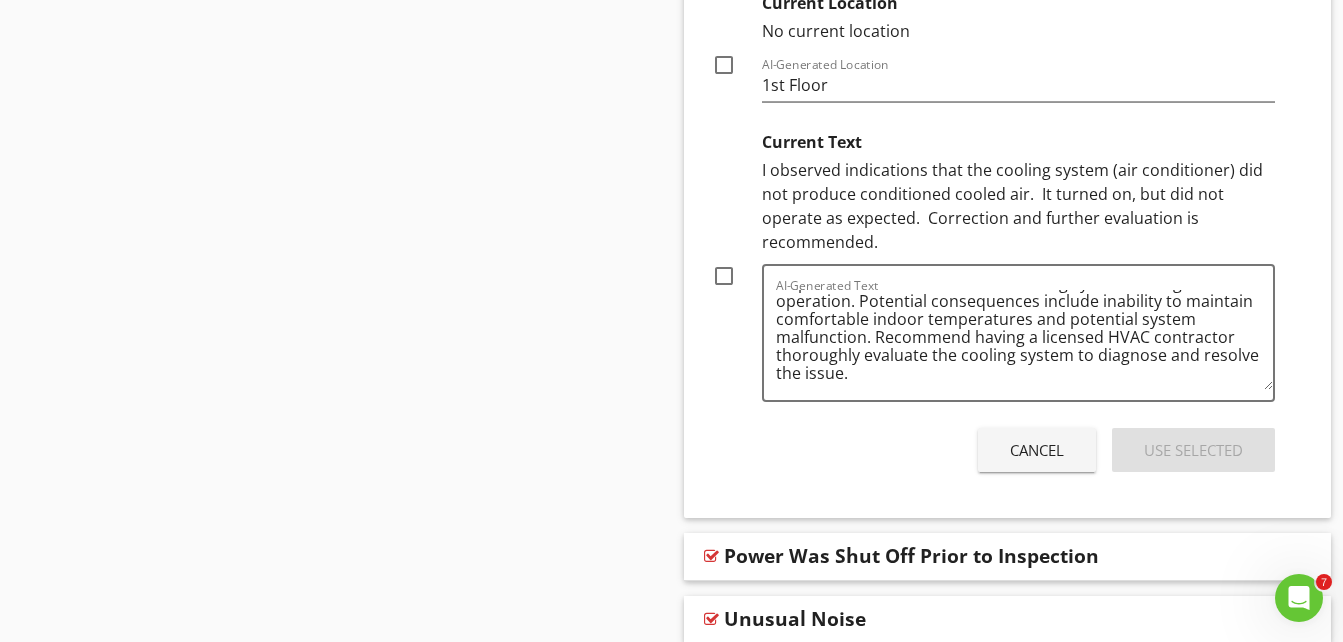 drag, startPoint x: 761, startPoint y: 166, endPoint x: 897, endPoint y: 234, distance: 152.05263 